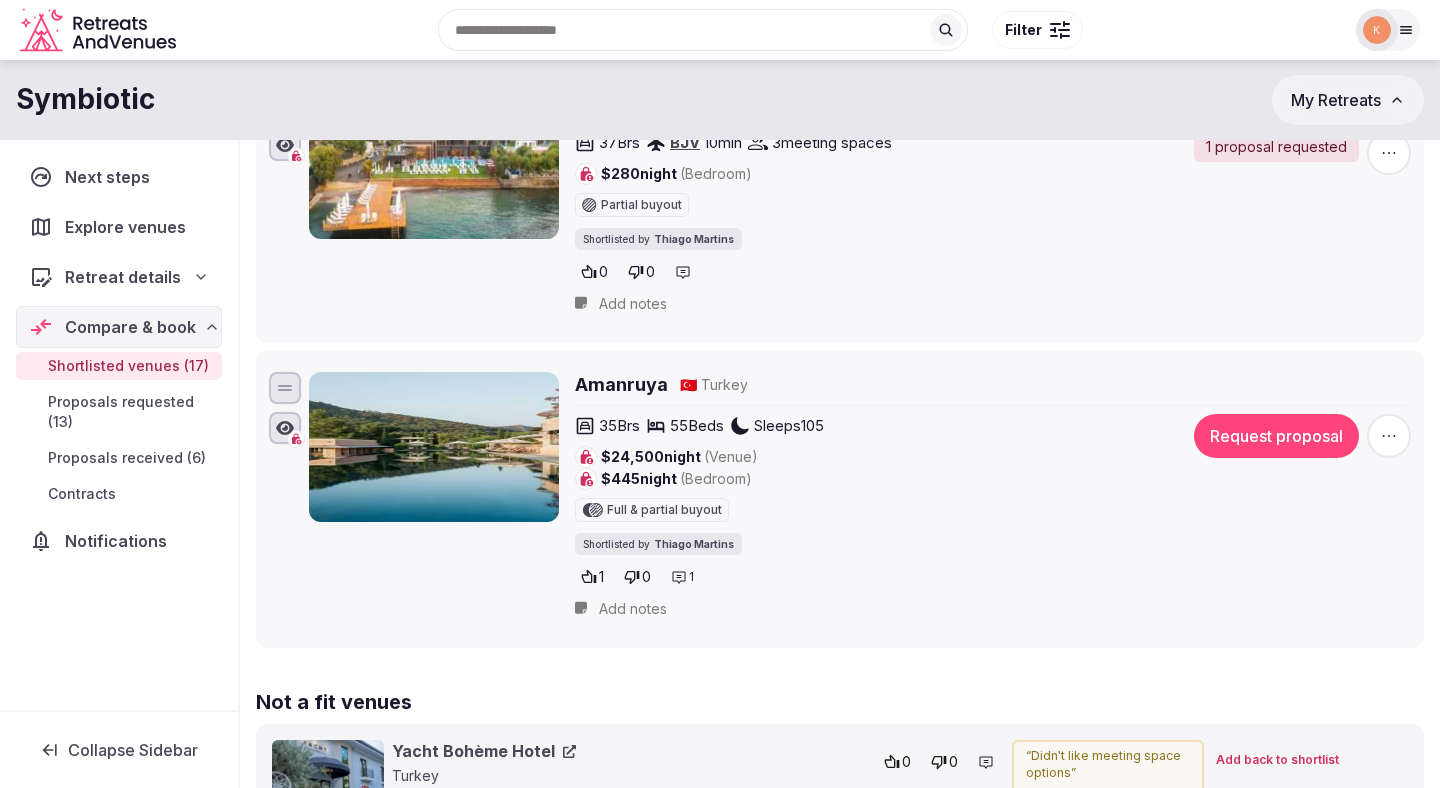 scroll, scrollTop: 4613, scrollLeft: 0, axis: vertical 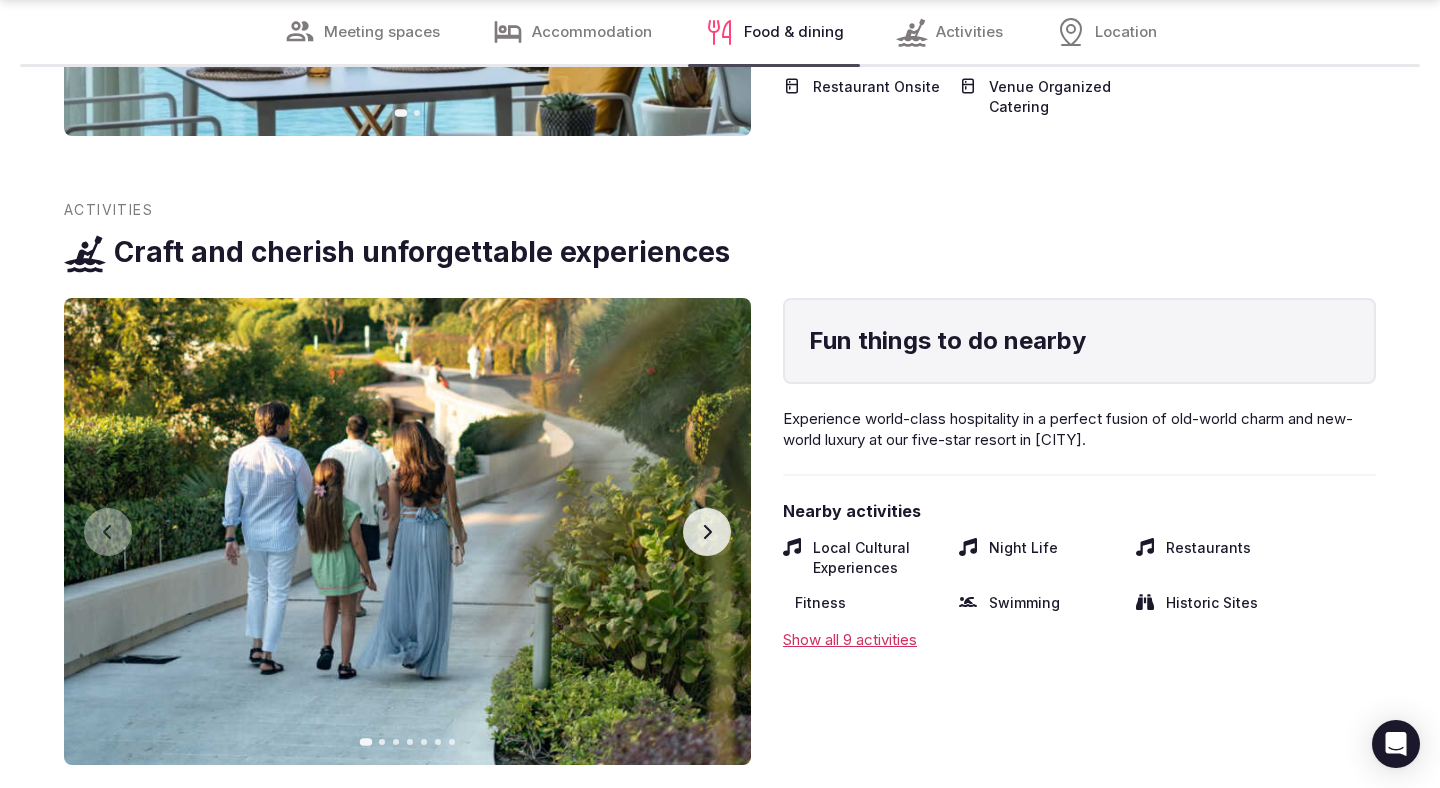 click 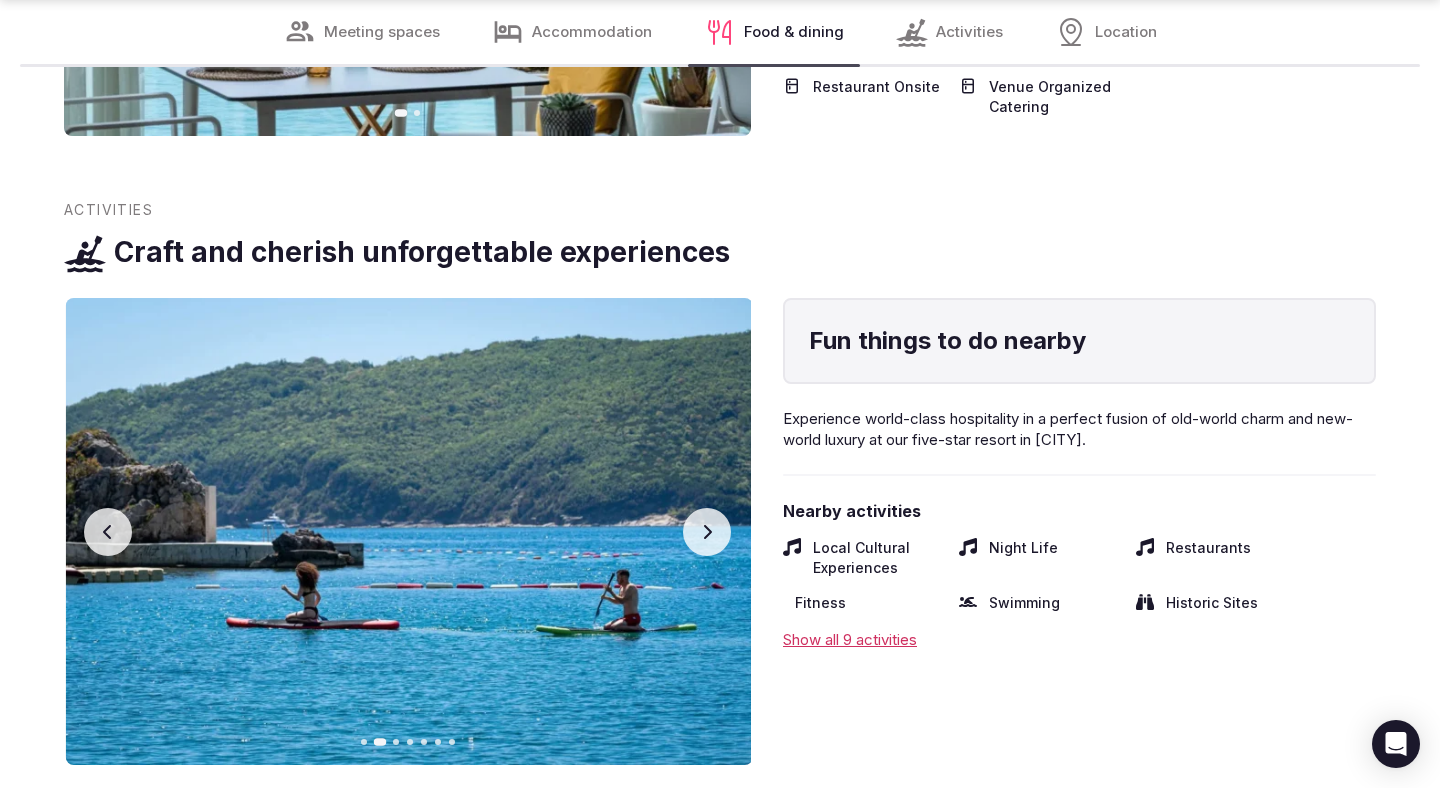 click at bounding box center [409, 531] 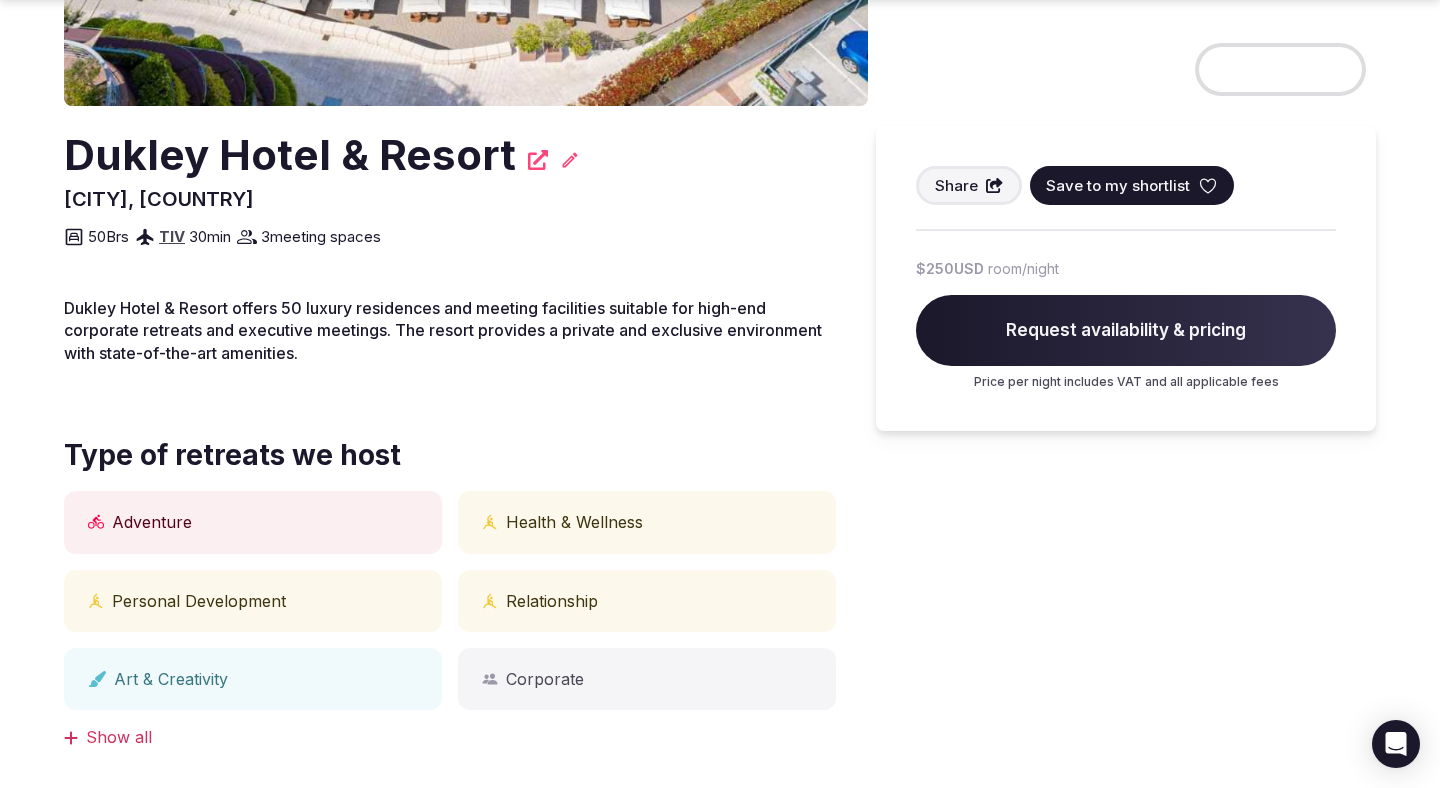 scroll, scrollTop: 476, scrollLeft: 0, axis: vertical 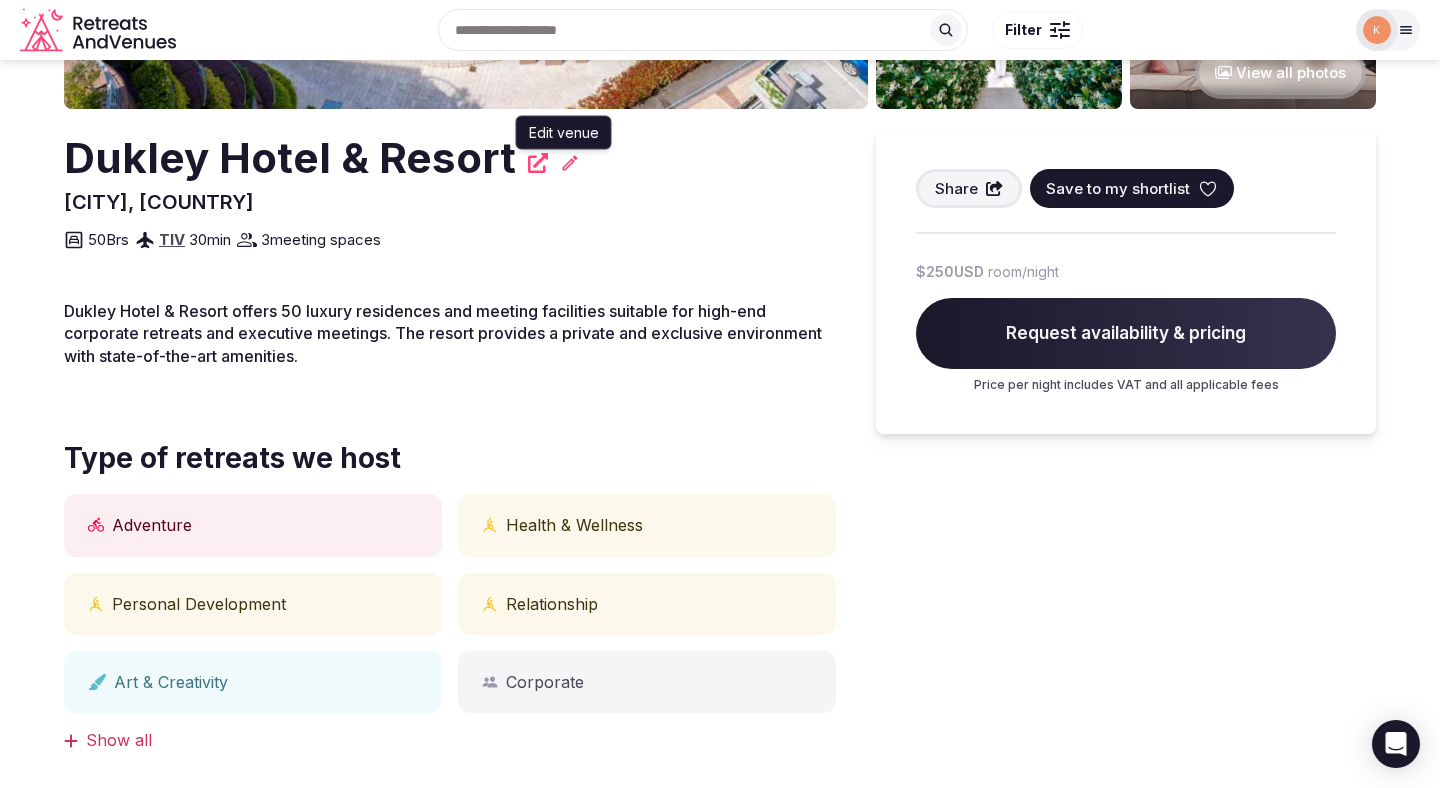 click 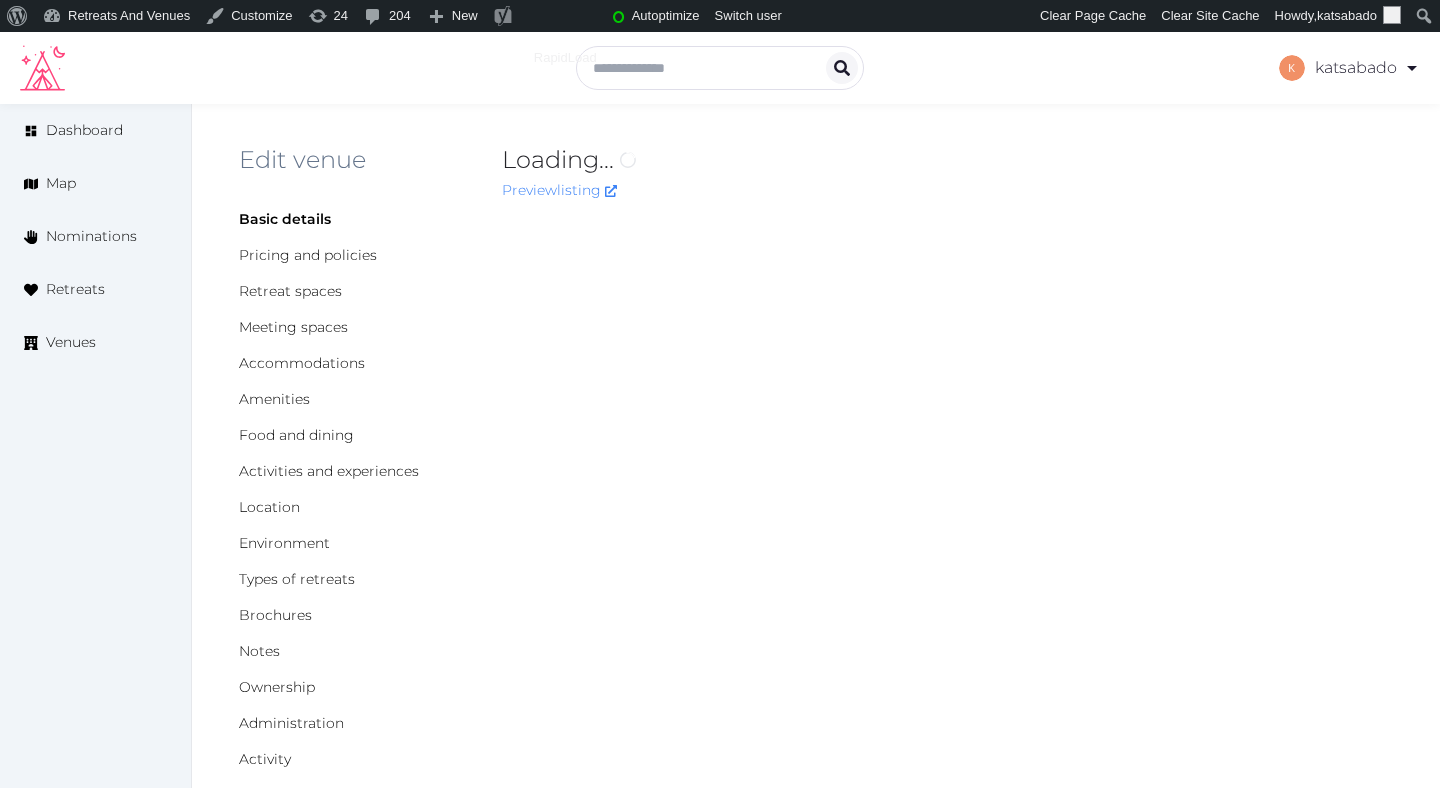 scroll, scrollTop: 0, scrollLeft: 0, axis: both 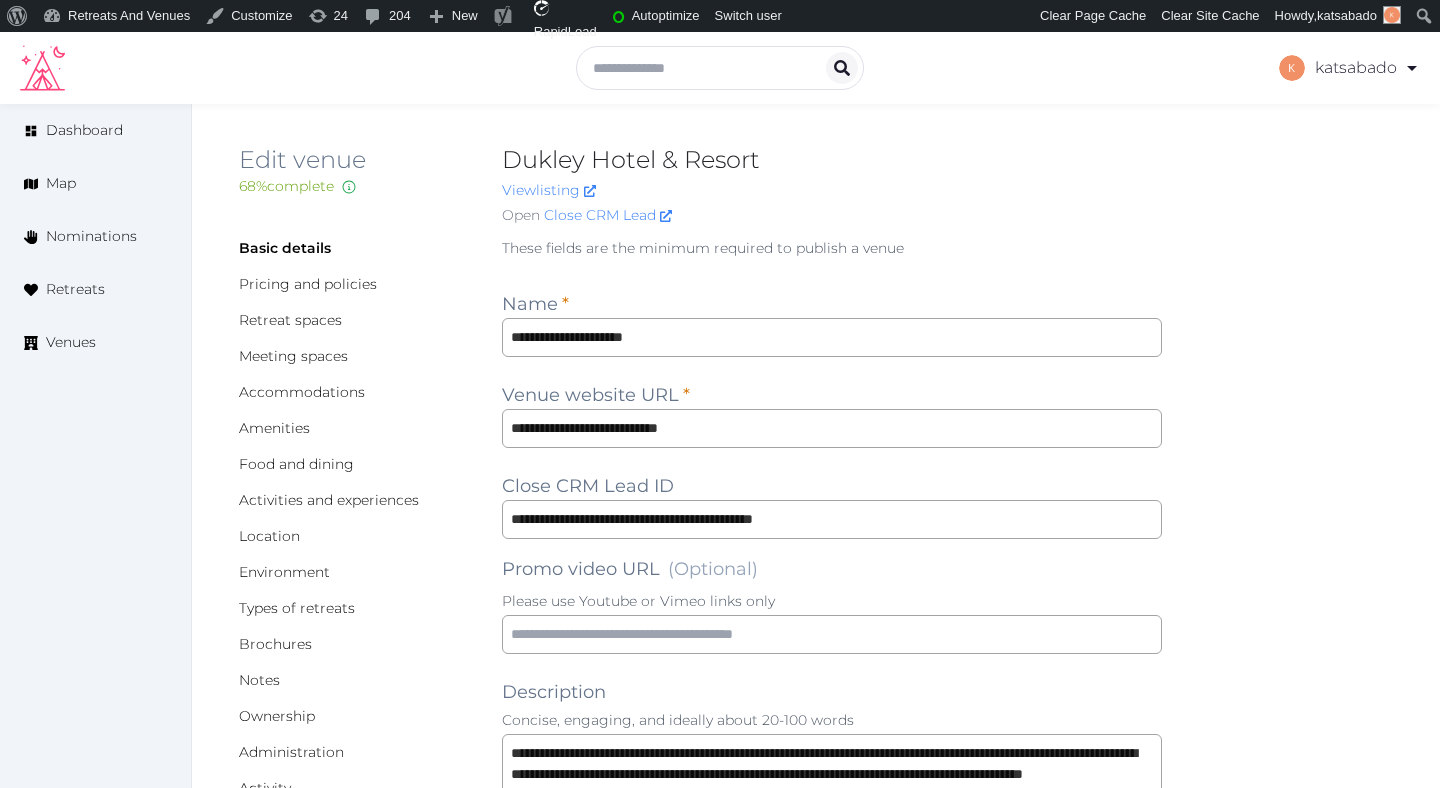 type on "***" 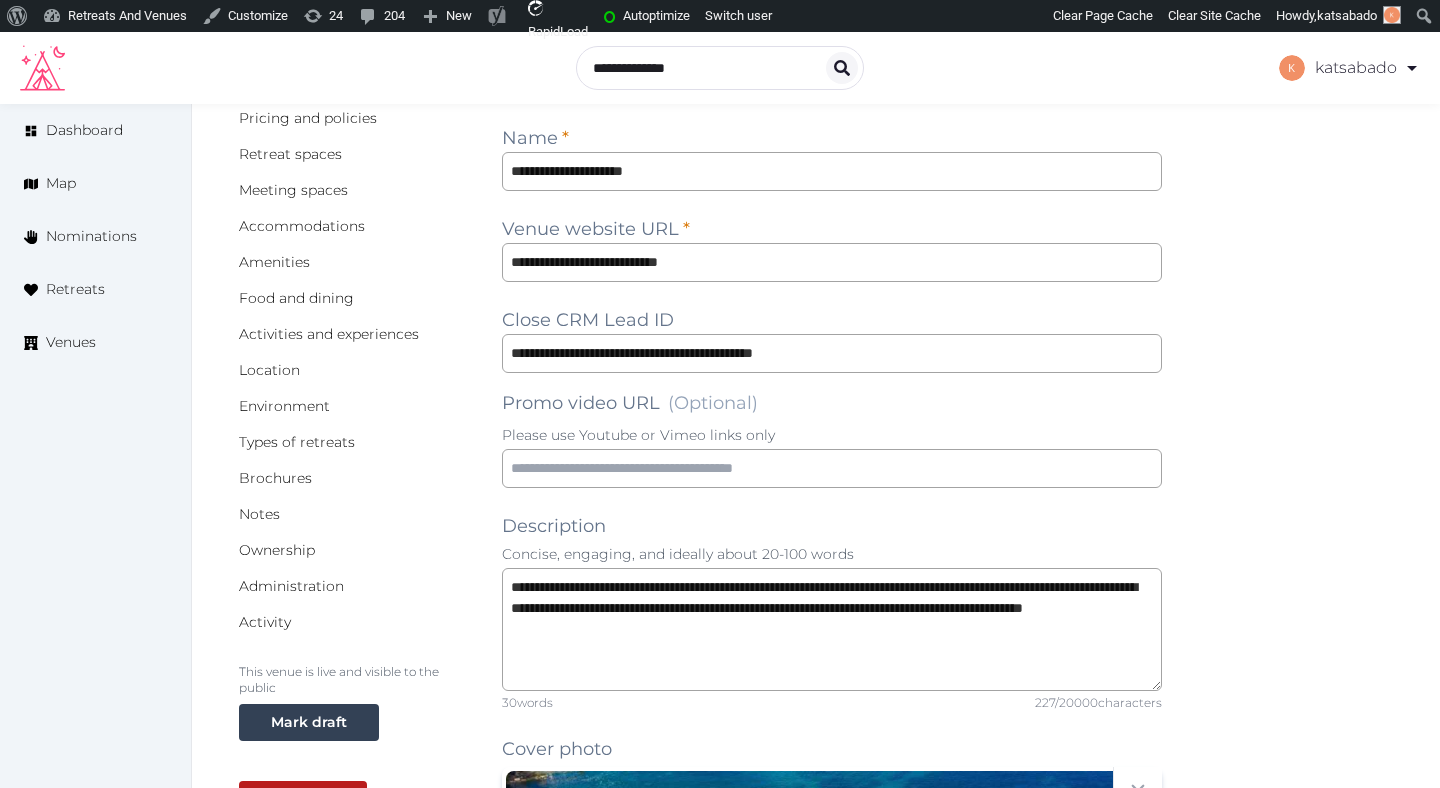 scroll, scrollTop: 1, scrollLeft: 0, axis: vertical 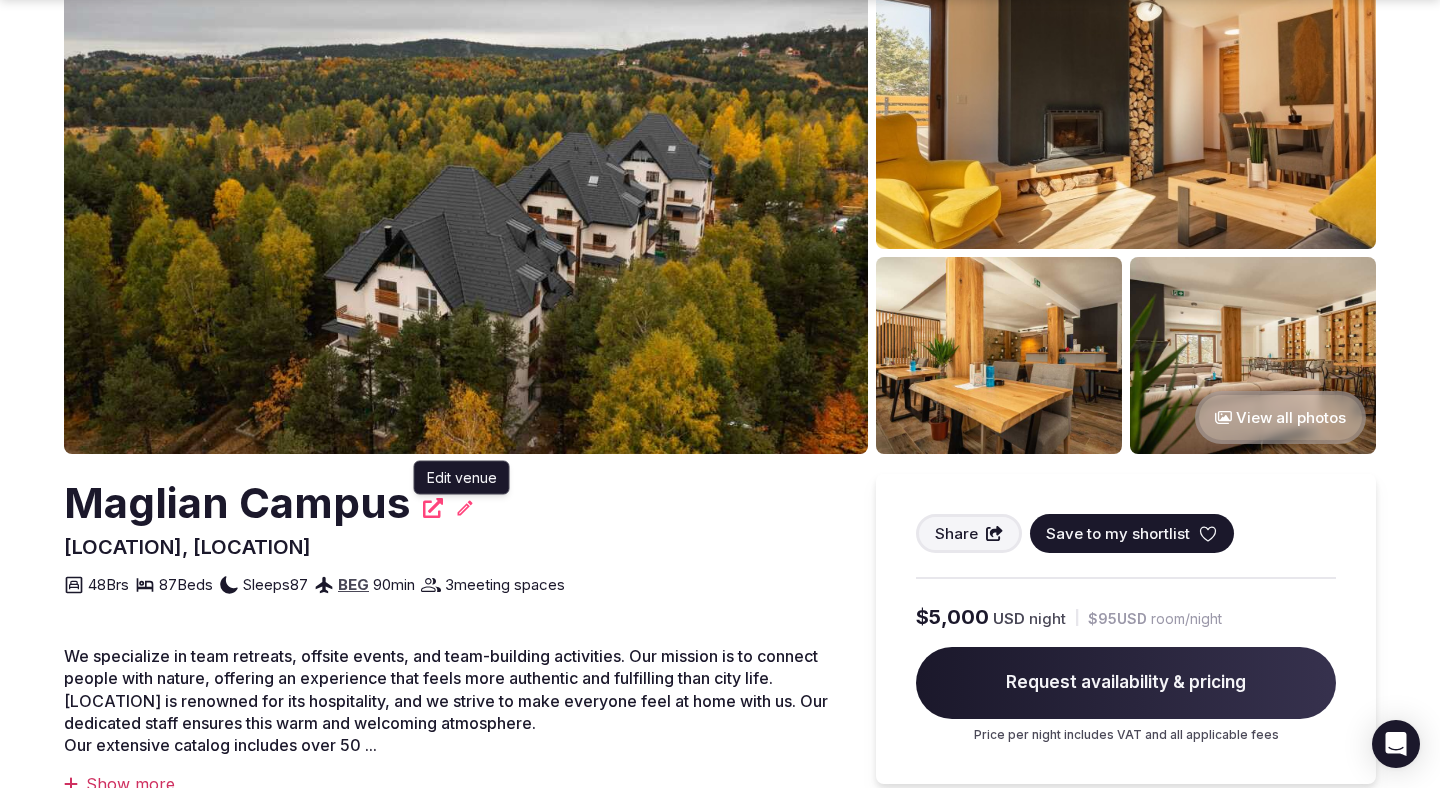 click 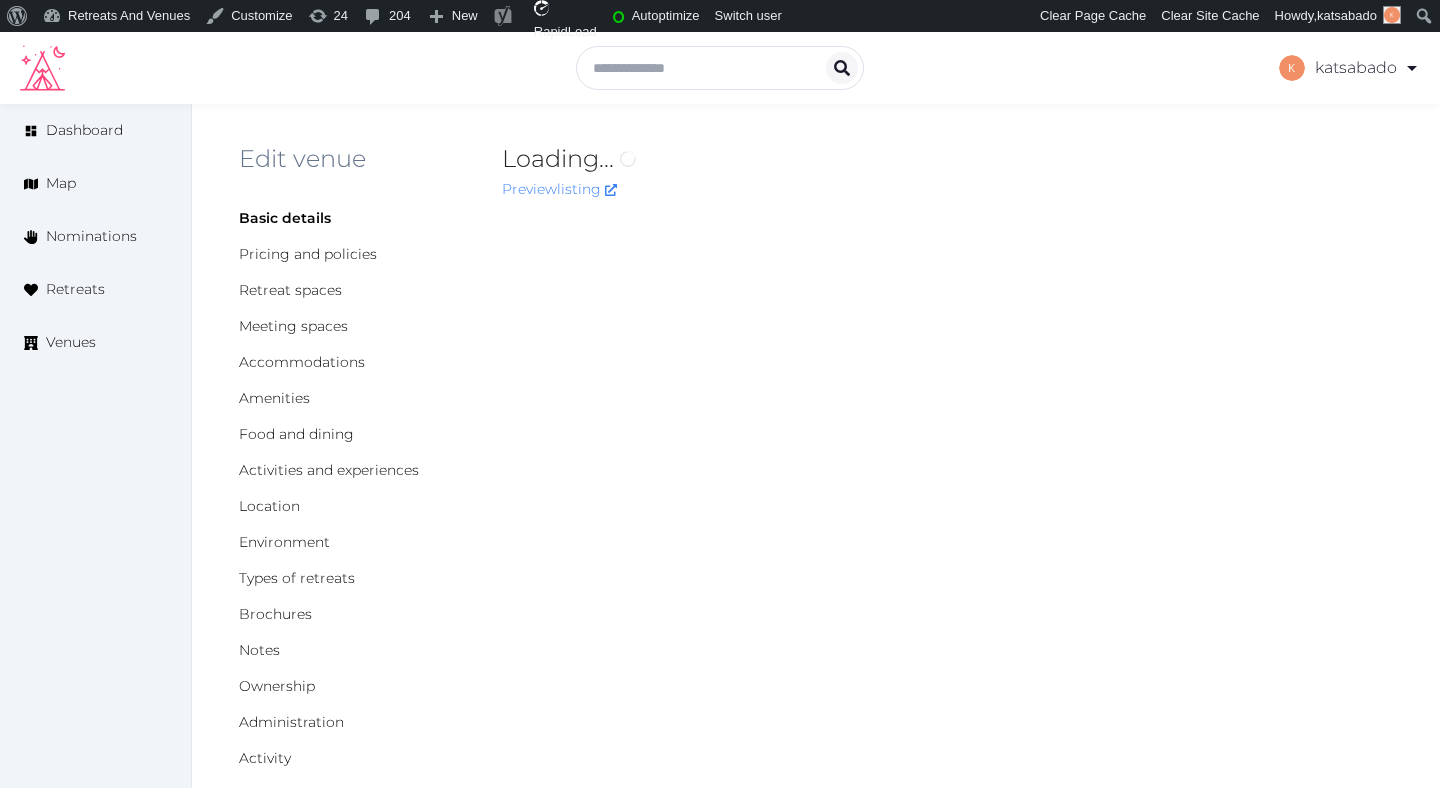 scroll, scrollTop: 0, scrollLeft: 0, axis: both 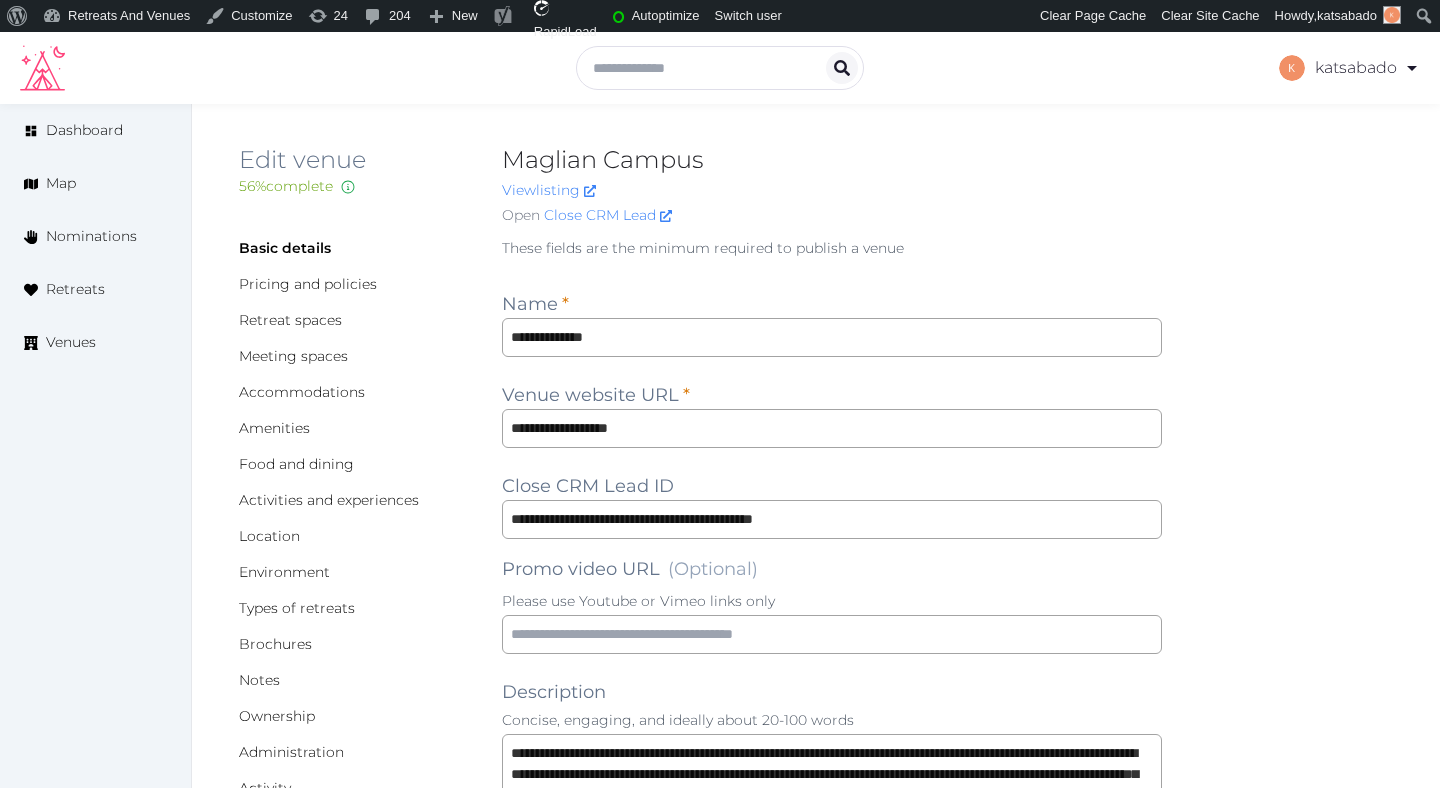 type on "***" 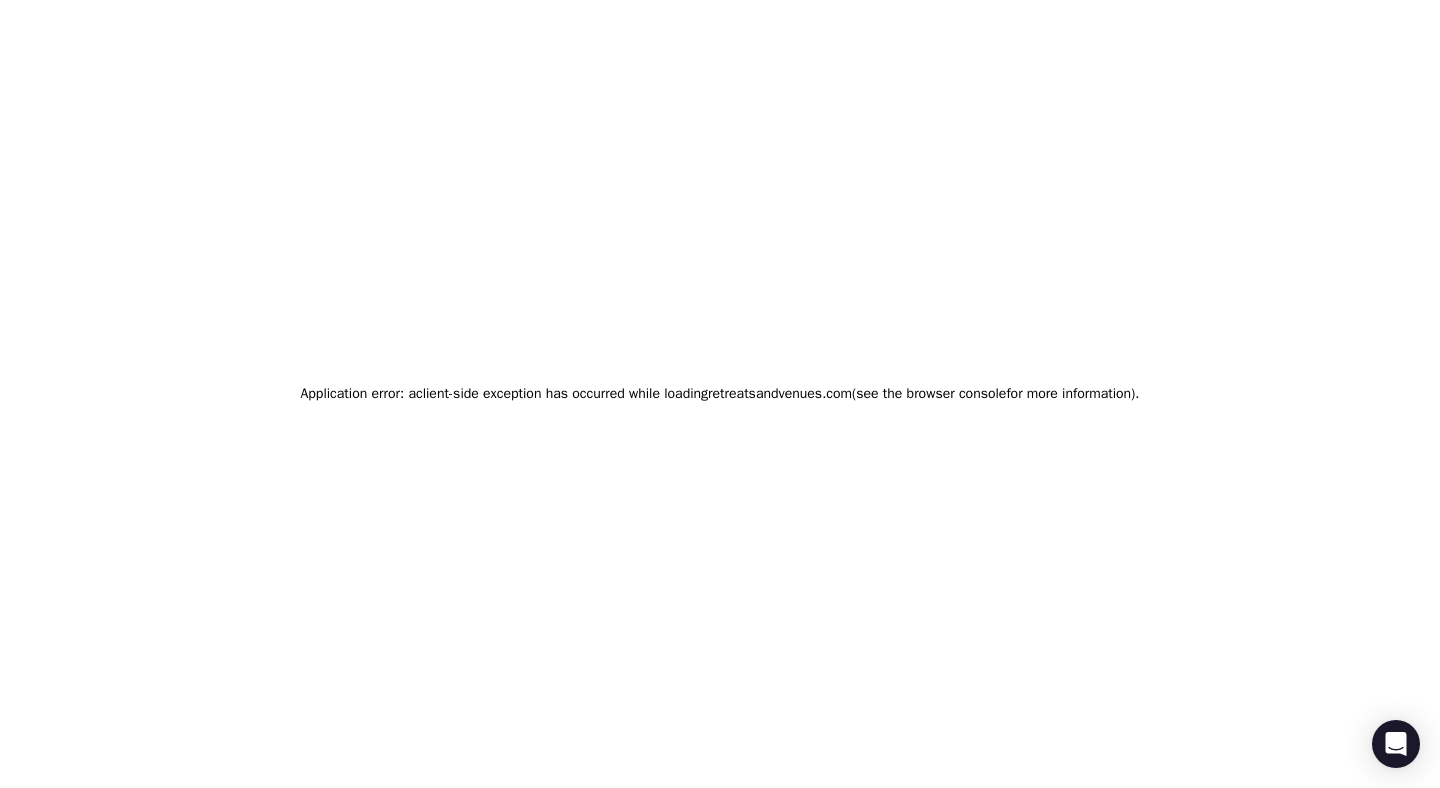 scroll, scrollTop: 0, scrollLeft: 0, axis: both 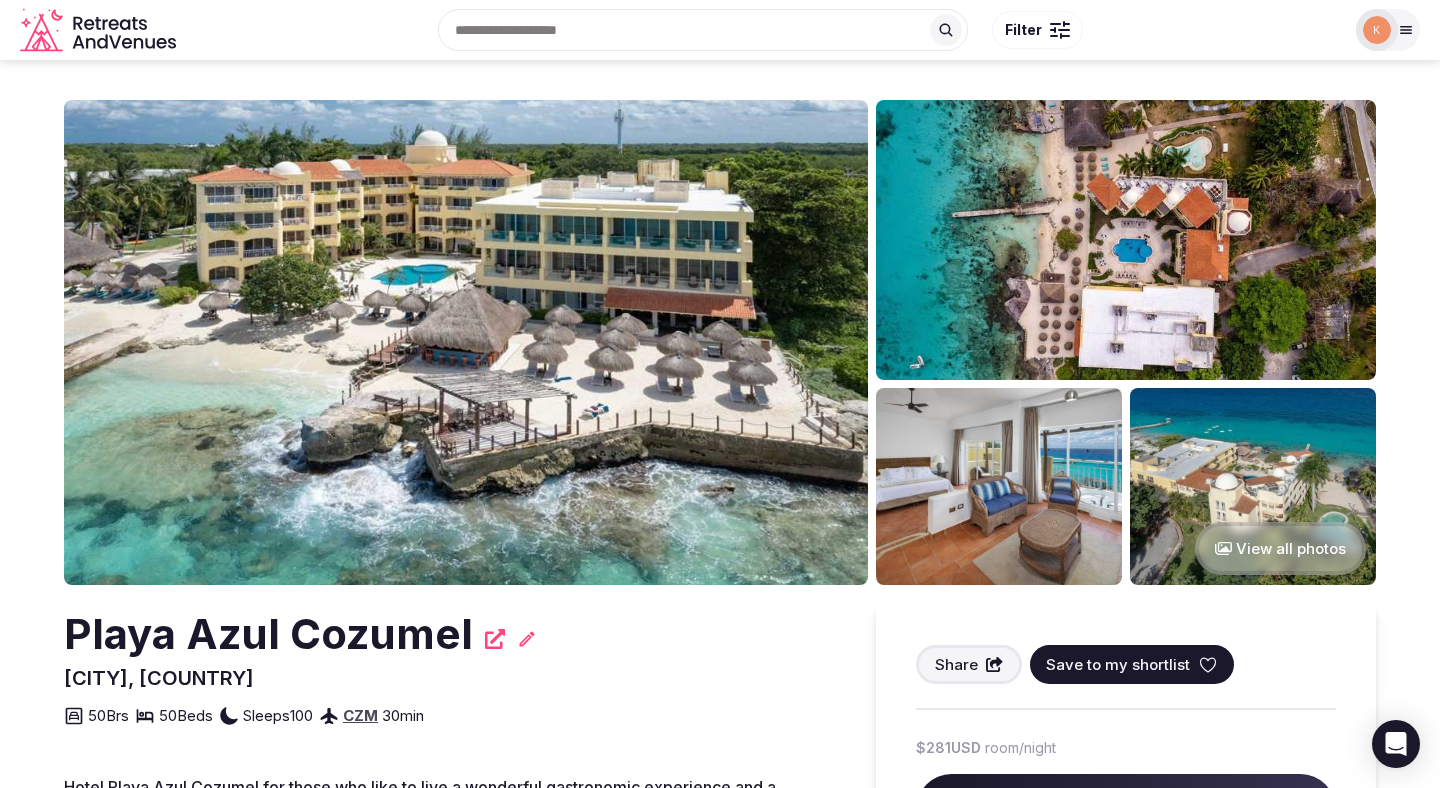 click 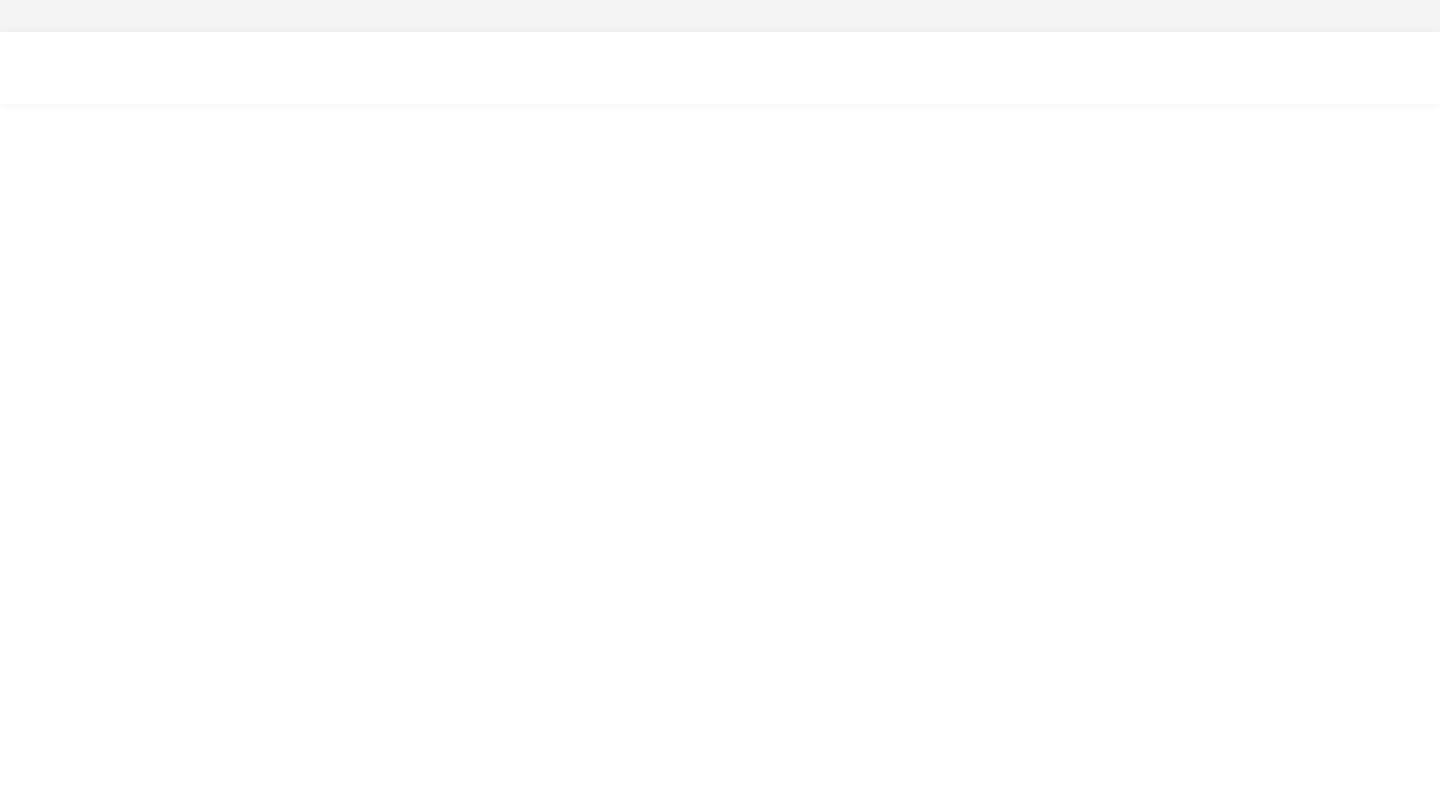 scroll, scrollTop: 0, scrollLeft: 0, axis: both 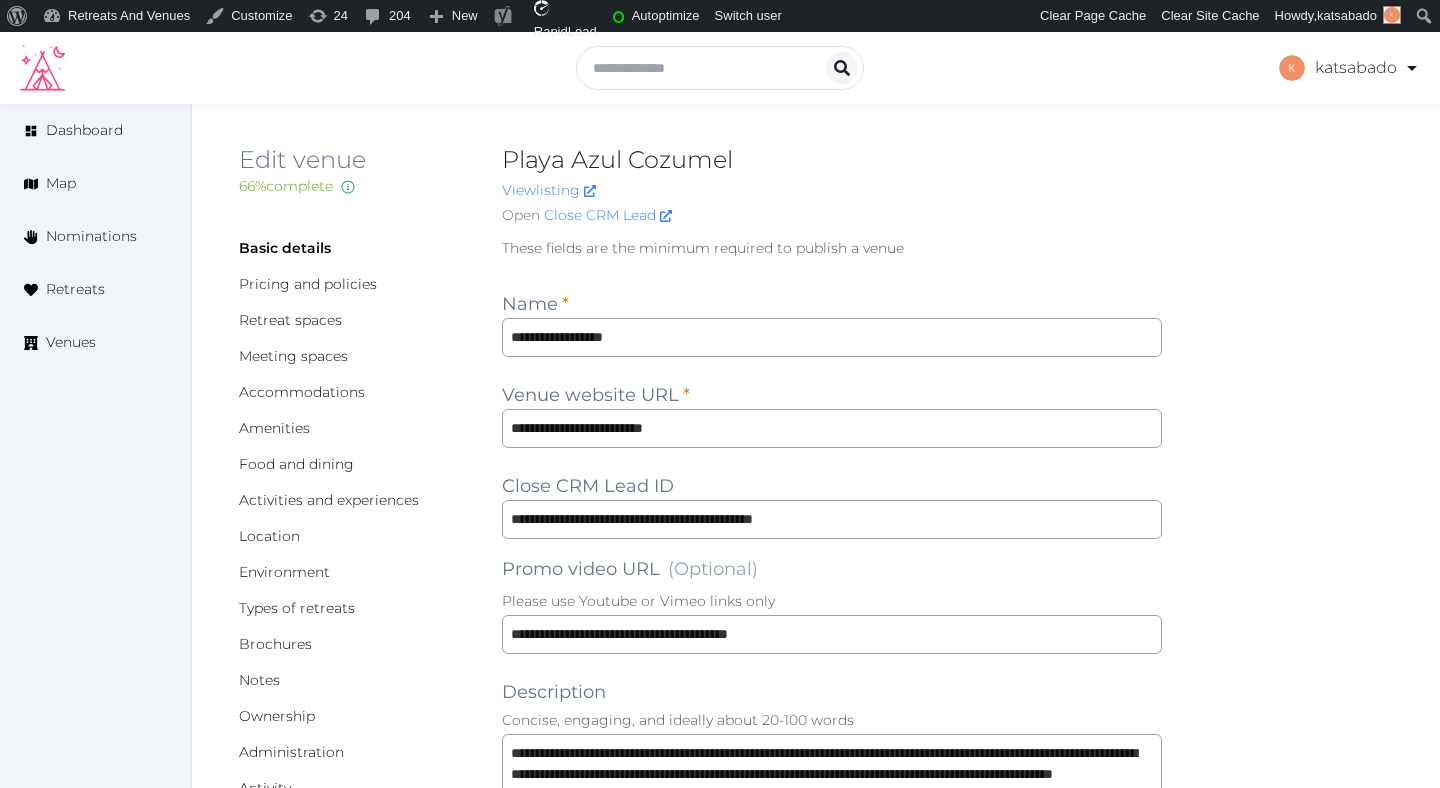 type on "***" 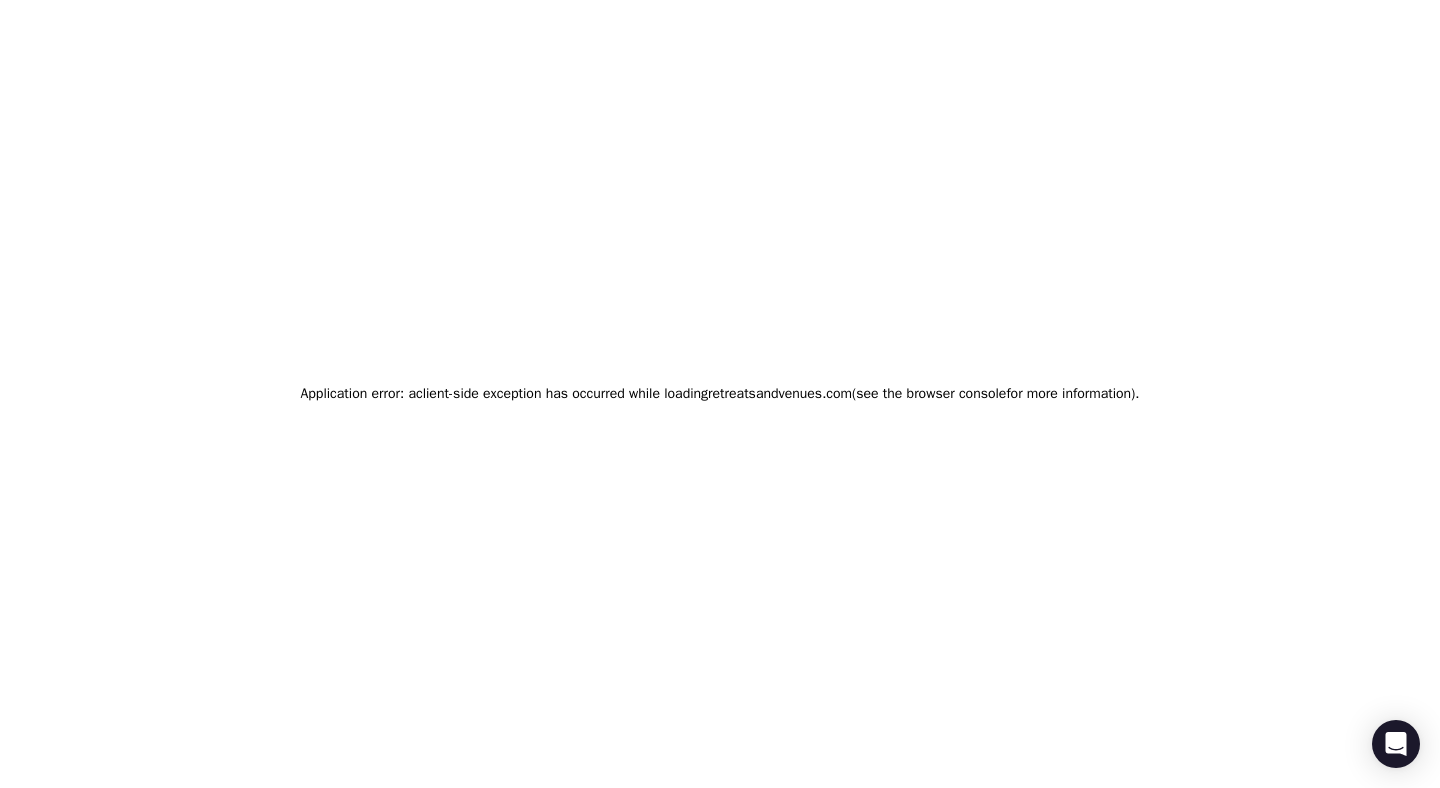 scroll, scrollTop: 0, scrollLeft: 0, axis: both 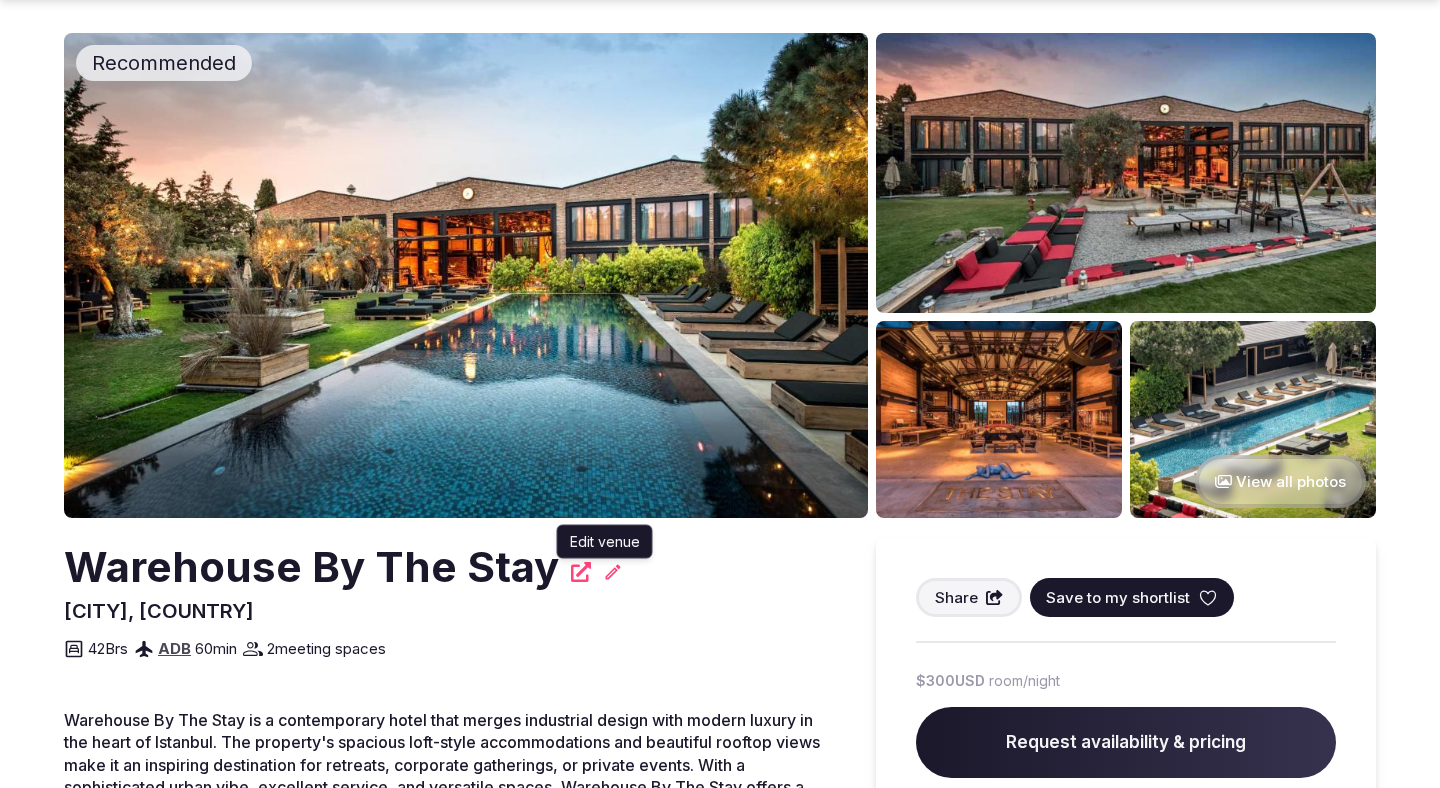 click 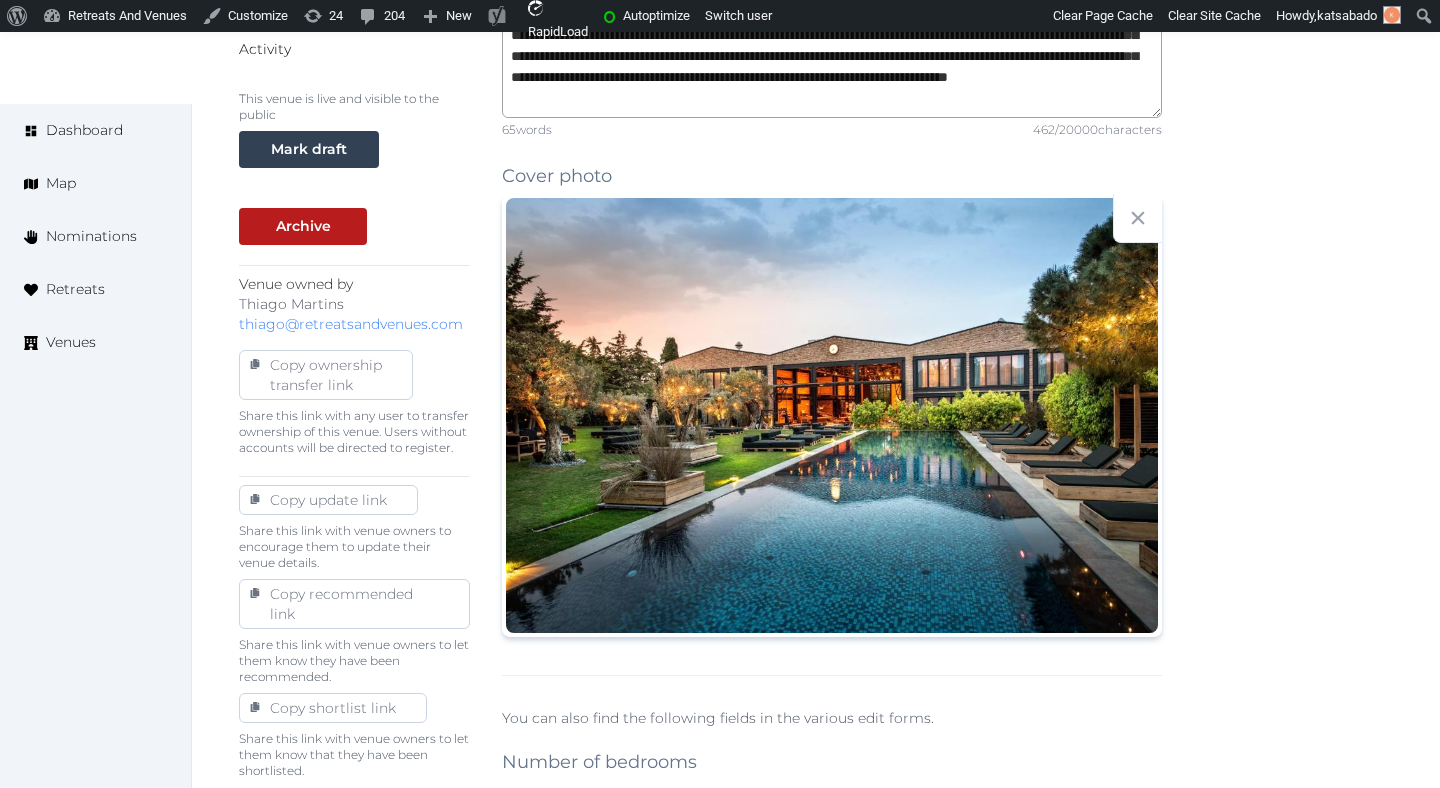 scroll, scrollTop: 363, scrollLeft: 0, axis: vertical 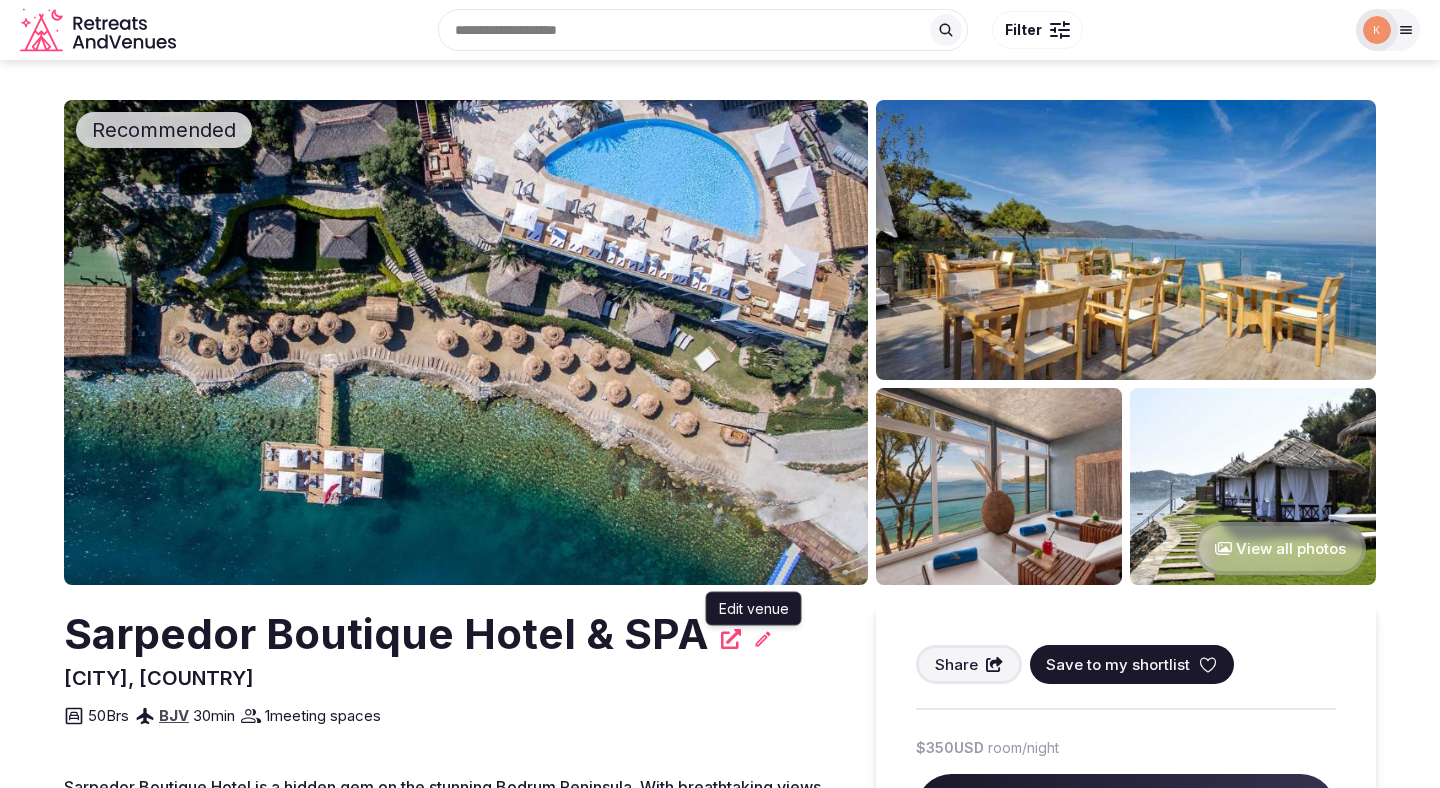 click 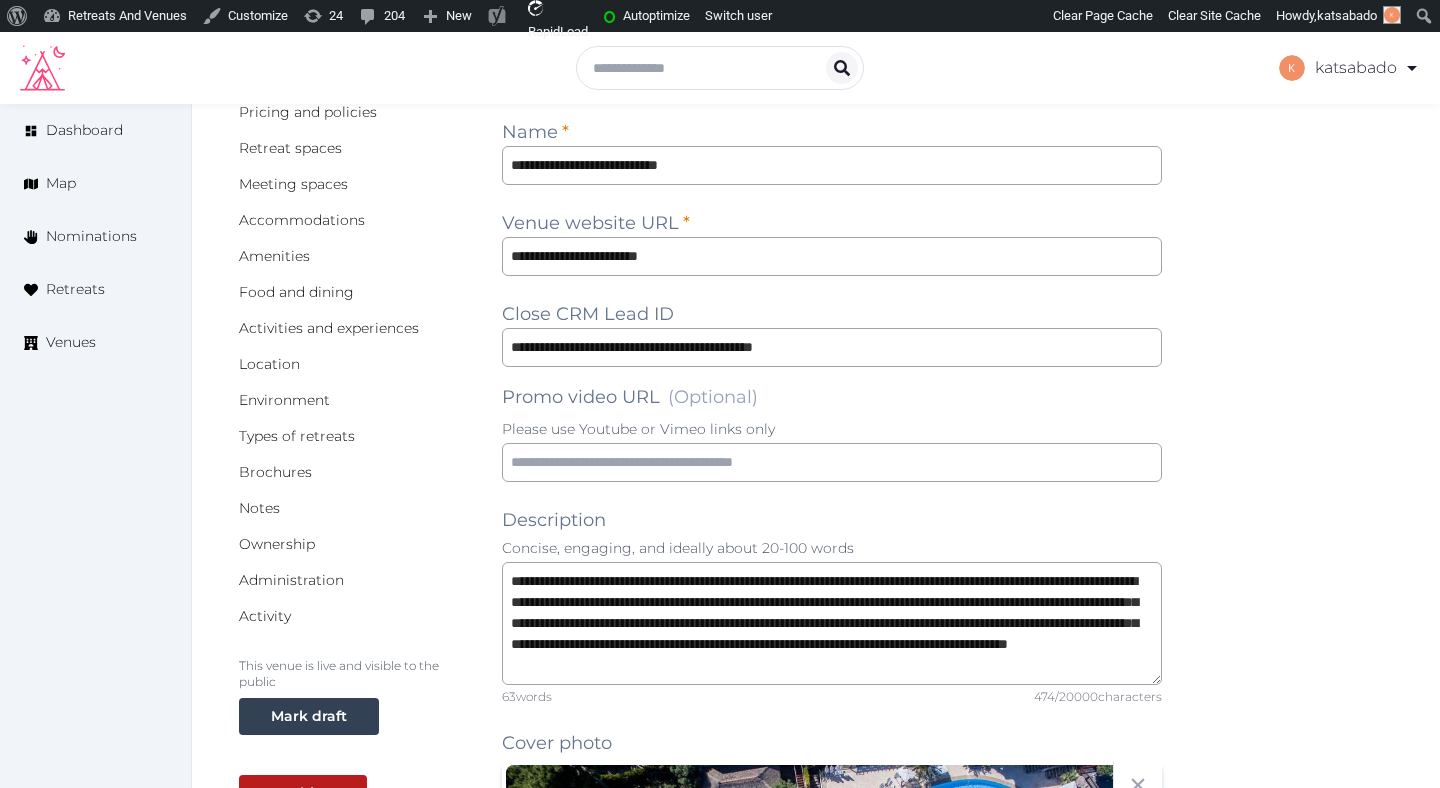 scroll, scrollTop: 253, scrollLeft: 0, axis: vertical 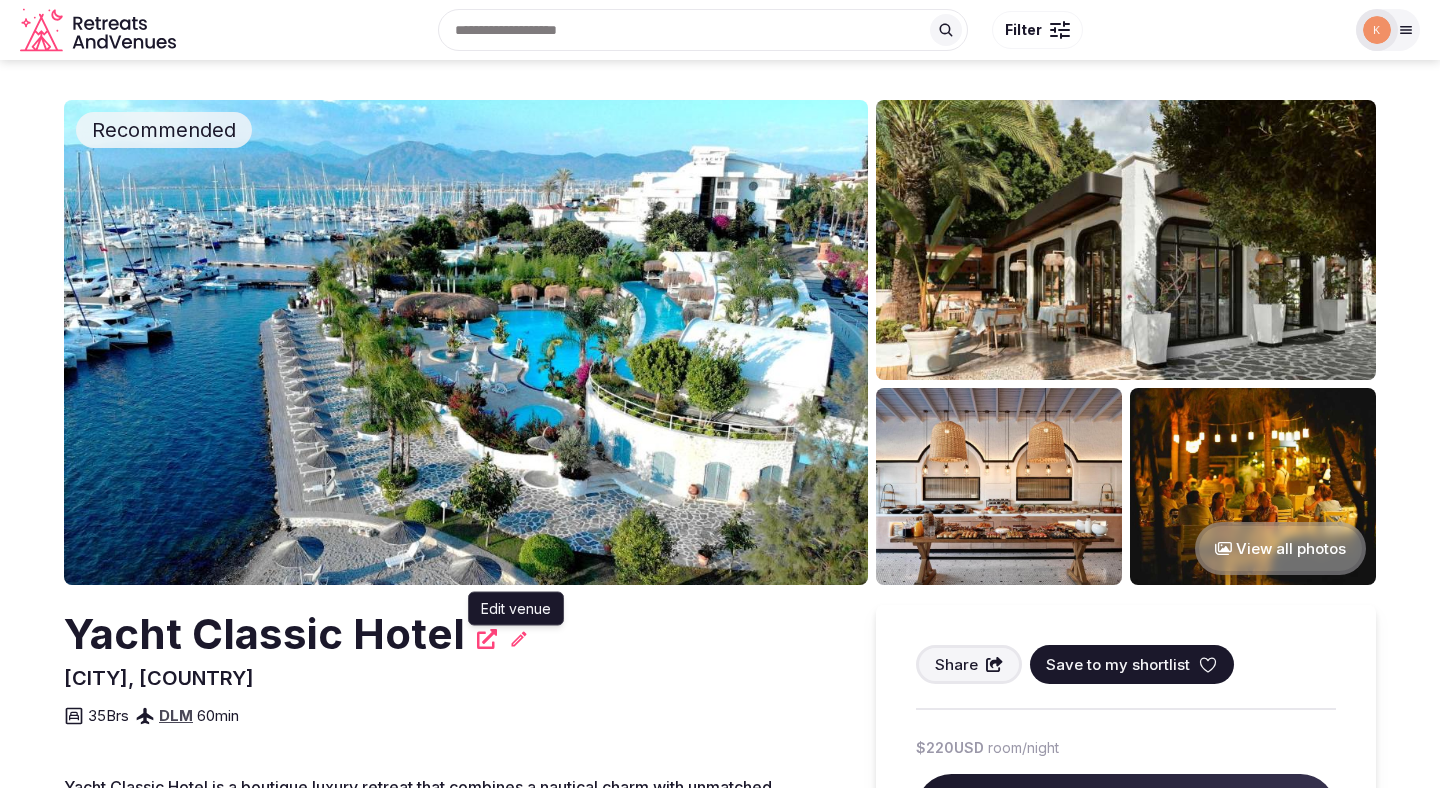 click 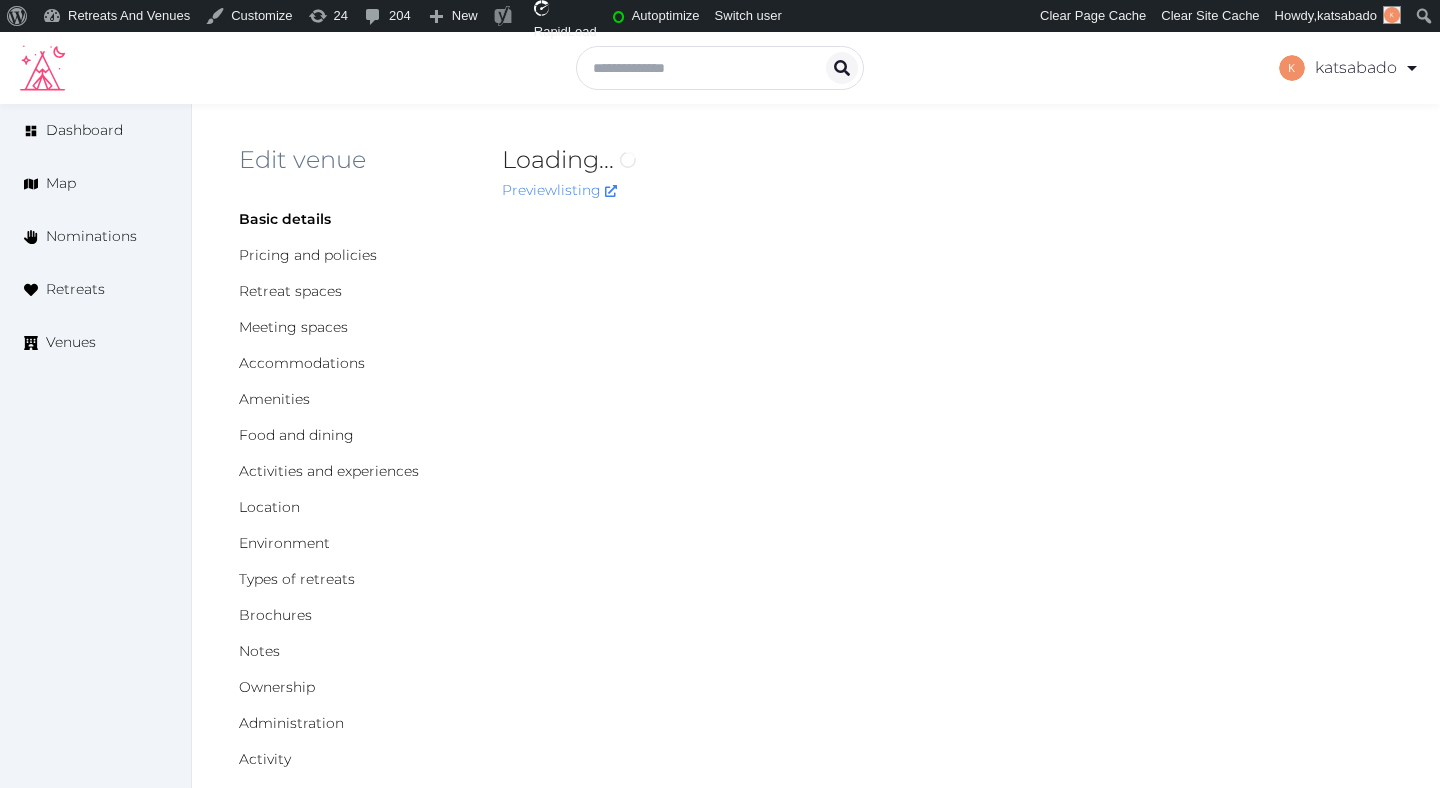 scroll, scrollTop: 0, scrollLeft: 0, axis: both 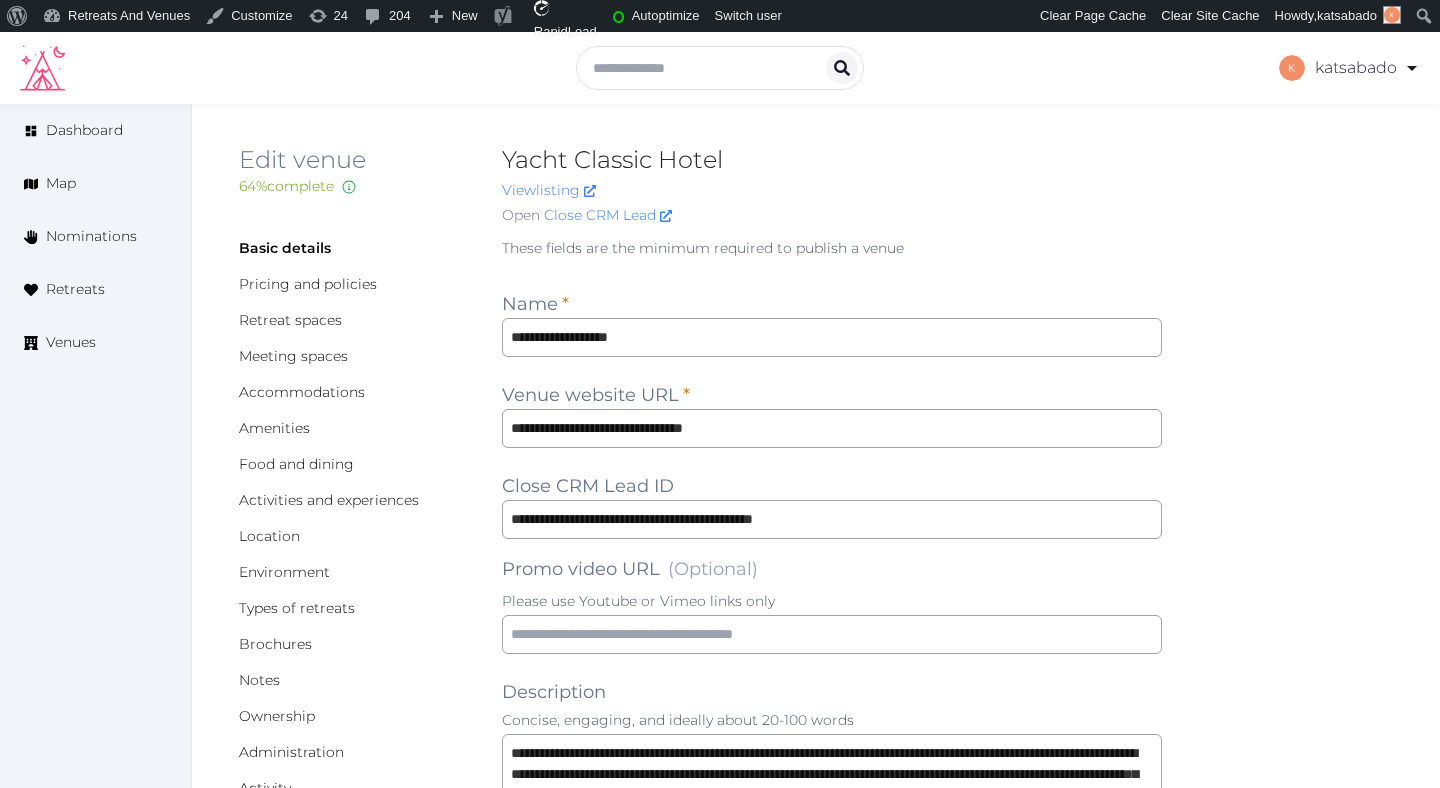 type on "*" 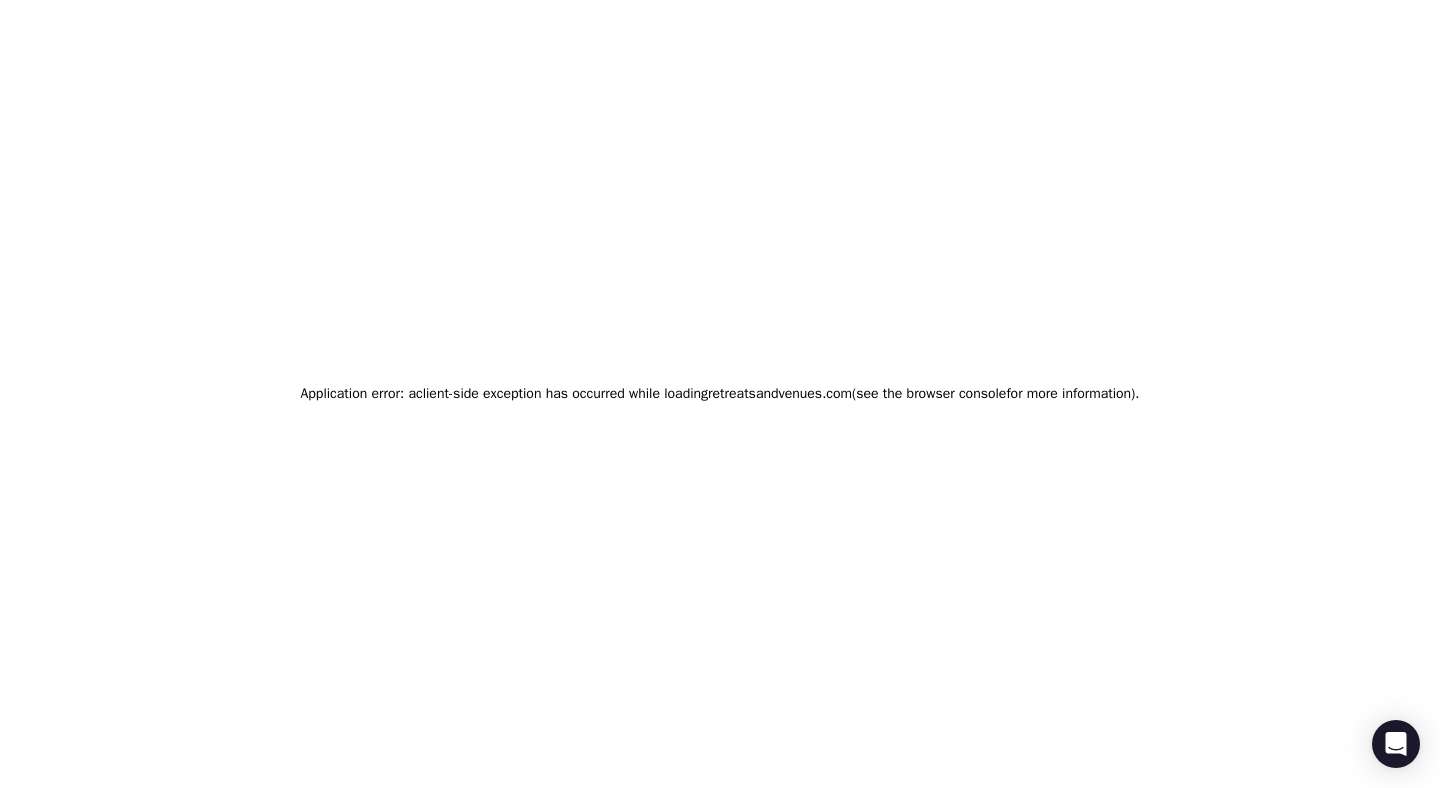 scroll, scrollTop: 0, scrollLeft: 0, axis: both 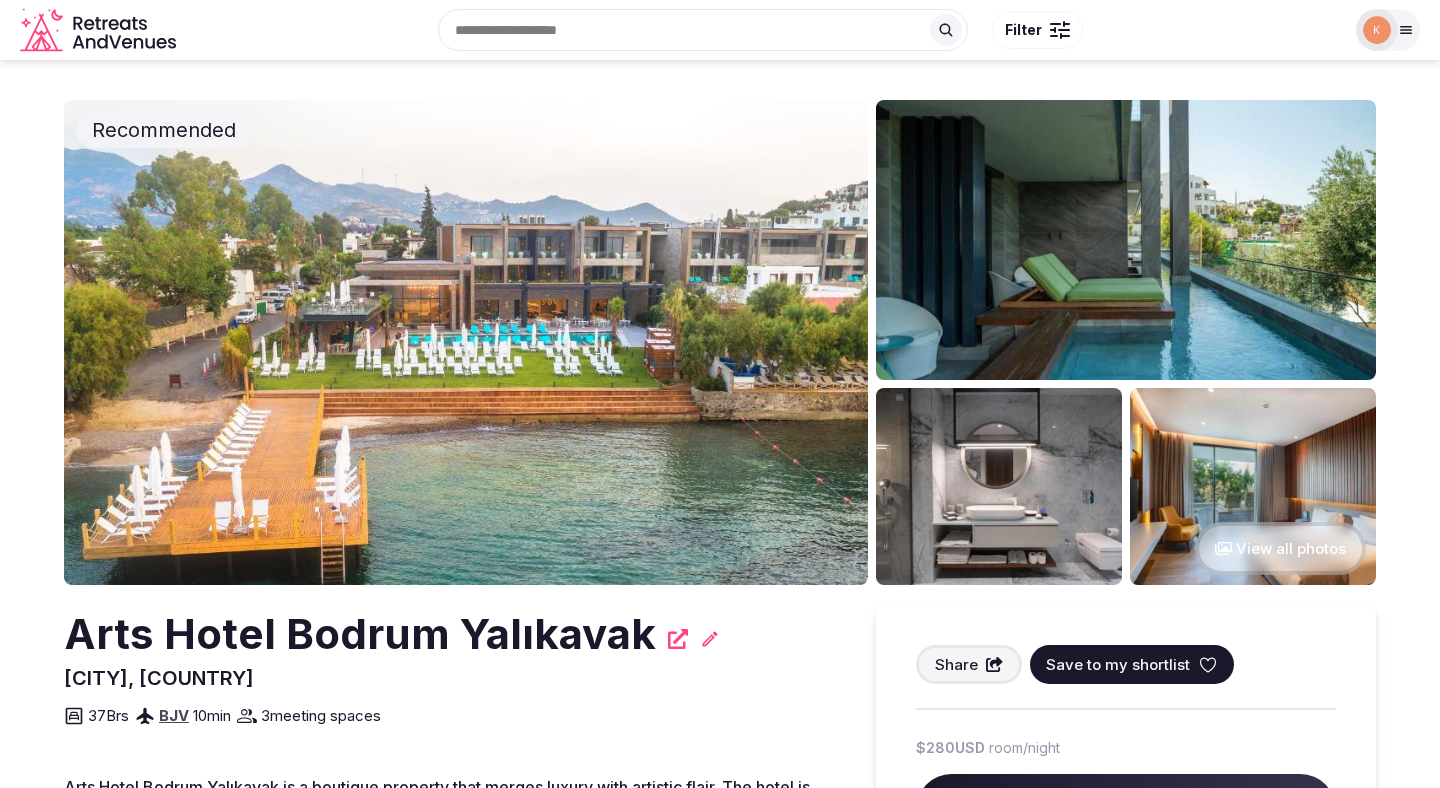 click 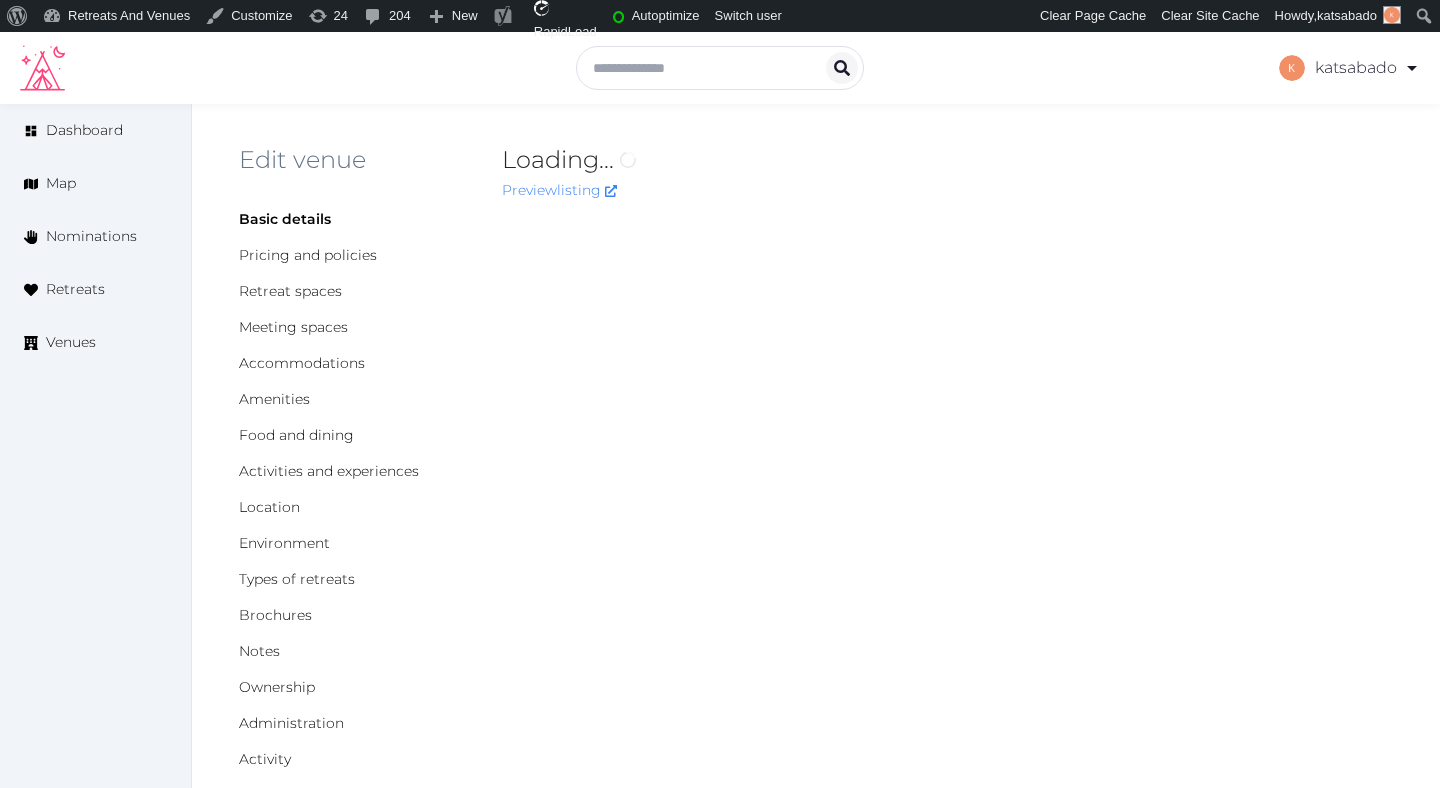 scroll, scrollTop: 0, scrollLeft: 0, axis: both 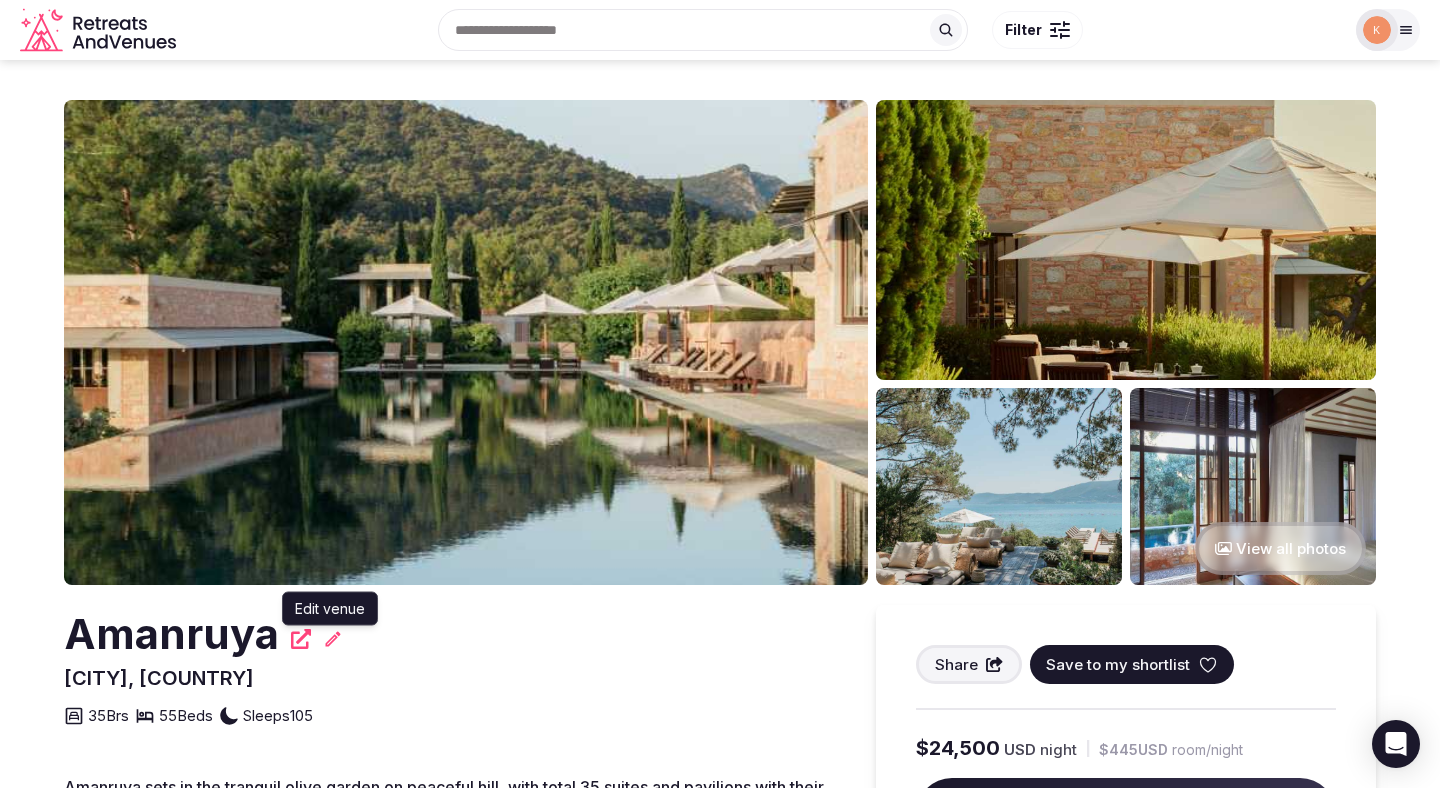 click 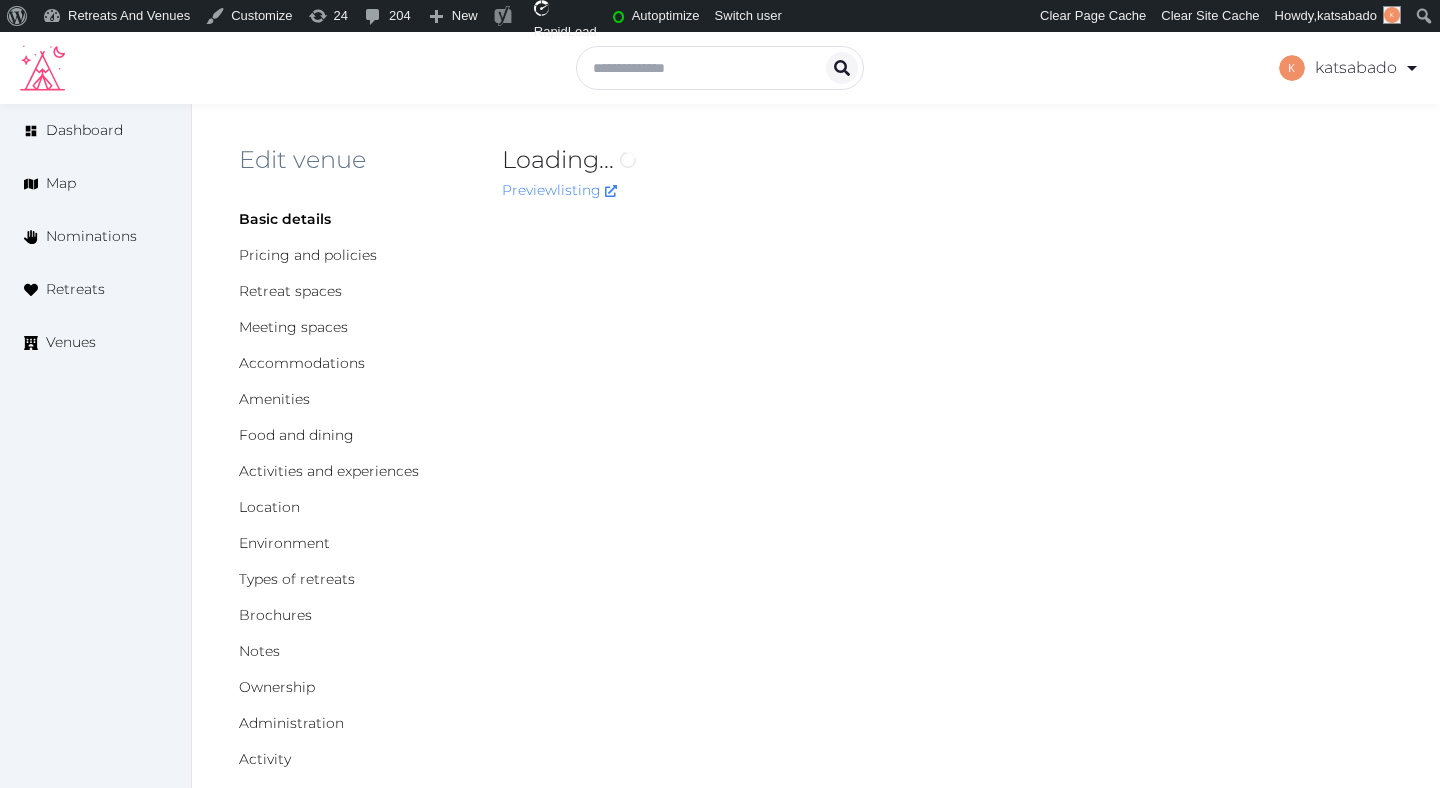 scroll, scrollTop: 0, scrollLeft: 0, axis: both 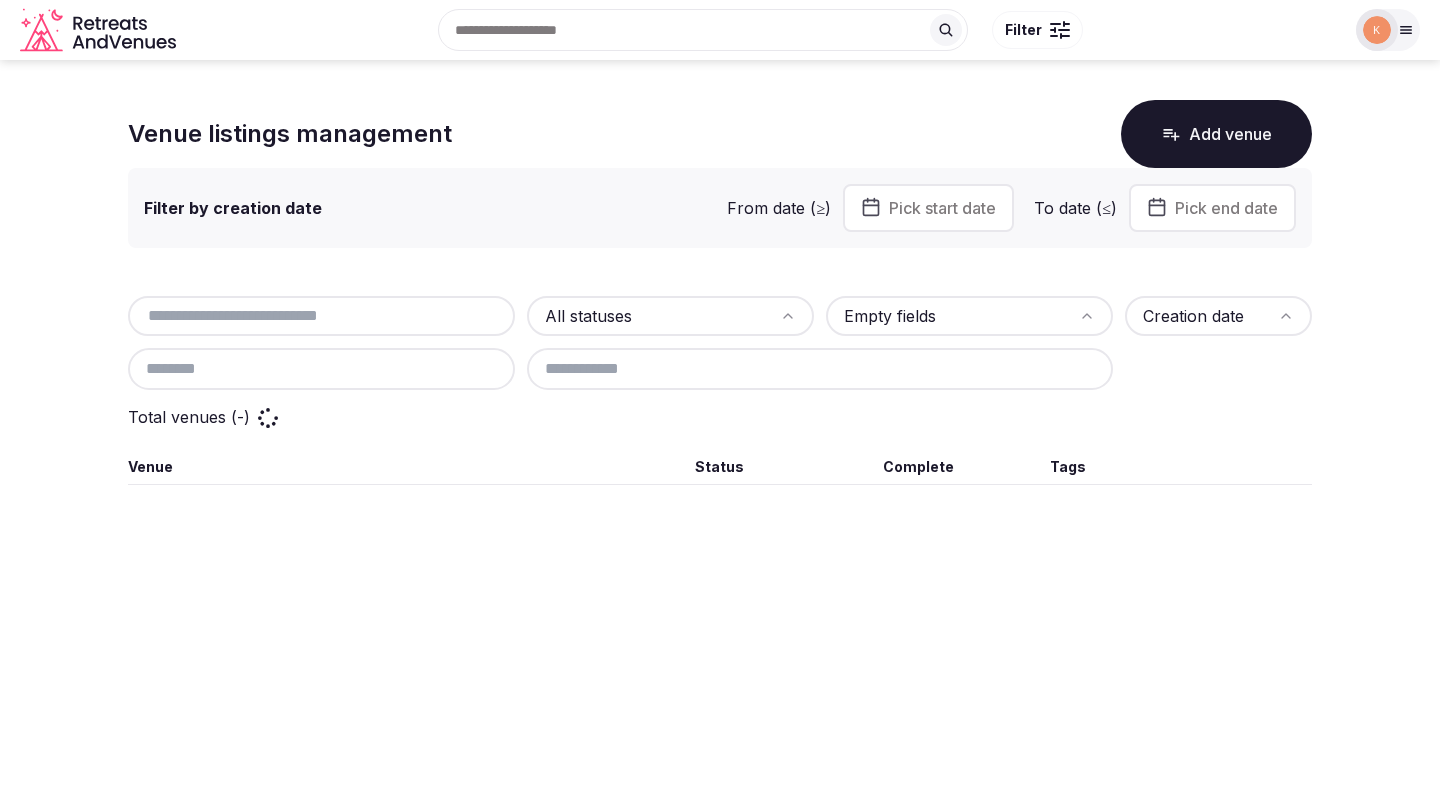 click at bounding box center (321, 316) 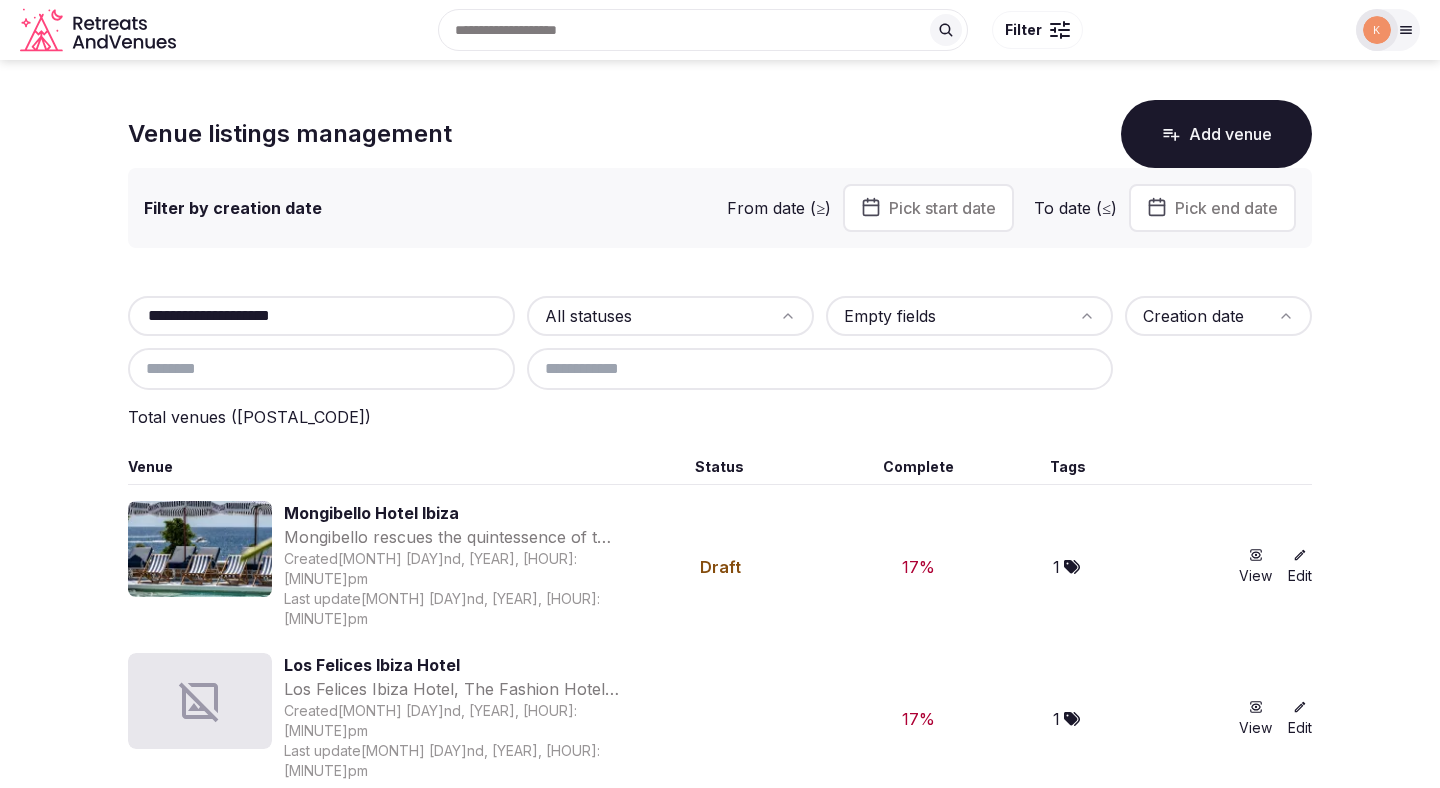 type on "**********" 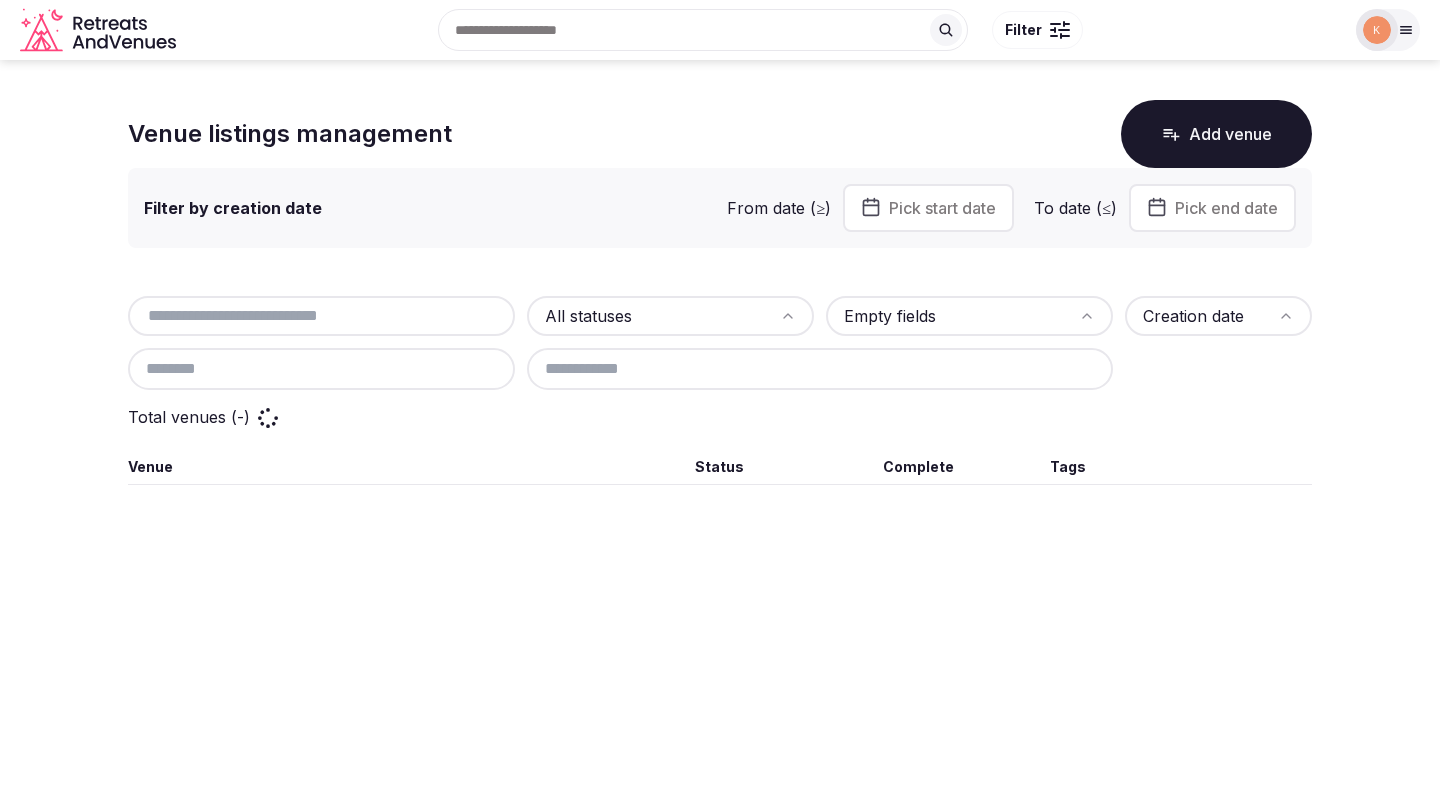 scroll, scrollTop: 0, scrollLeft: 0, axis: both 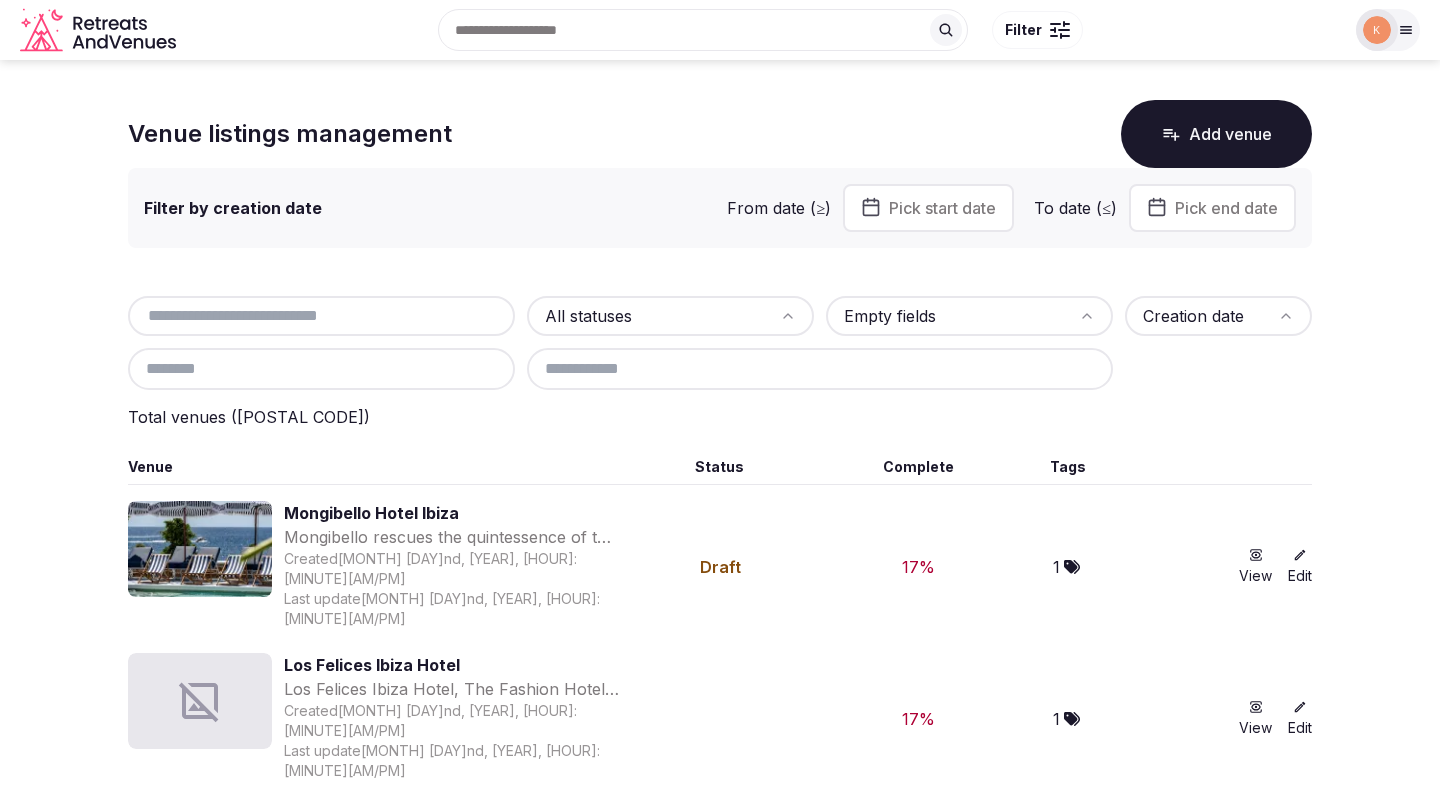 click at bounding box center [321, 316] 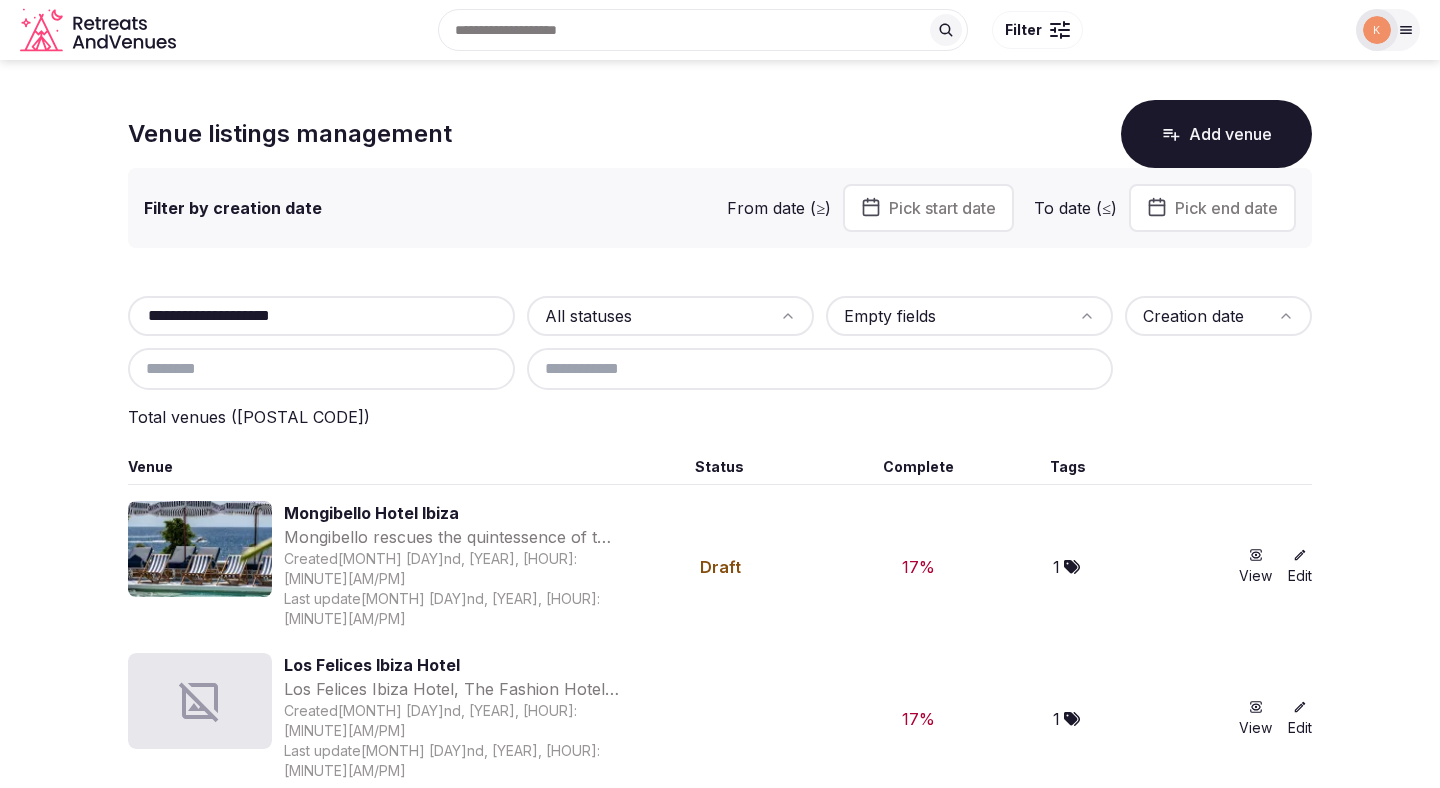 type on "**********" 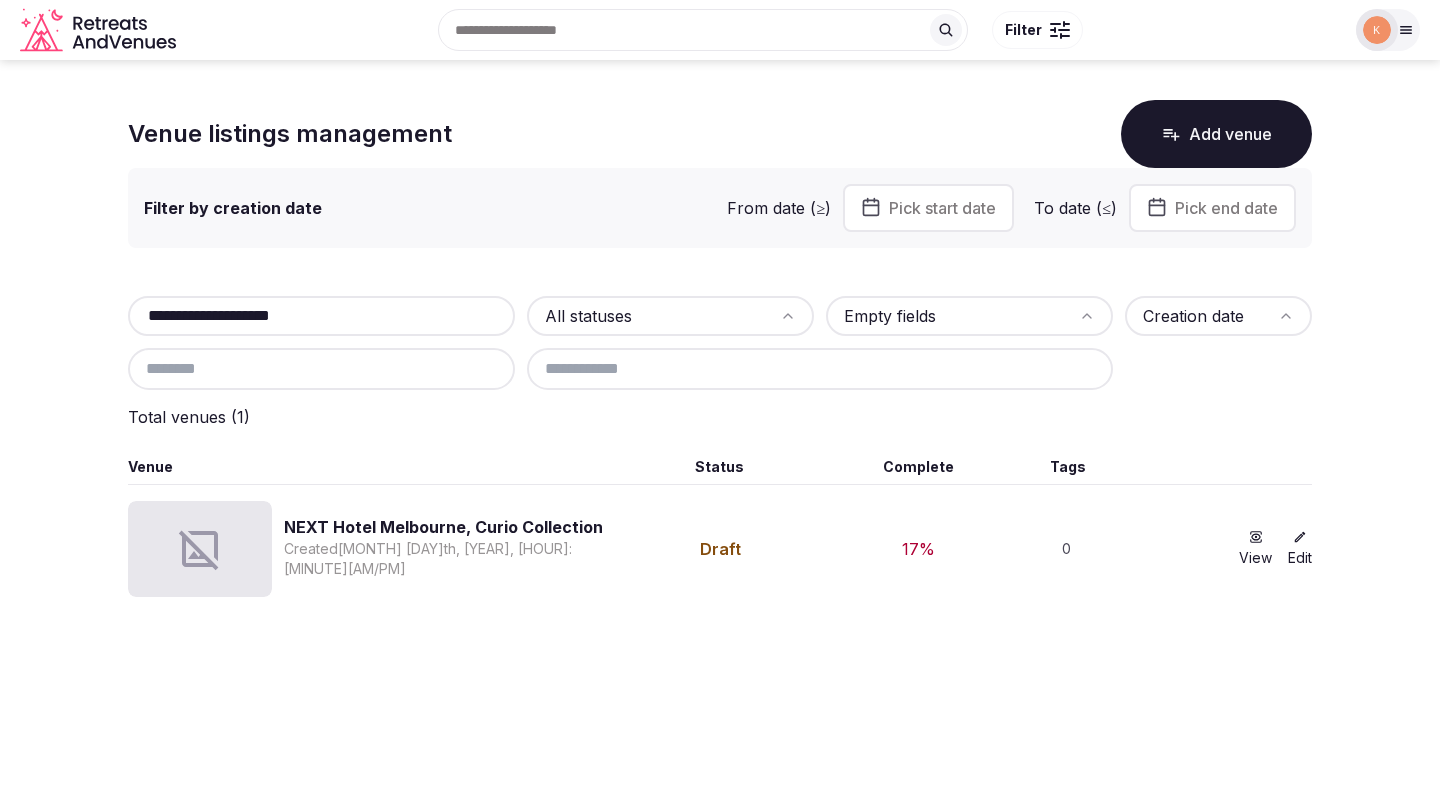 click on "NEXT Hotel Melbourne, Curio Collection" at bounding box center [451, 527] 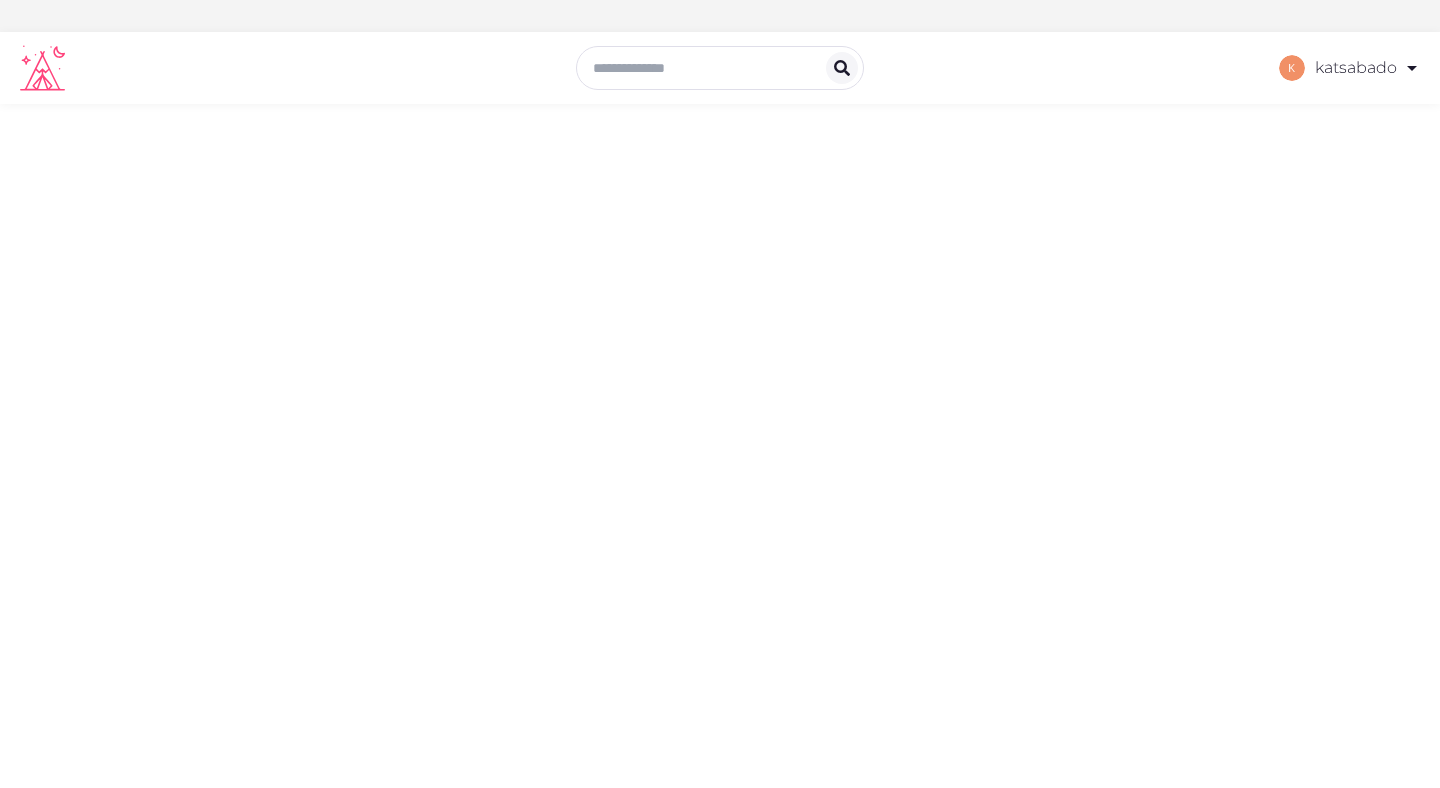 scroll, scrollTop: 0, scrollLeft: 0, axis: both 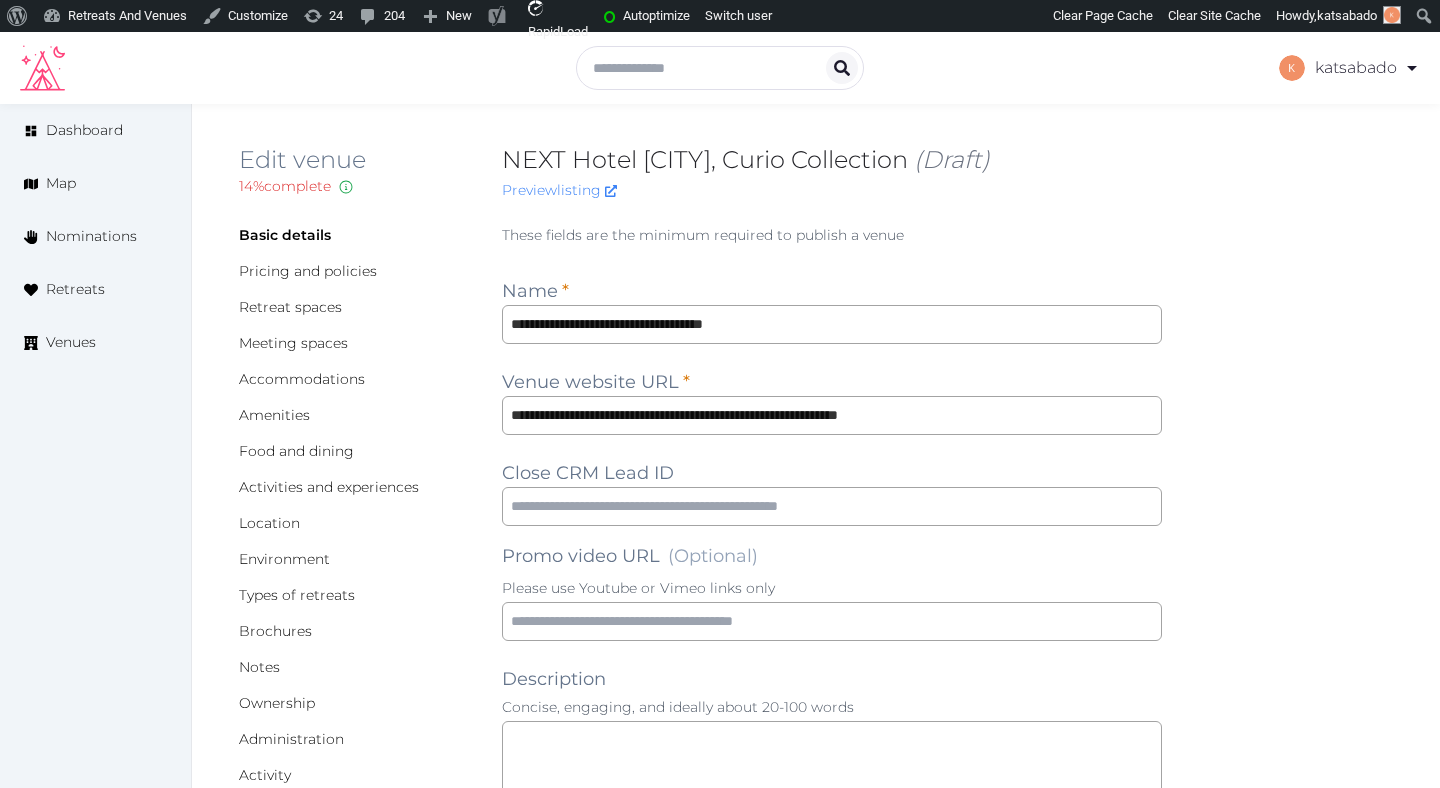 copy on "NEXT Hotel Melbourne, Curio Collection" 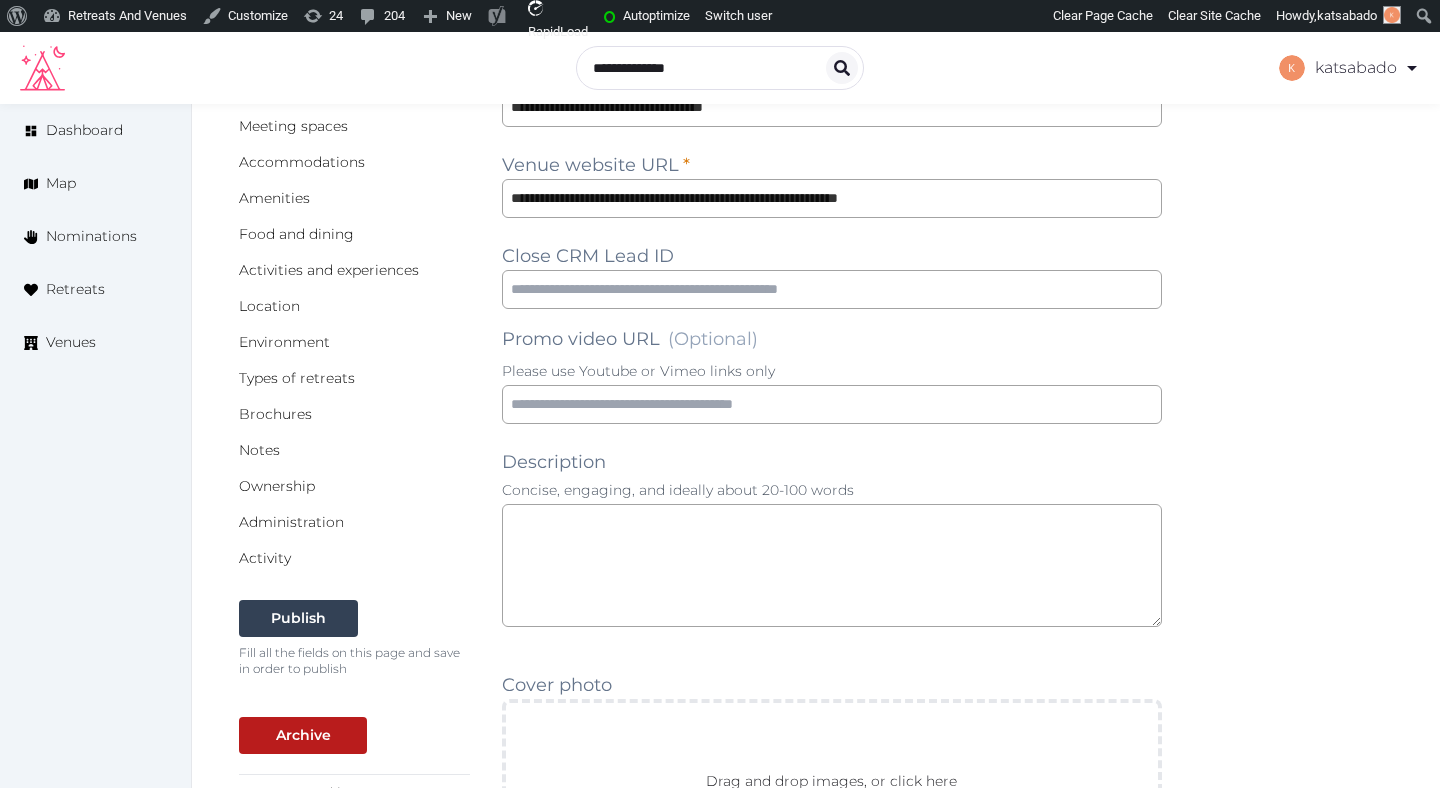 scroll, scrollTop: 0, scrollLeft: 0, axis: both 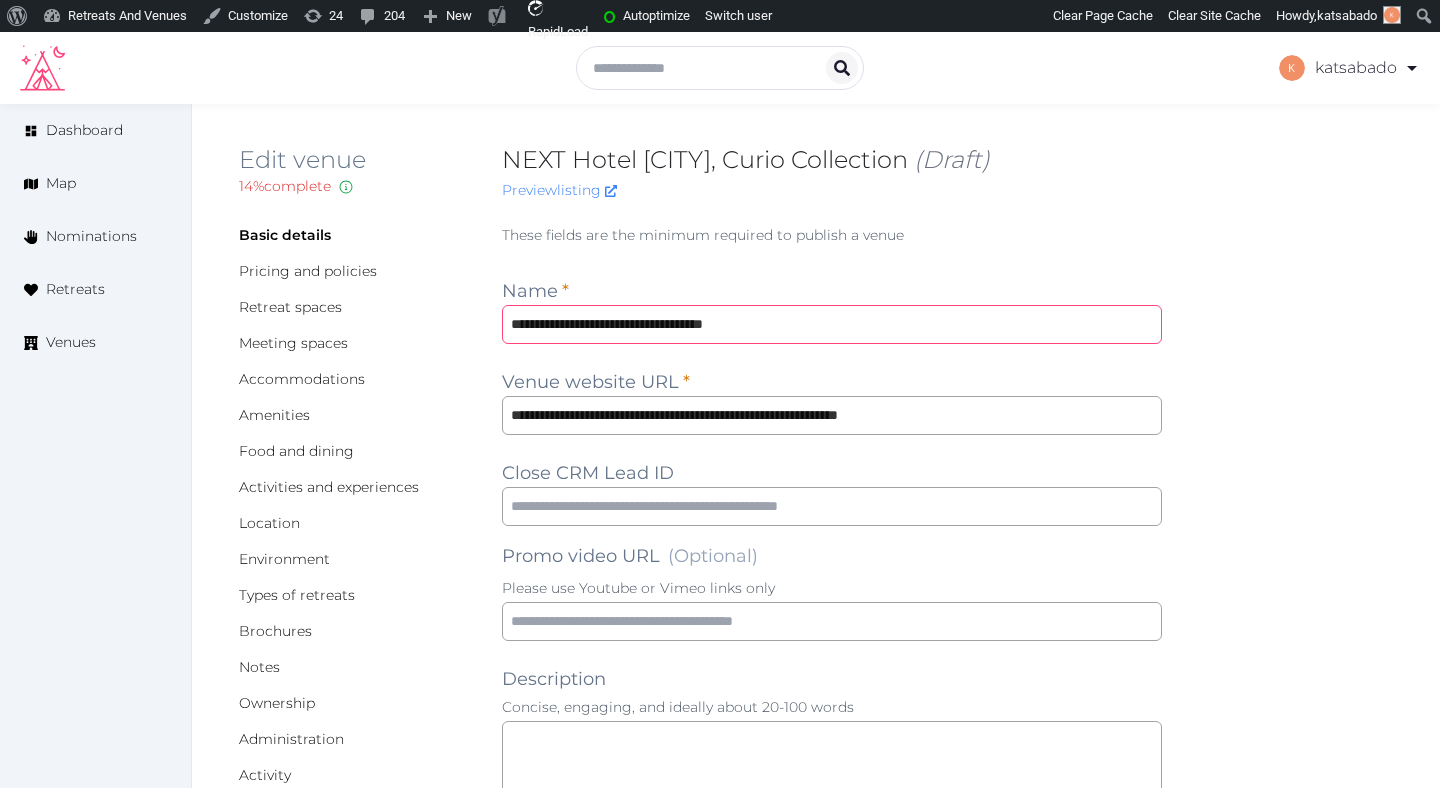 click on "**********" at bounding box center (832, 324) 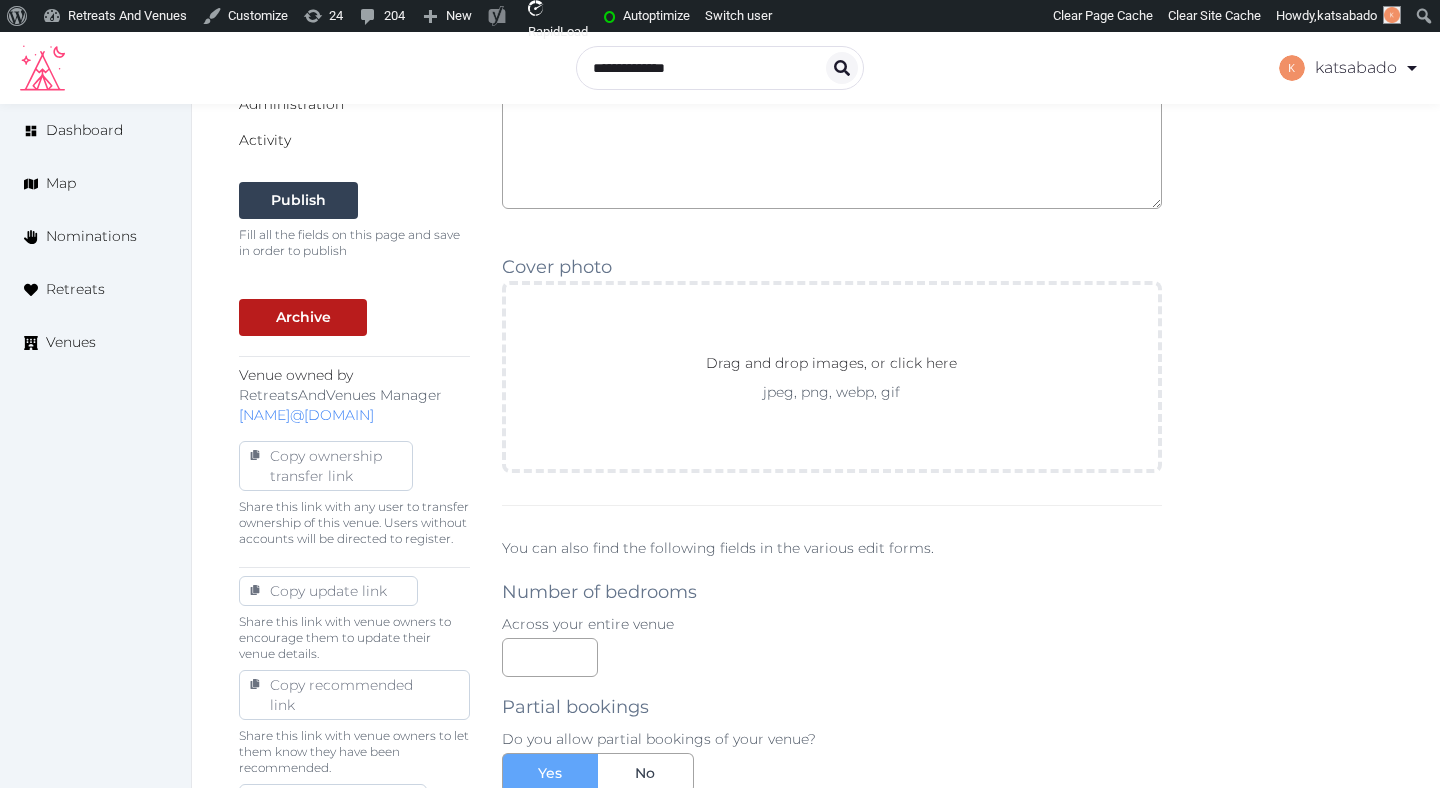 scroll, scrollTop: 670, scrollLeft: 0, axis: vertical 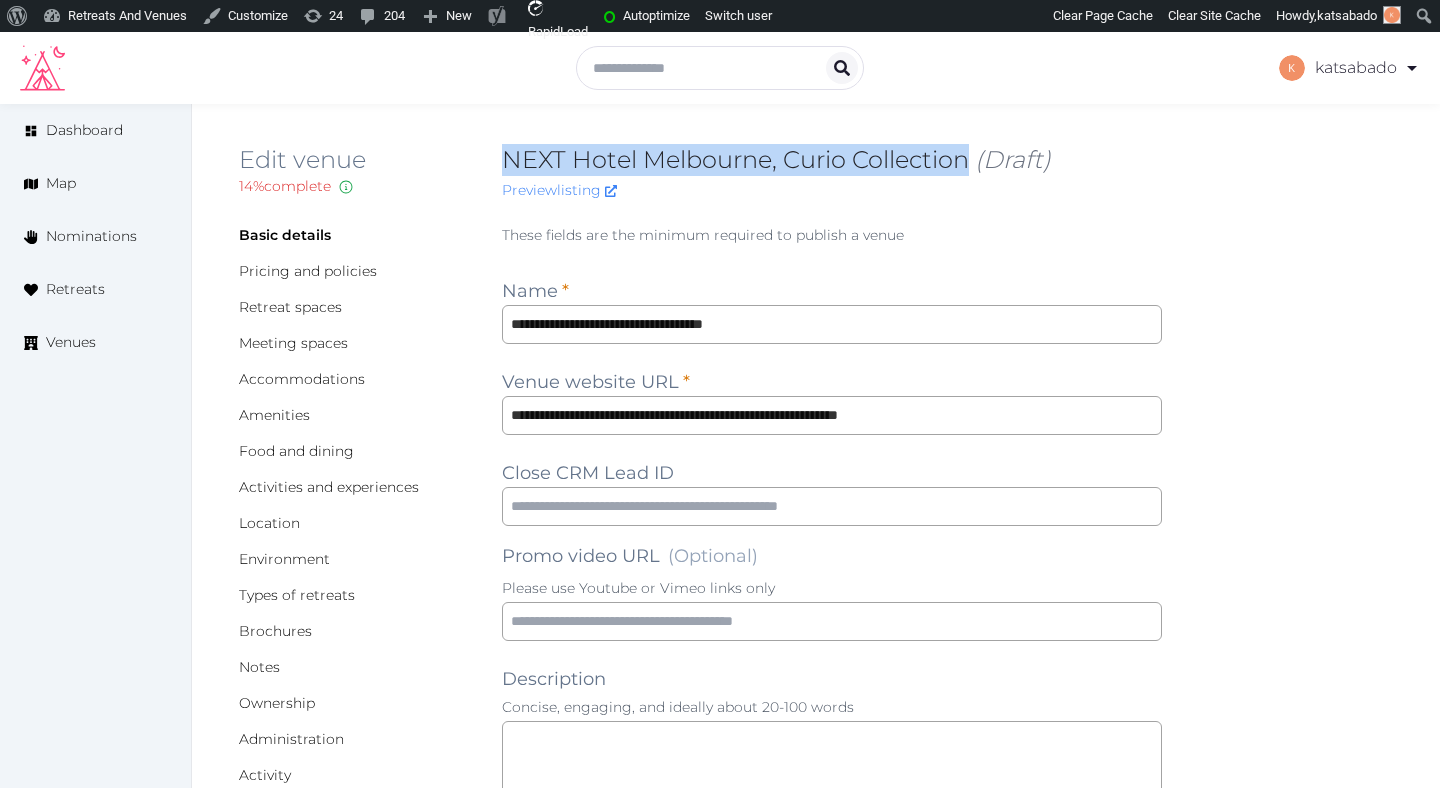 copy on "NEXT Hotel Melbourne, Curio Collection" 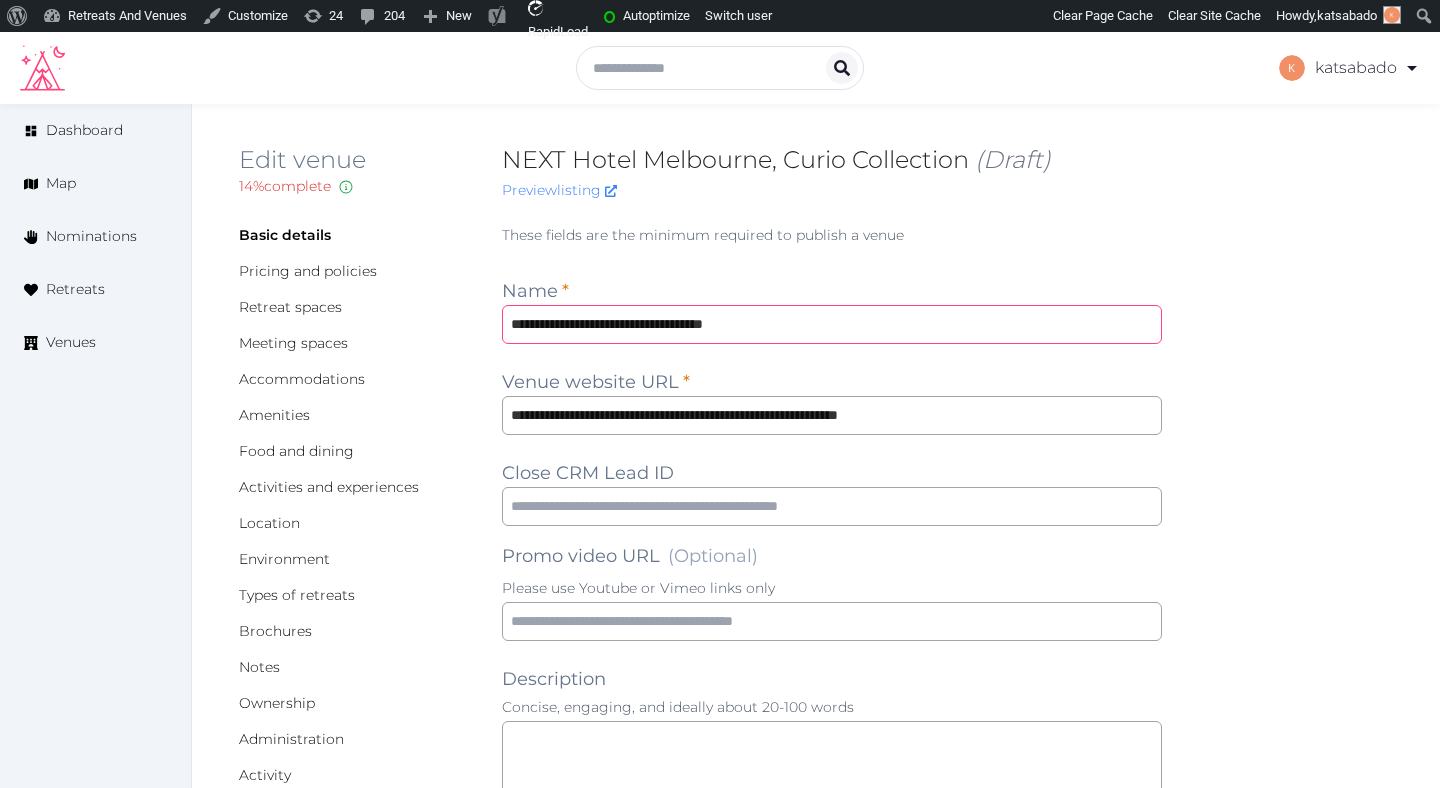 click on "**********" at bounding box center (832, 324) 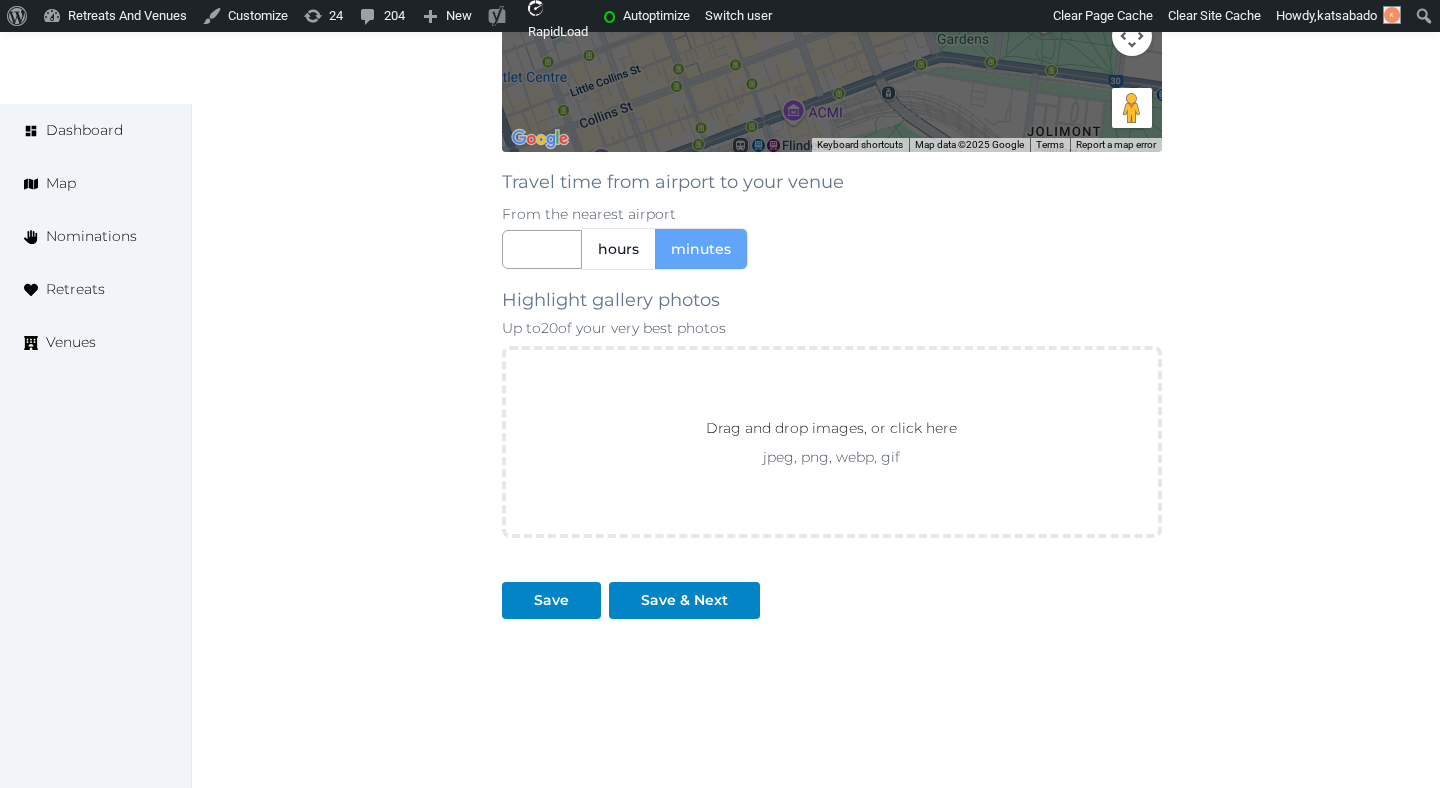 scroll, scrollTop: 1839, scrollLeft: 0, axis: vertical 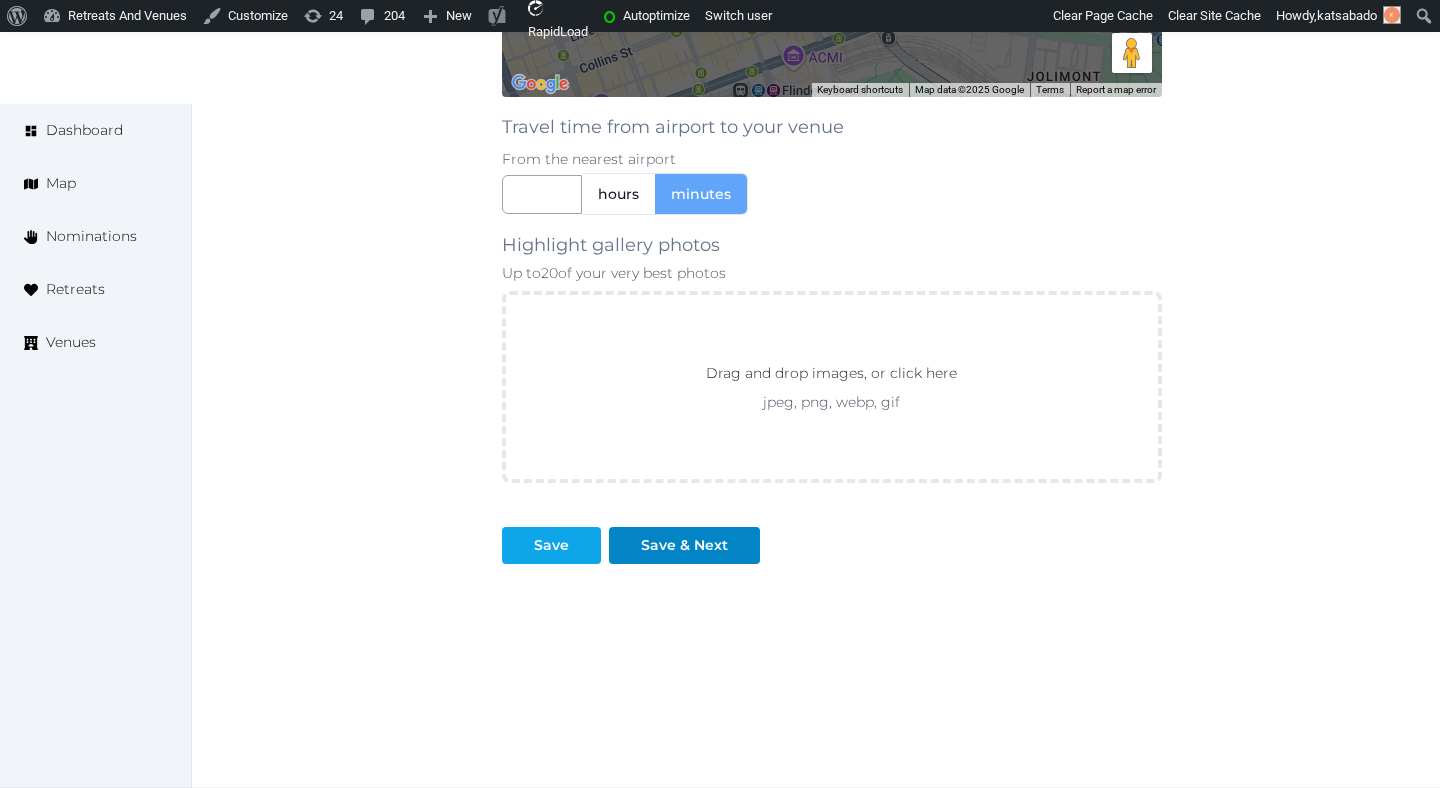 type on "**********" 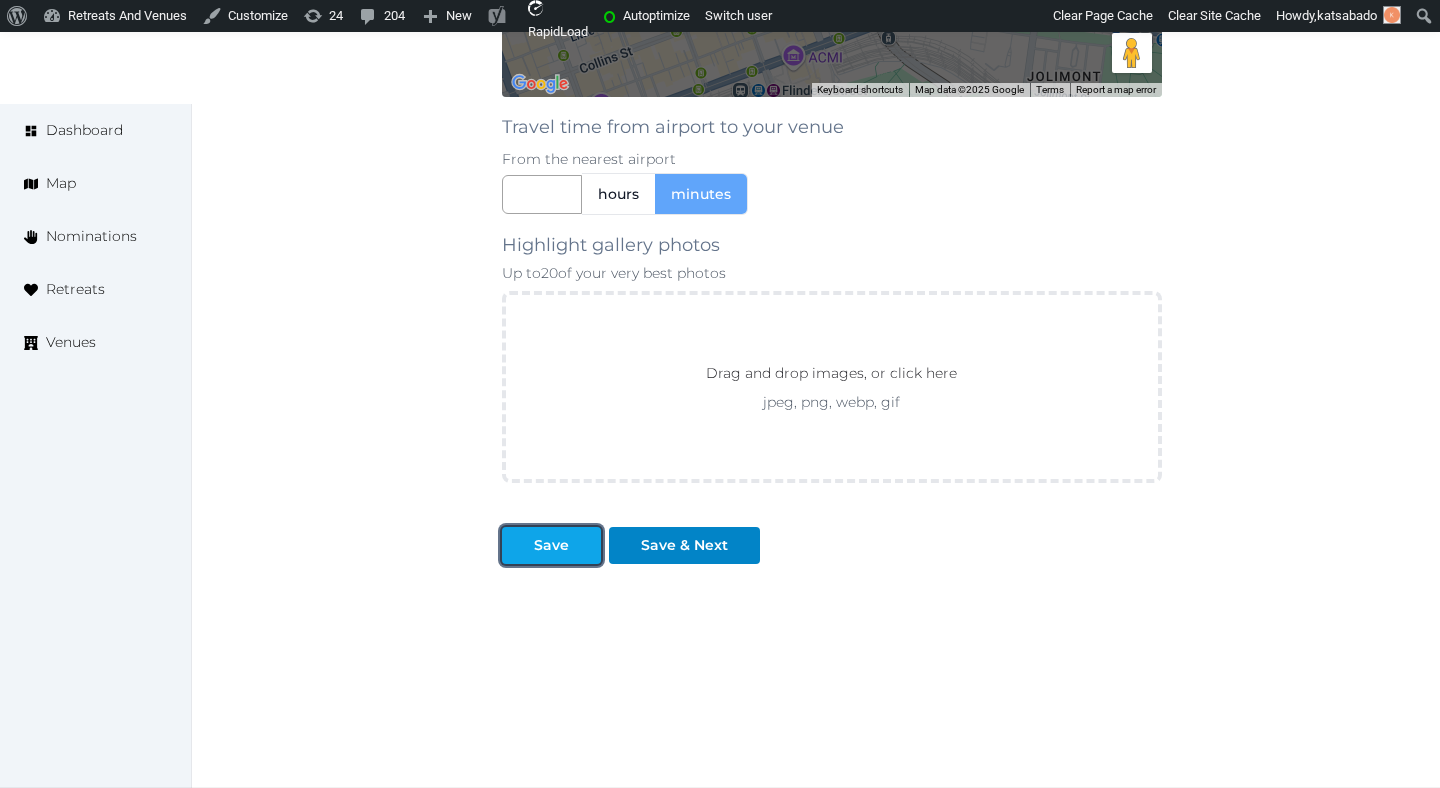 click on "Save" at bounding box center [551, 545] 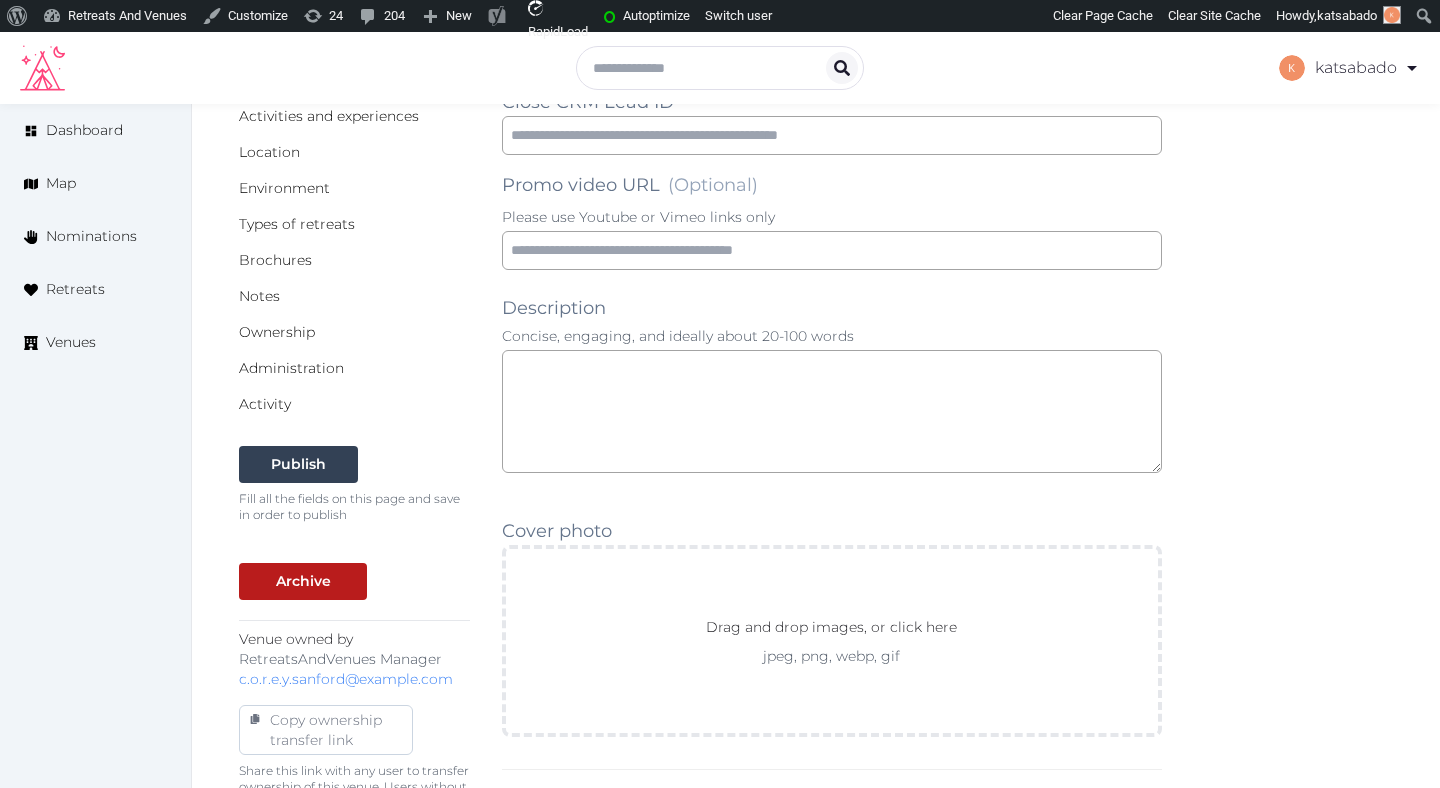 scroll, scrollTop: 0, scrollLeft: 0, axis: both 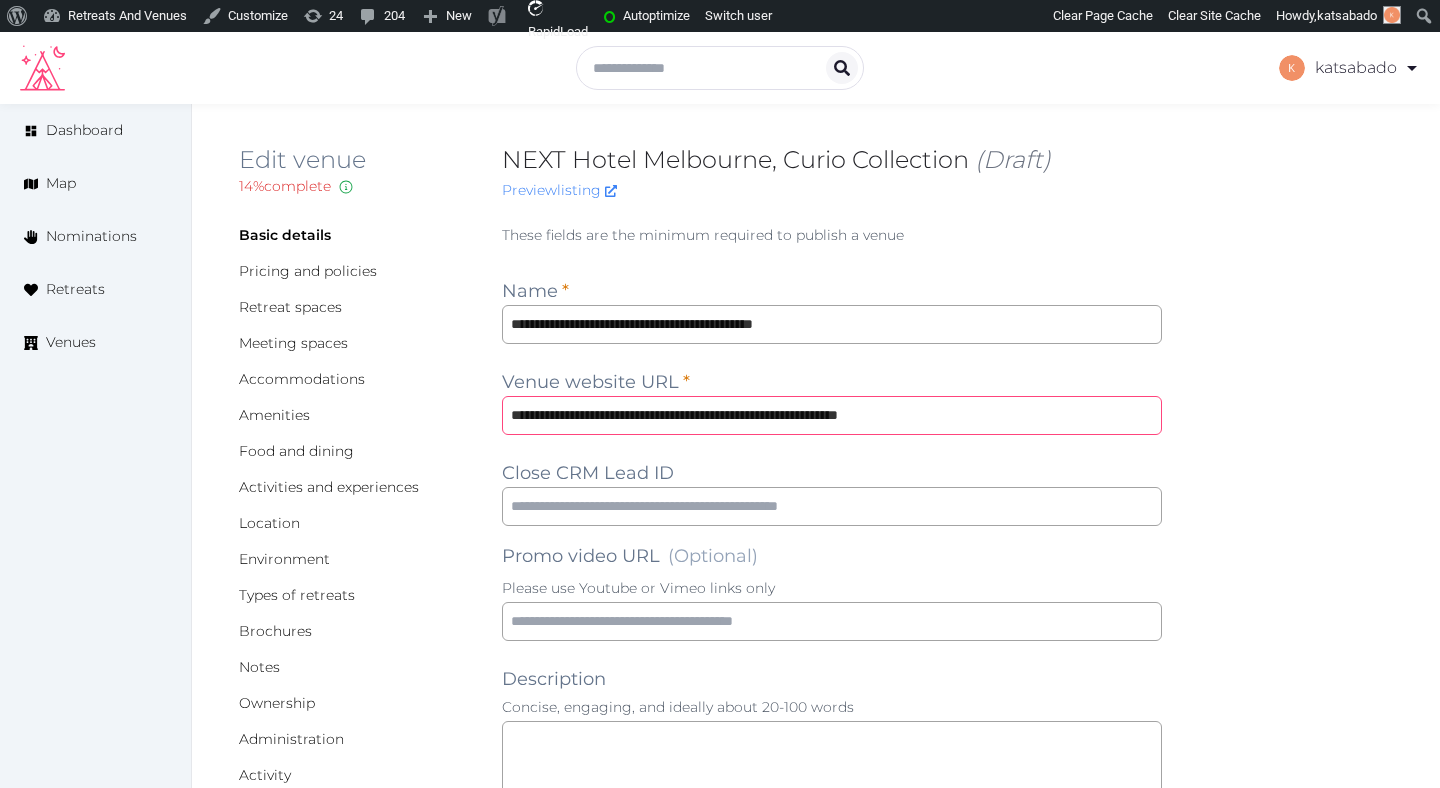 click on "**********" at bounding box center (832, 415) 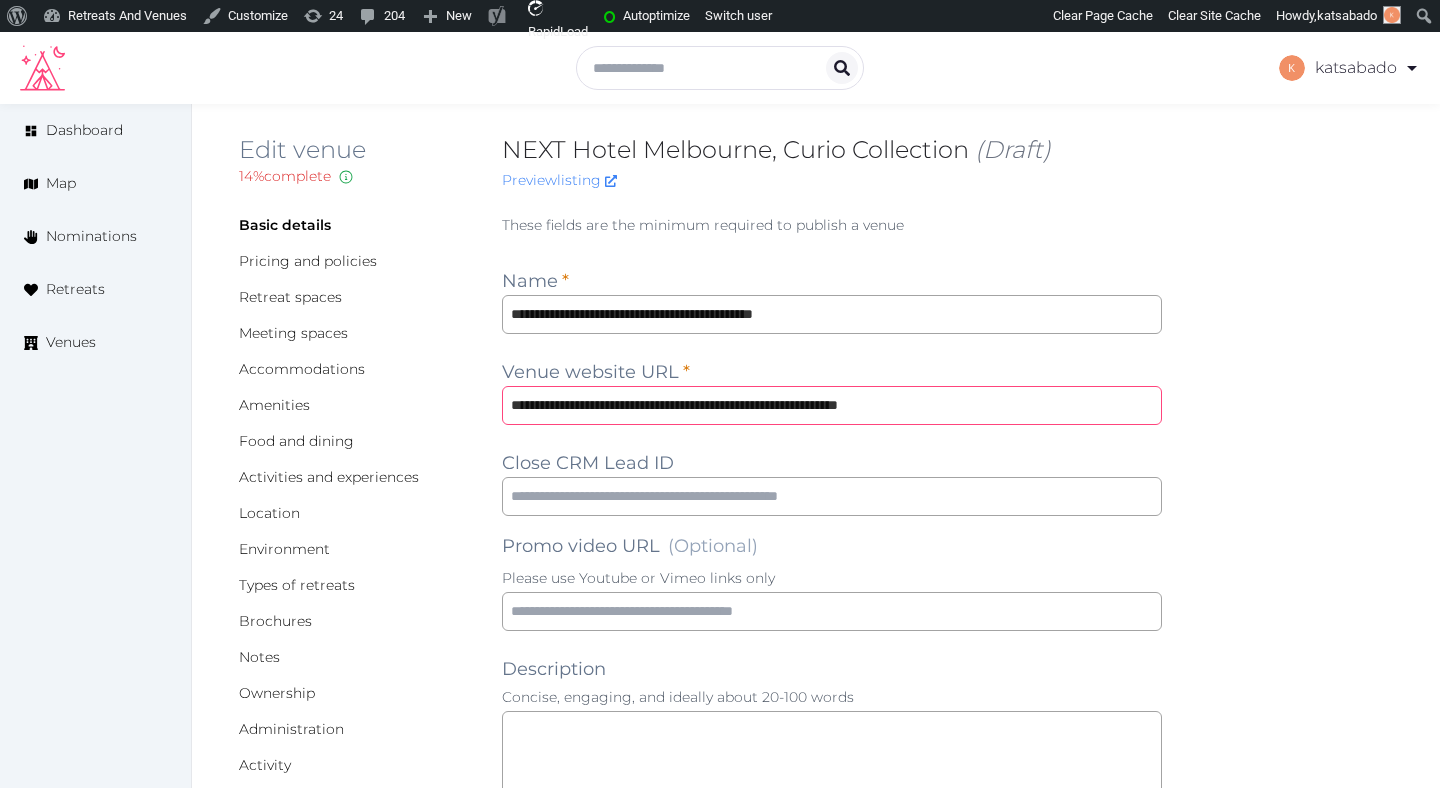 scroll, scrollTop: 0, scrollLeft: 0, axis: both 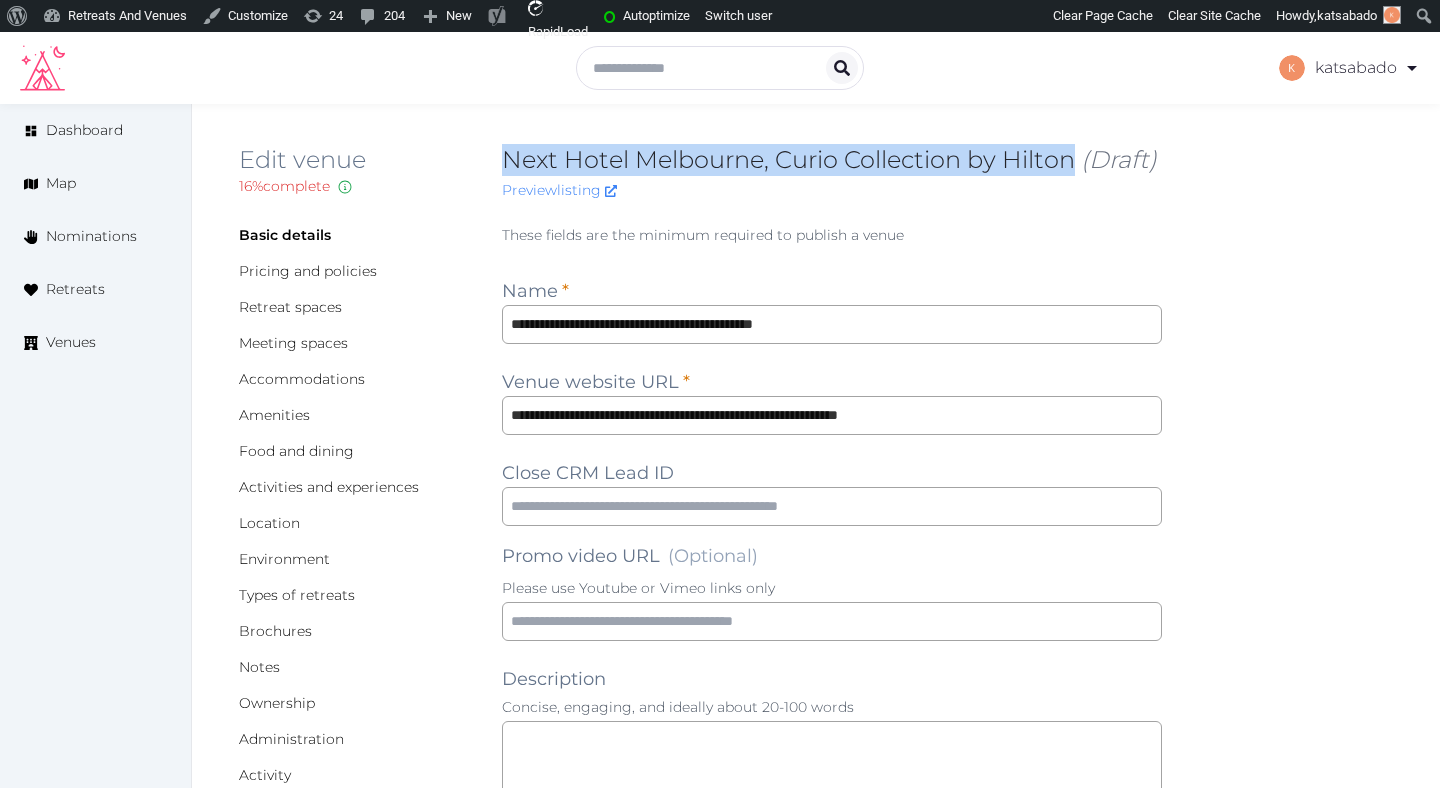 copy on "Next Hotel Melbourne, Curio Collection by Hilton" 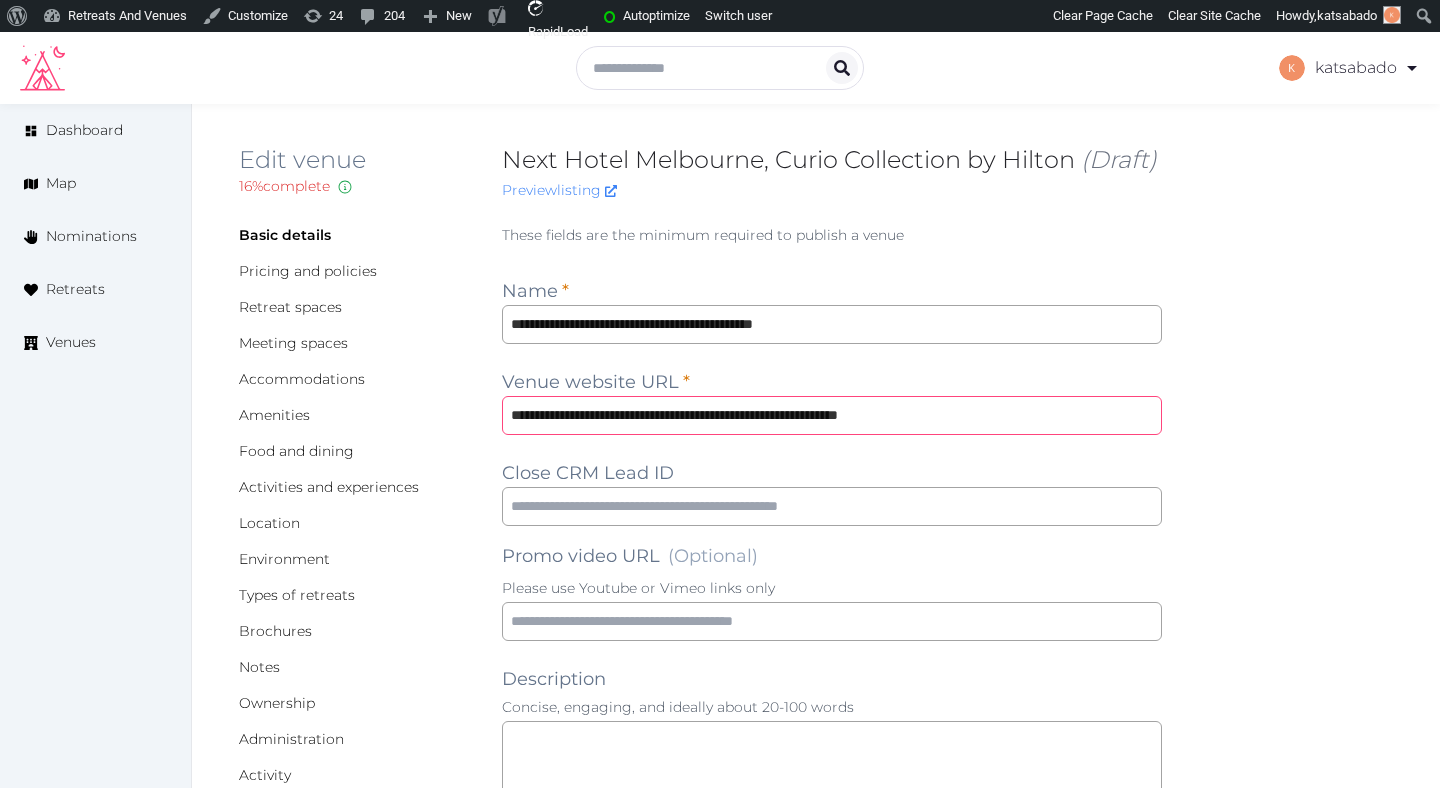 click on "**********" at bounding box center [832, 415] 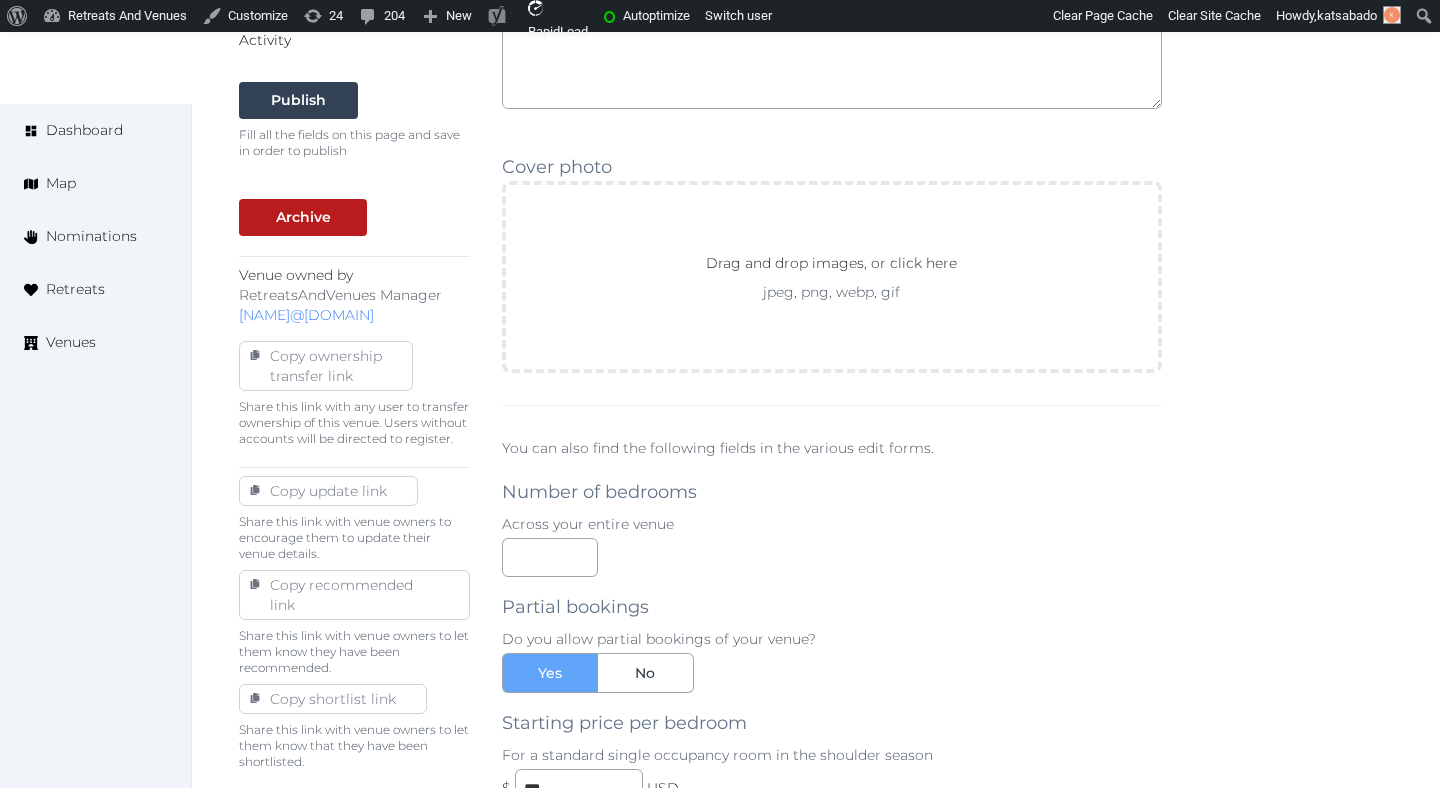scroll, scrollTop: 775, scrollLeft: 0, axis: vertical 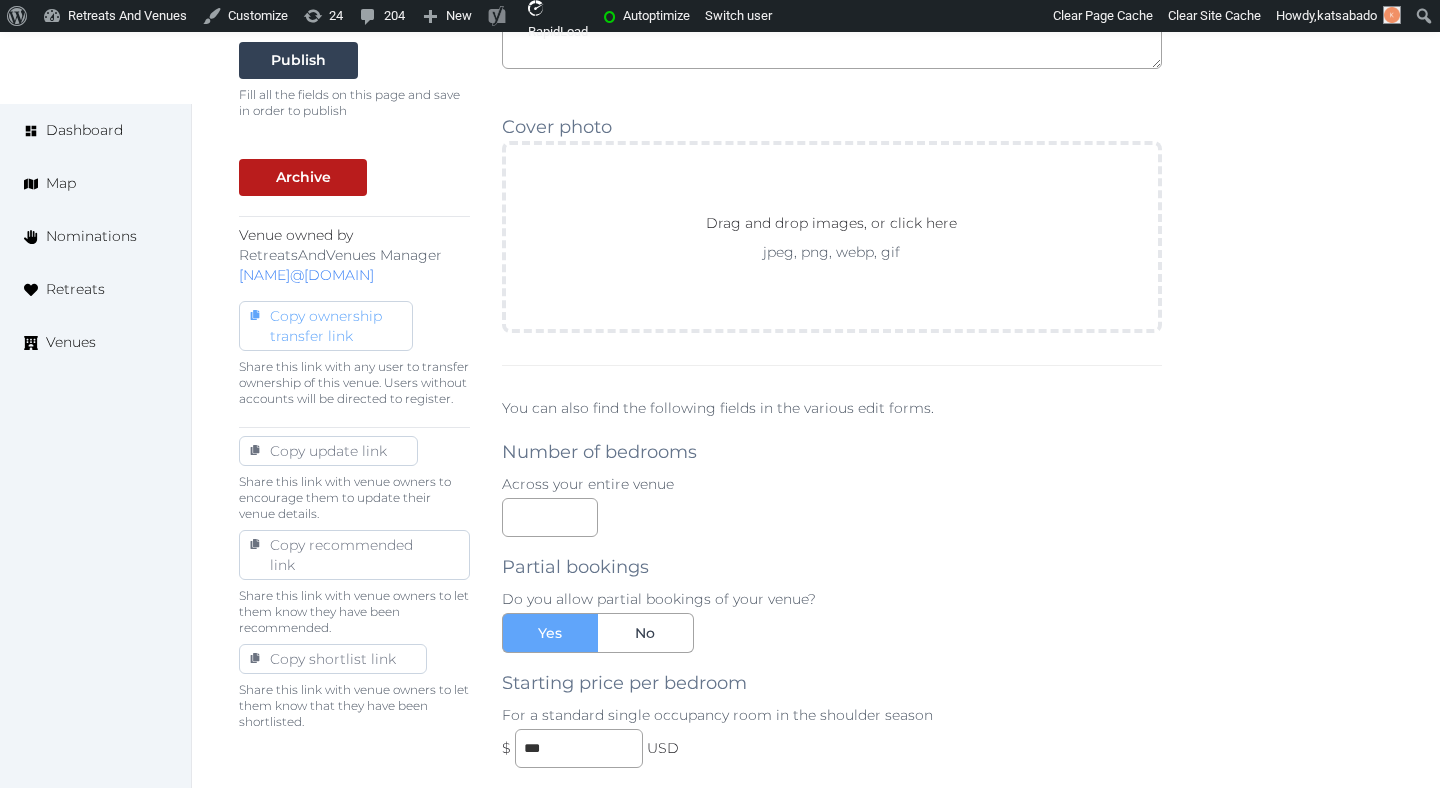 click on "Copy ownership transfer link" at bounding box center [326, 326] 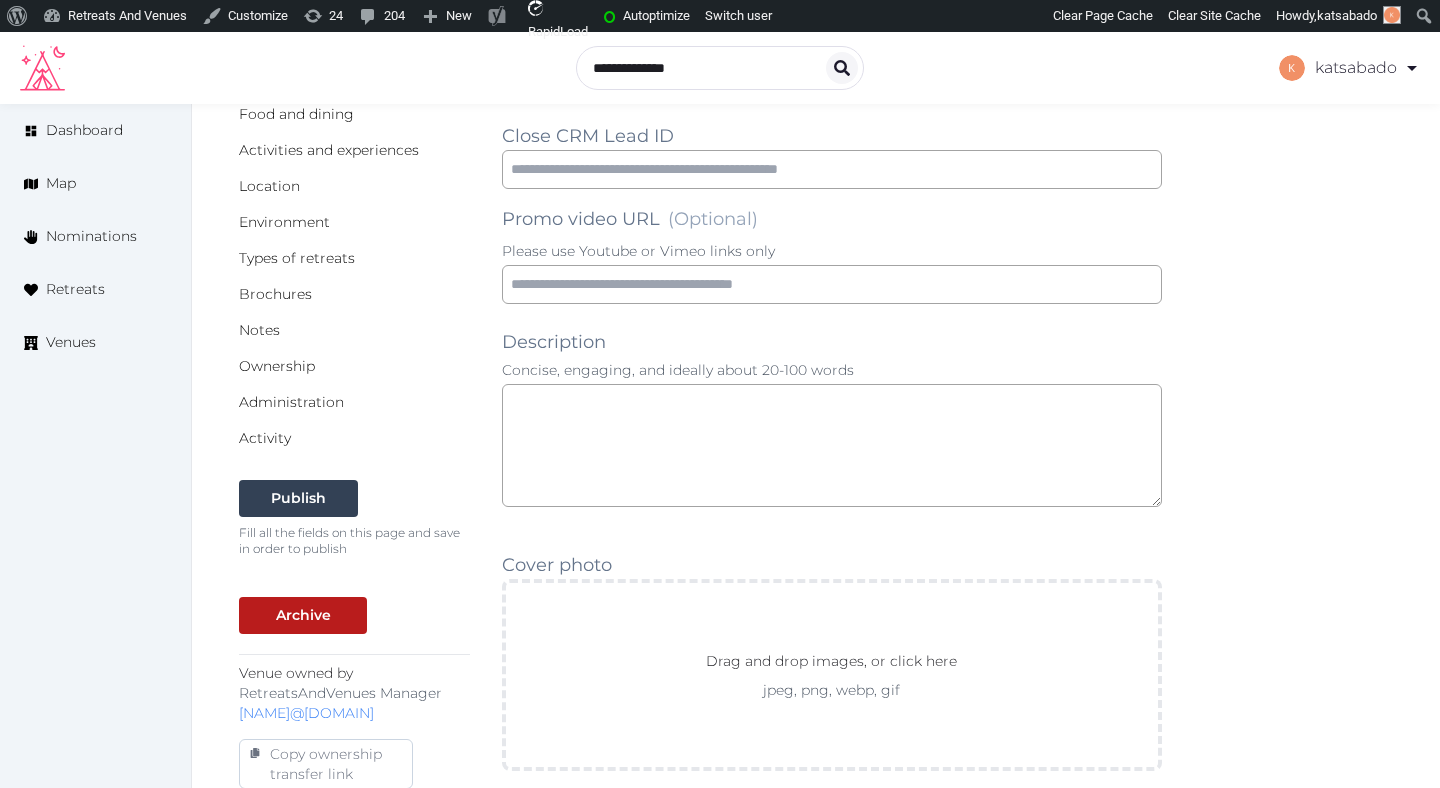 scroll, scrollTop: 325, scrollLeft: 0, axis: vertical 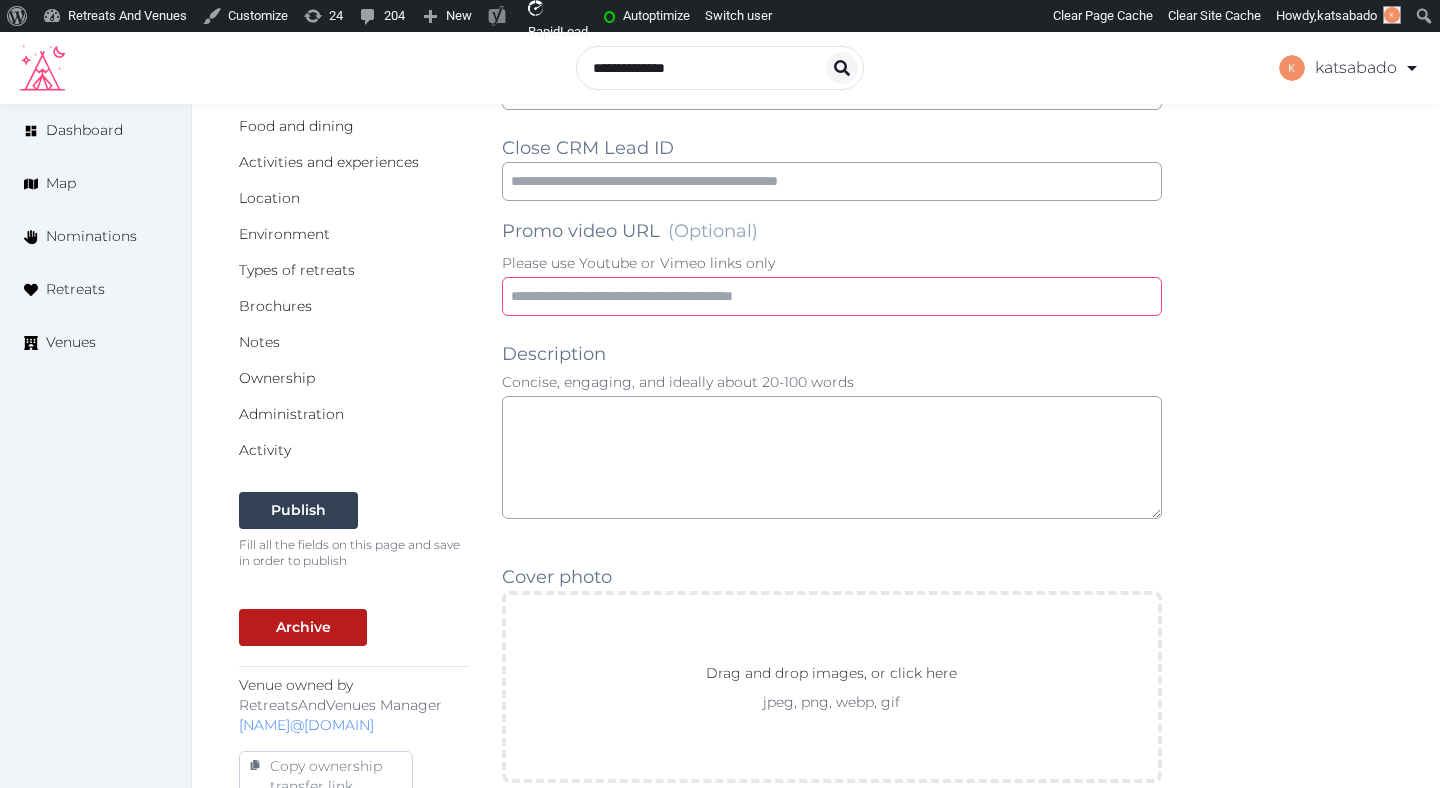click at bounding box center [832, 296] 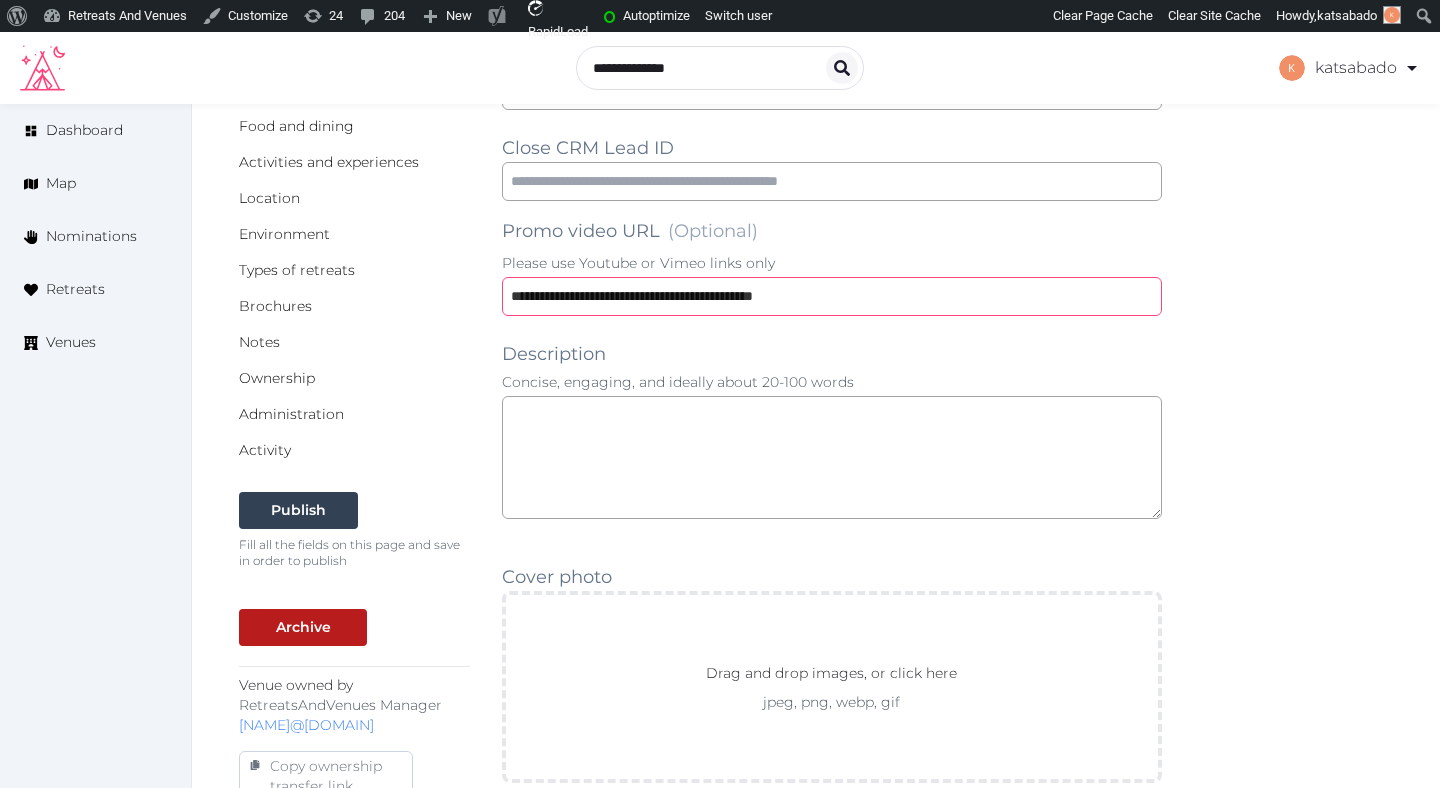 type 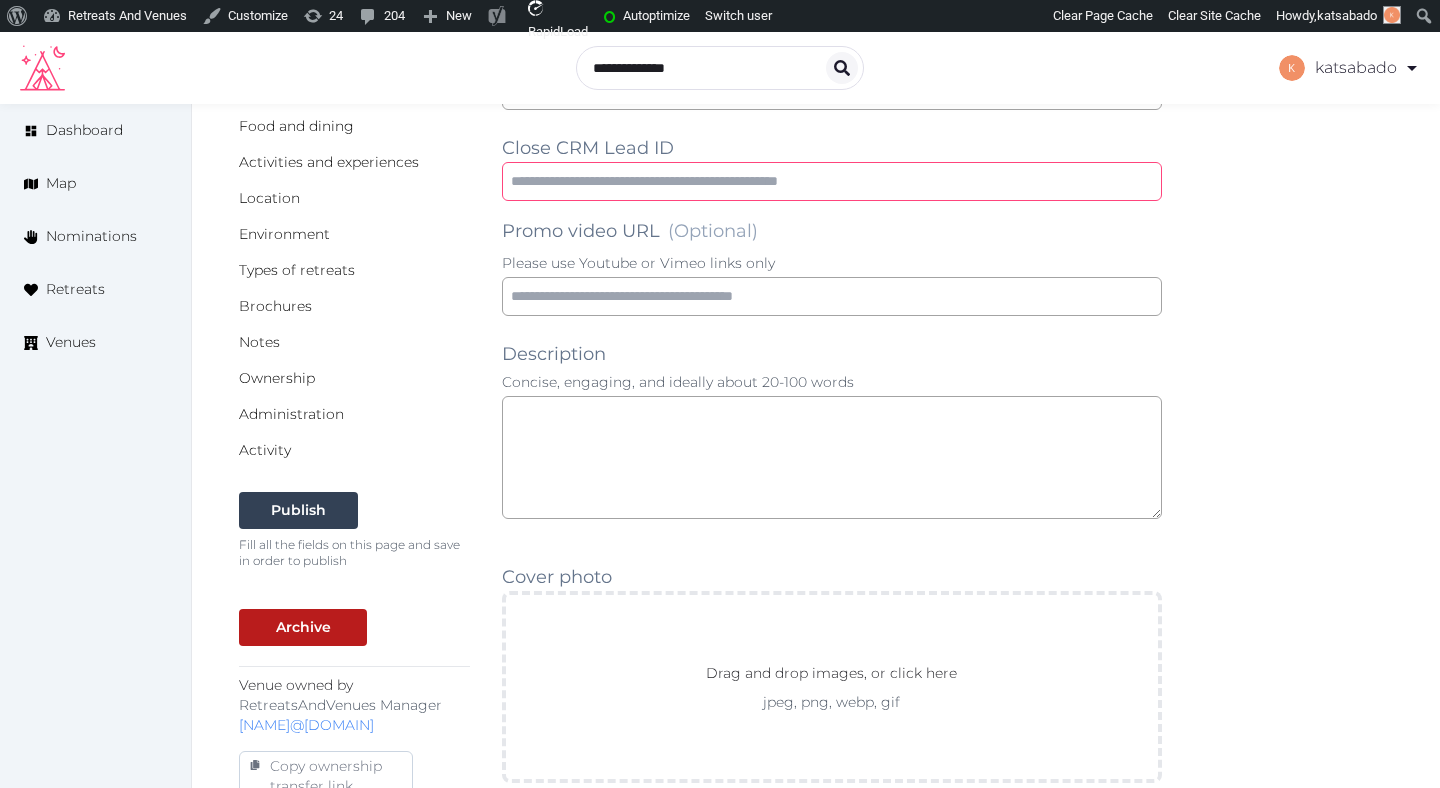 click at bounding box center (832, 181) 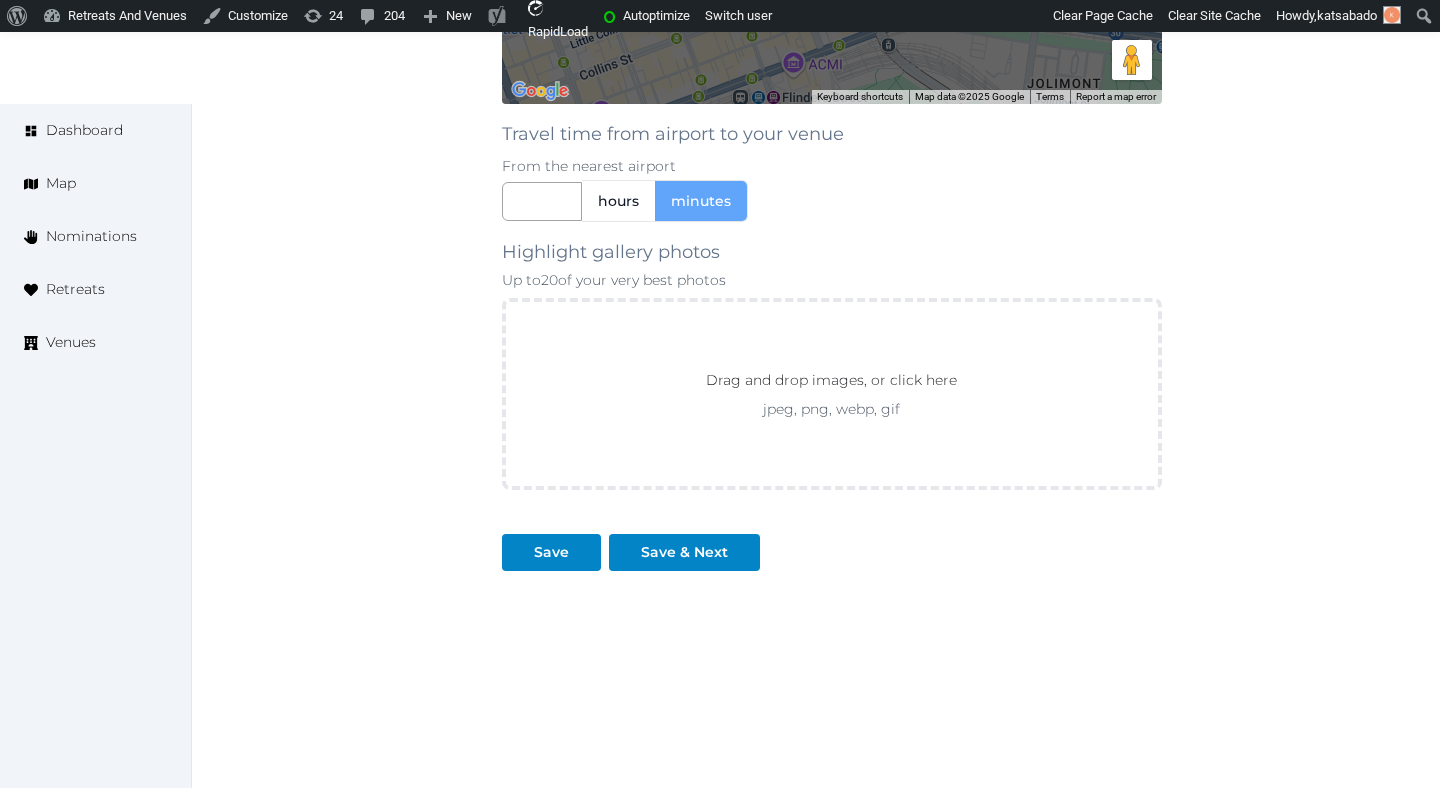 scroll, scrollTop: 1839, scrollLeft: 0, axis: vertical 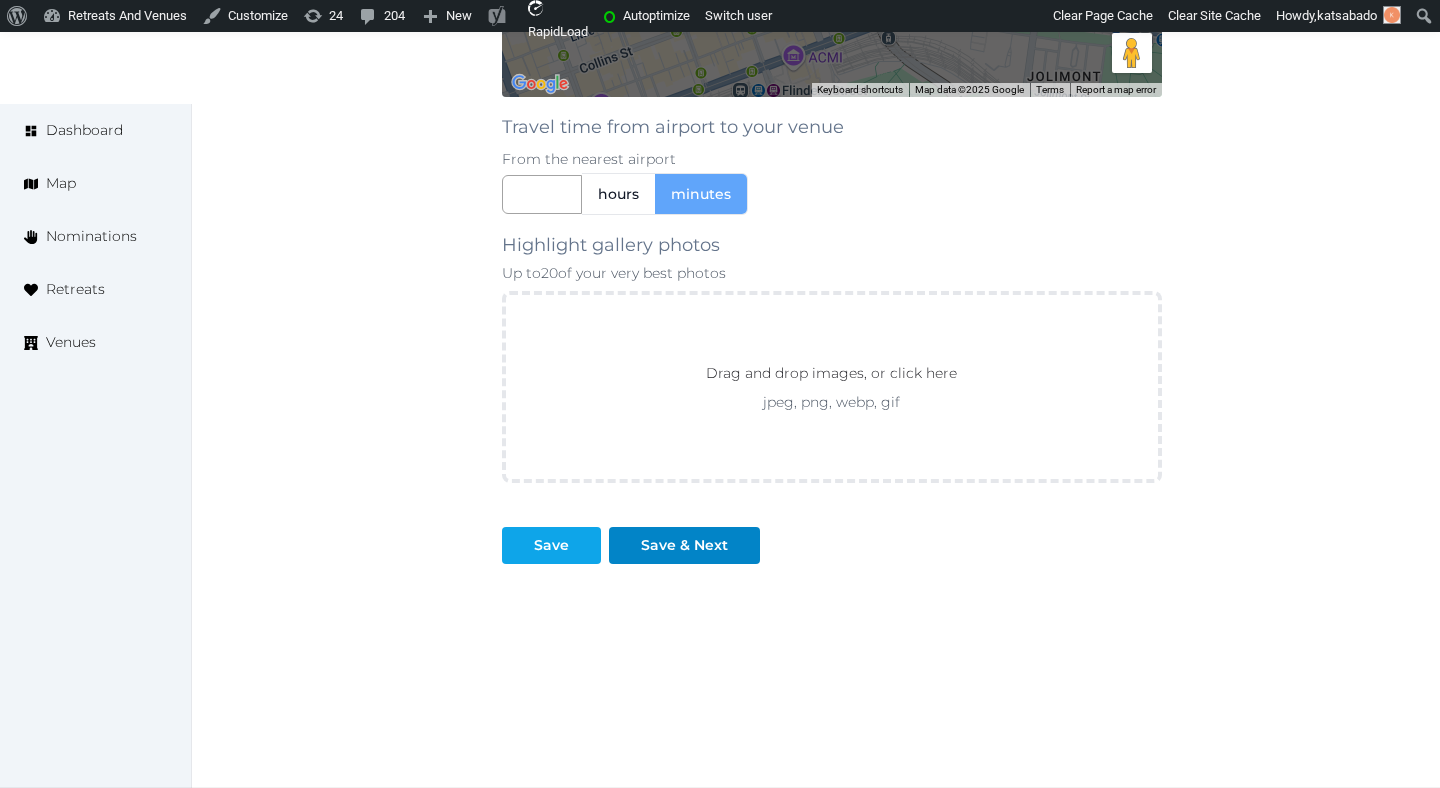 type on "**********" 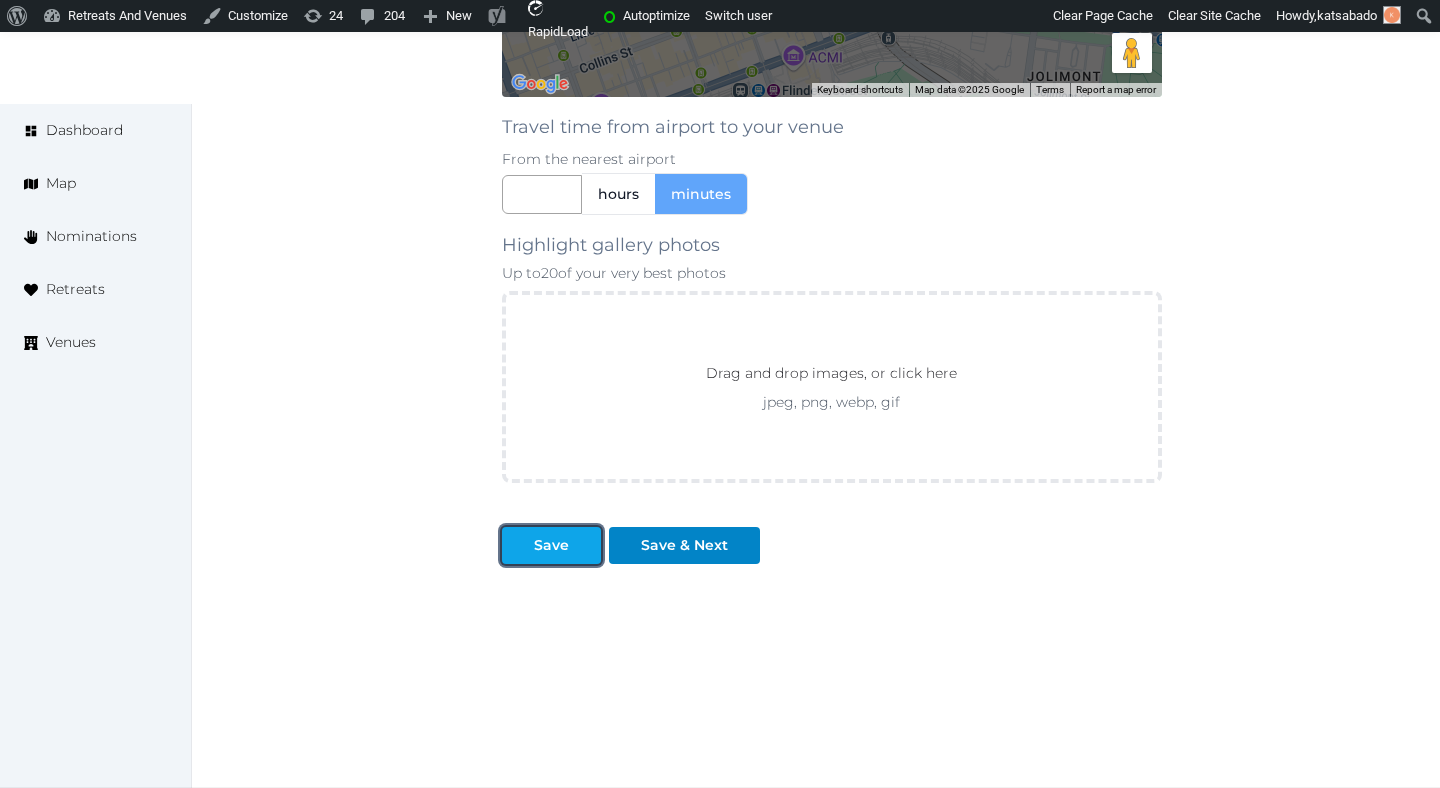click on "Save" at bounding box center [551, 545] 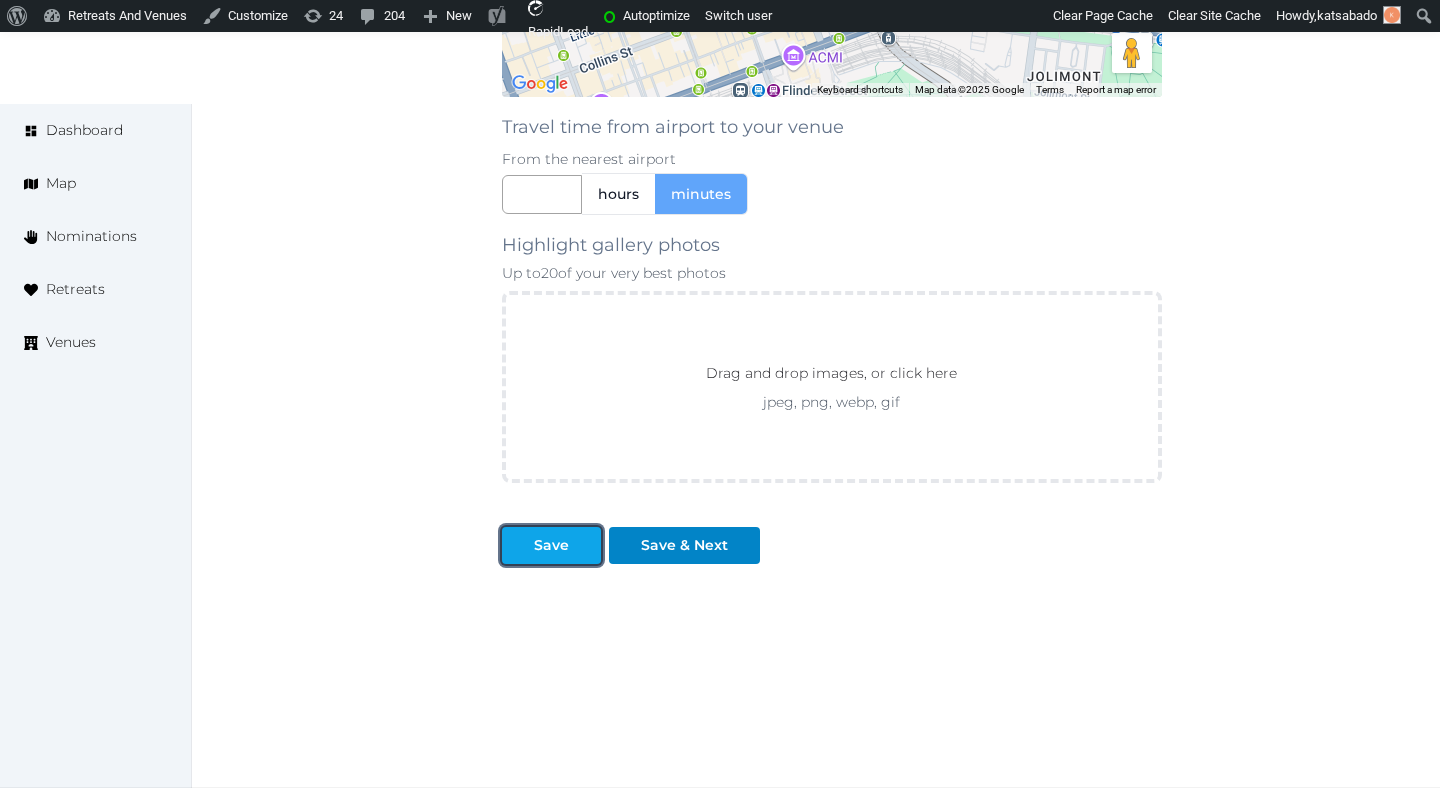 click on "Save" at bounding box center (551, 545) 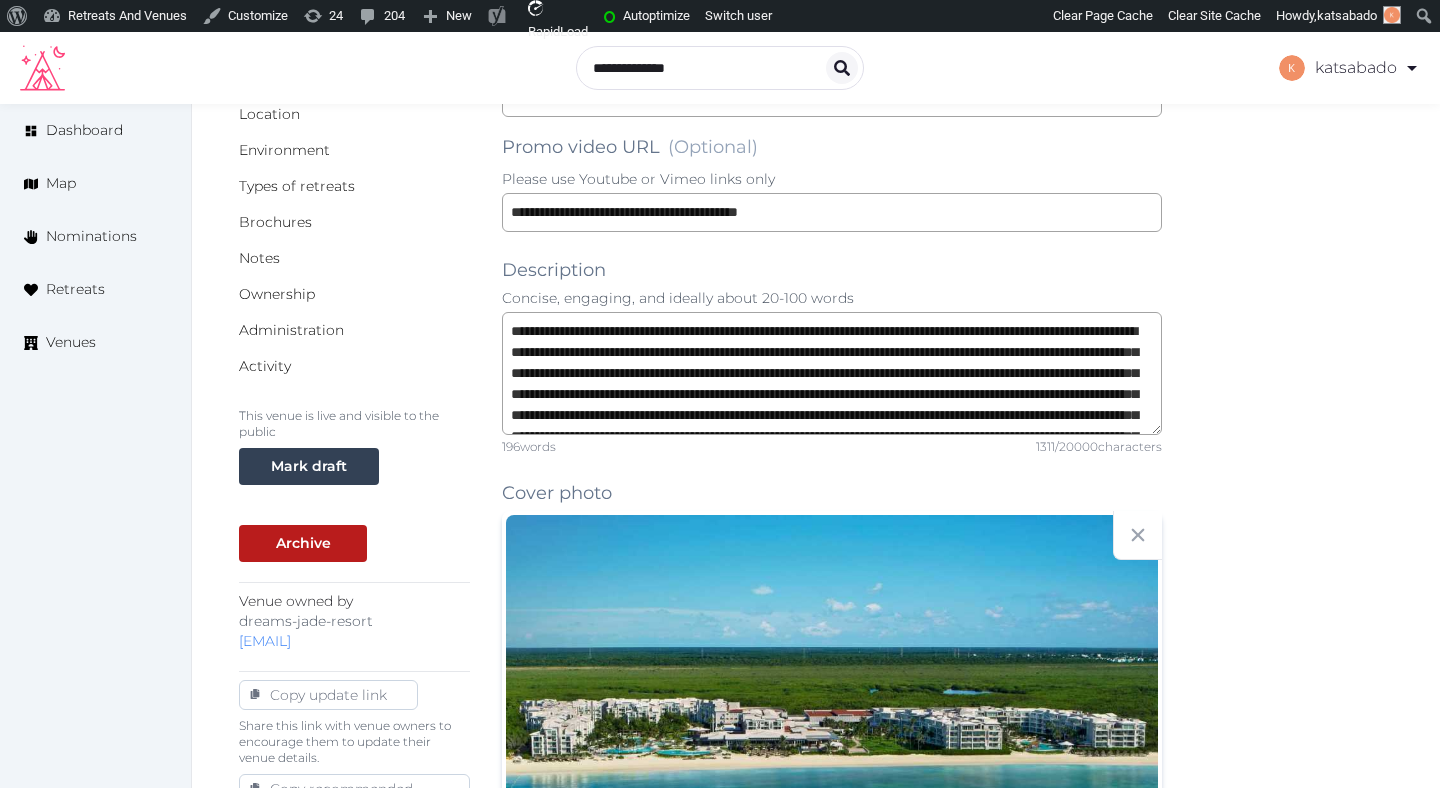 click on "**********" at bounding box center (816, 1426) 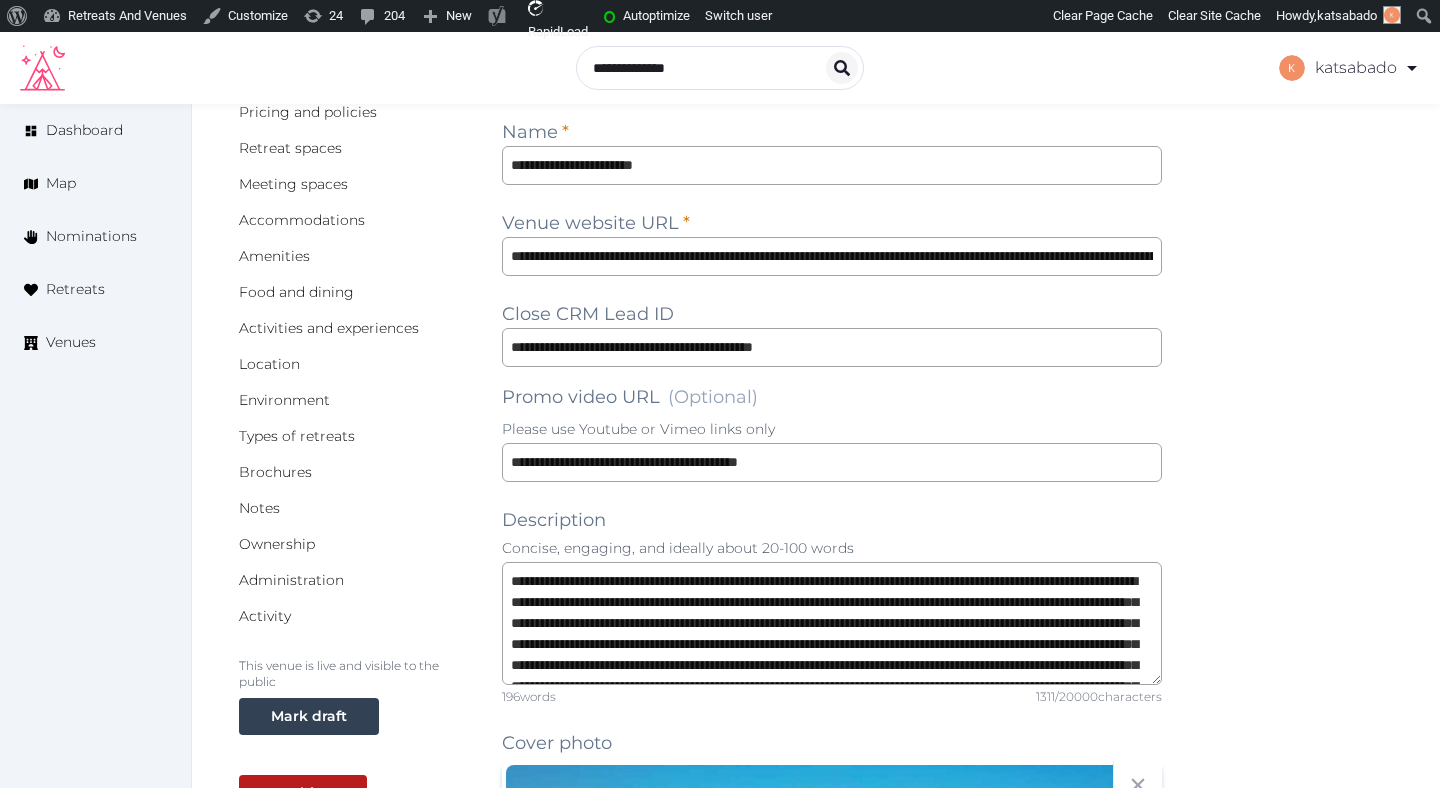 scroll, scrollTop: 0, scrollLeft: 0, axis: both 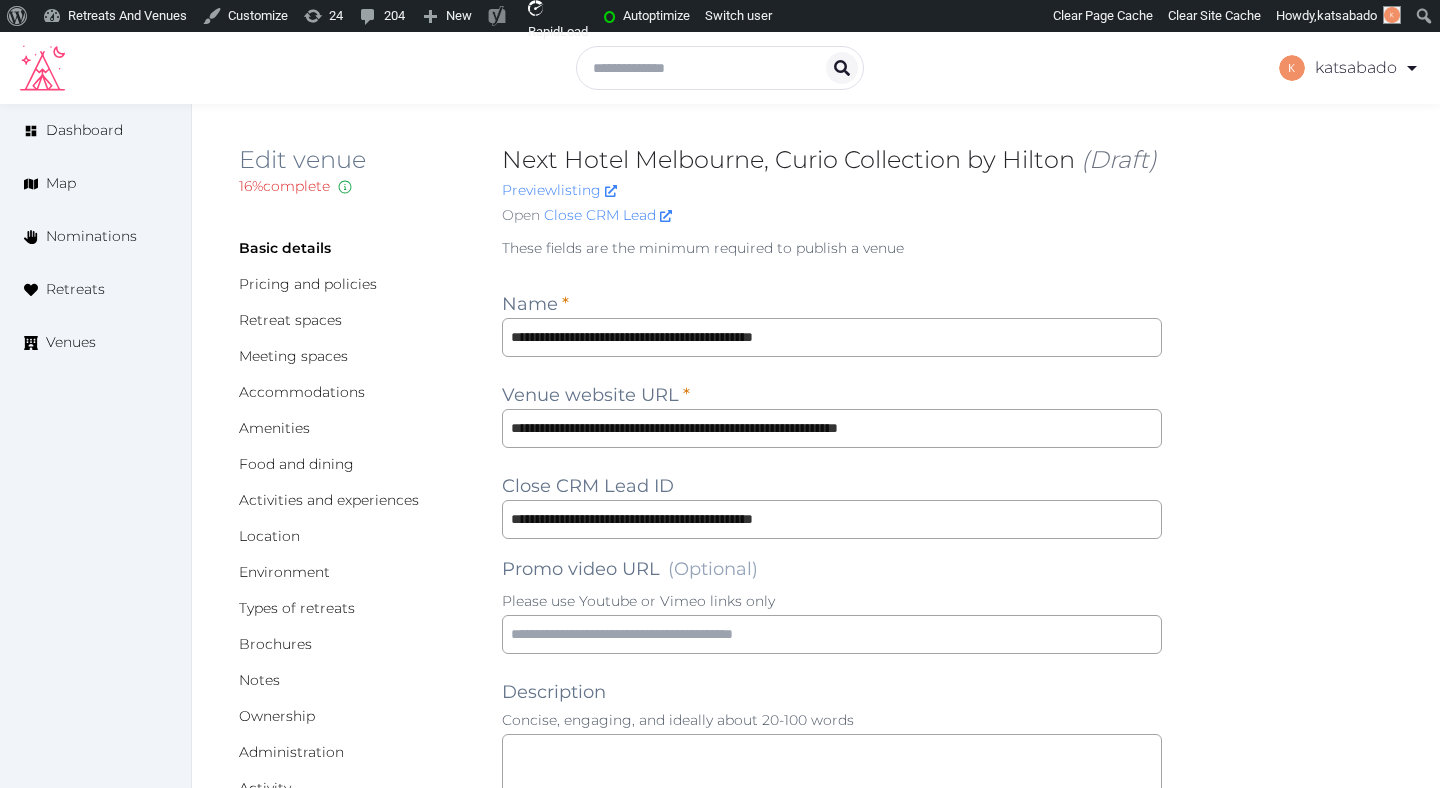 click on "Next Hotel Melbourne, Curio Collection by Hilton   (Draft)" at bounding box center (832, 160) 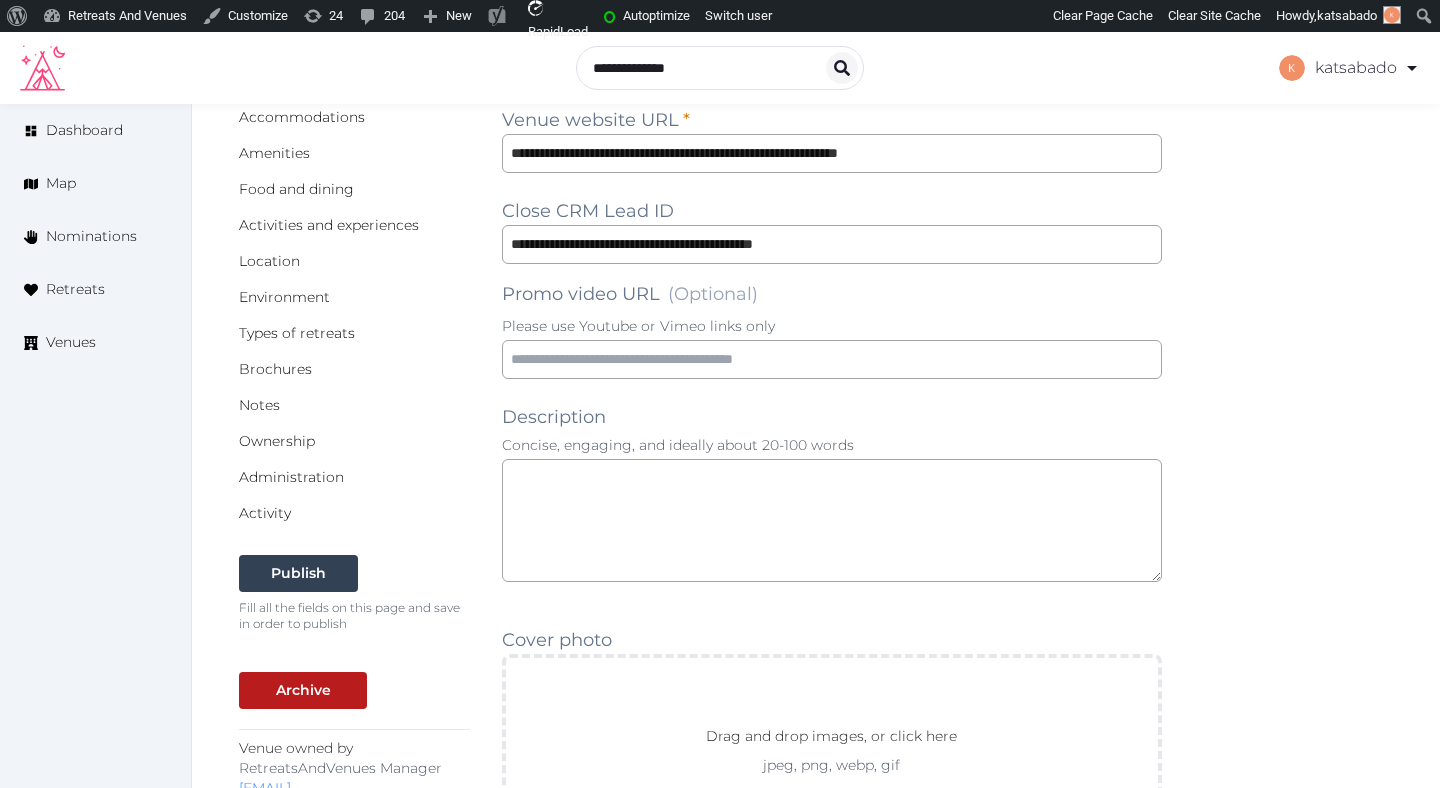 scroll, scrollTop: 281, scrollLeft: 0, axis: vertical 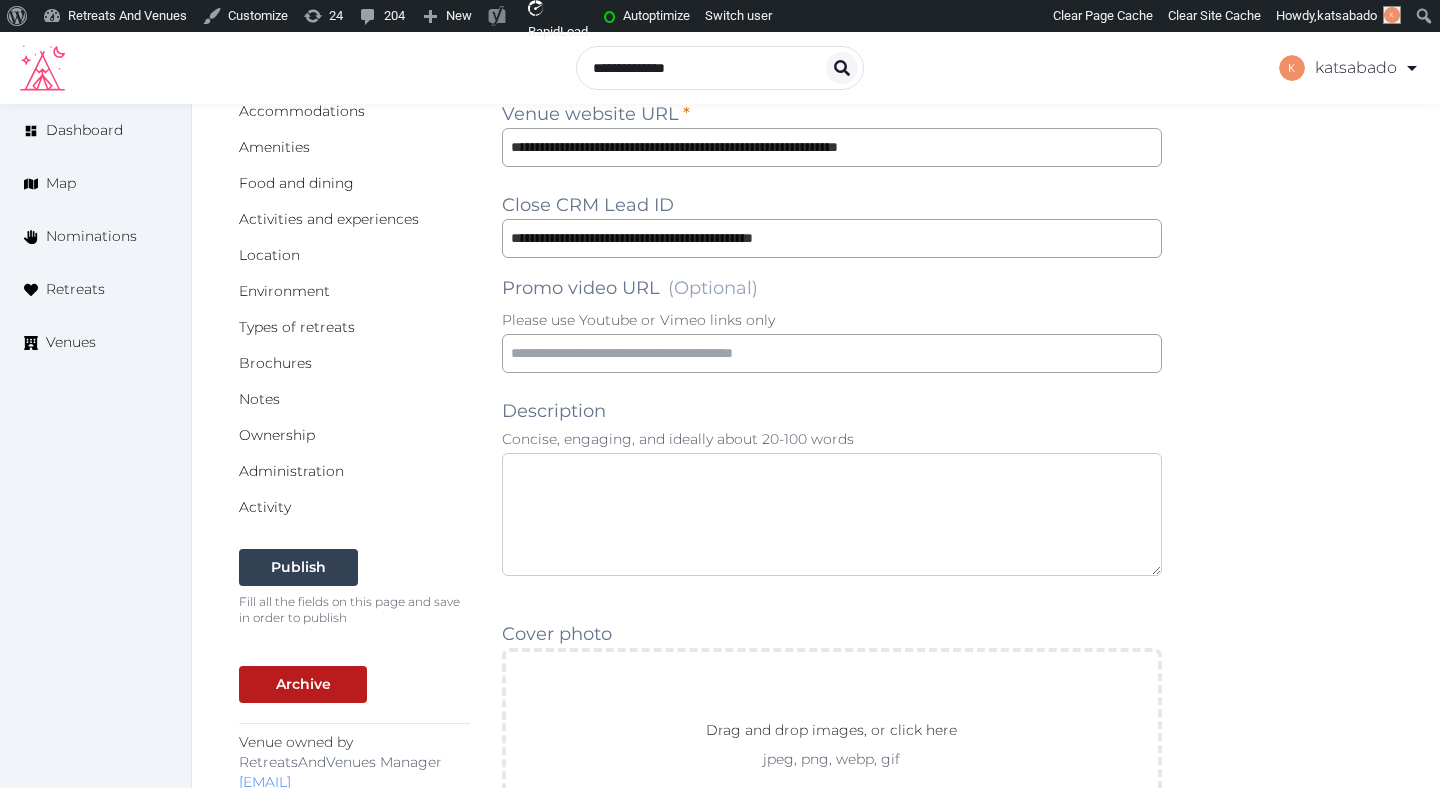 click at bounding box center (832, 514) 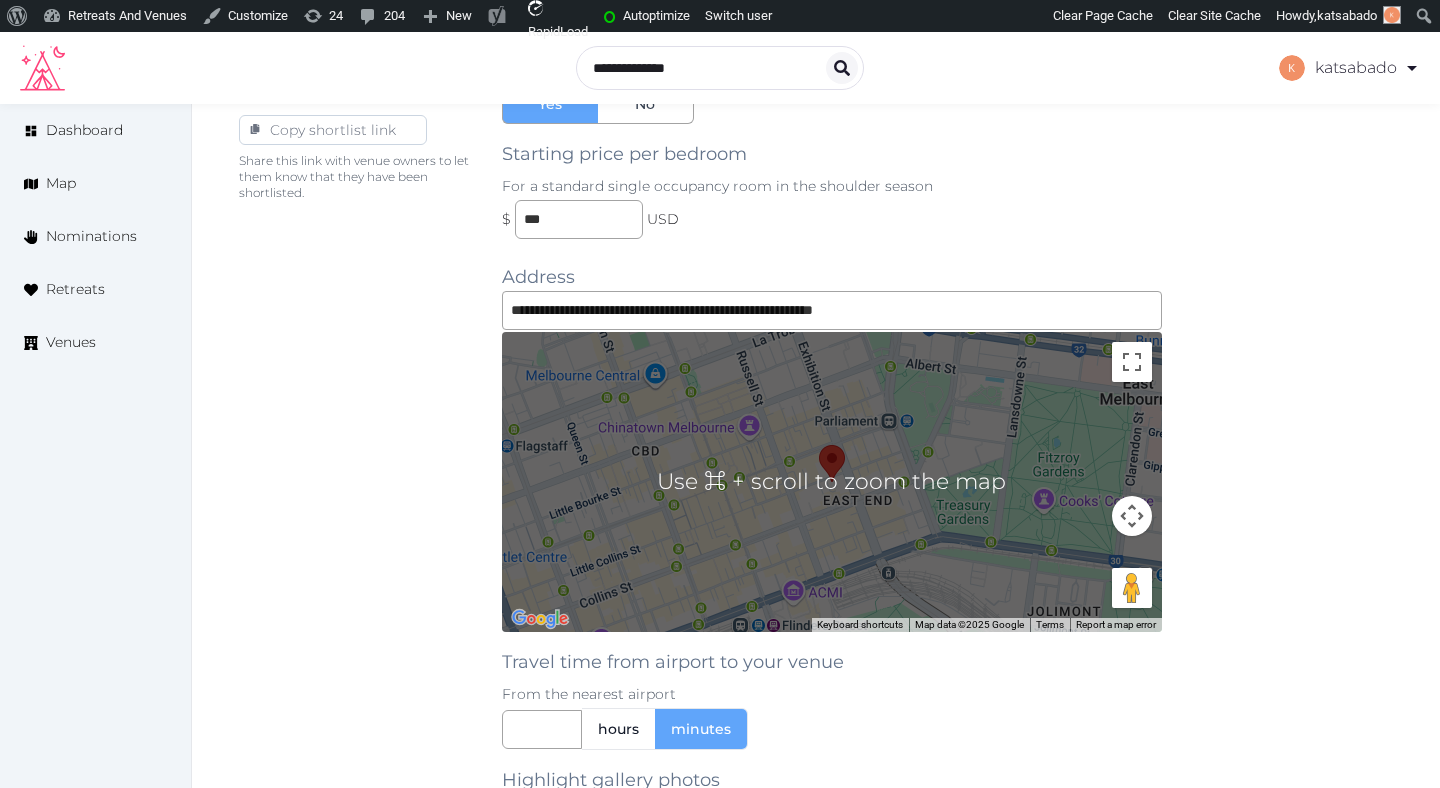scroll, scrollTop: 1323, scrollLeft: 0, axis: vertical 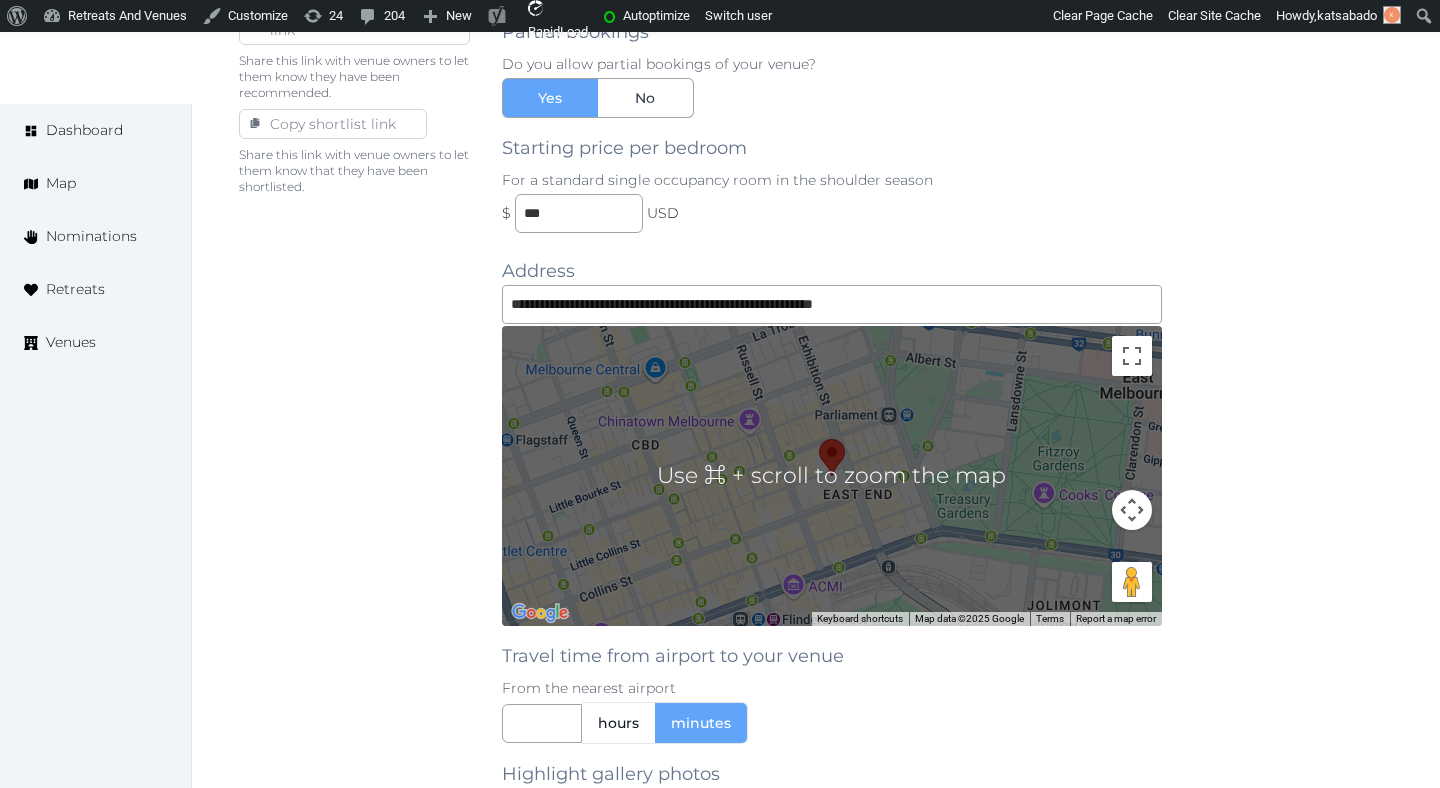 type on "**********" 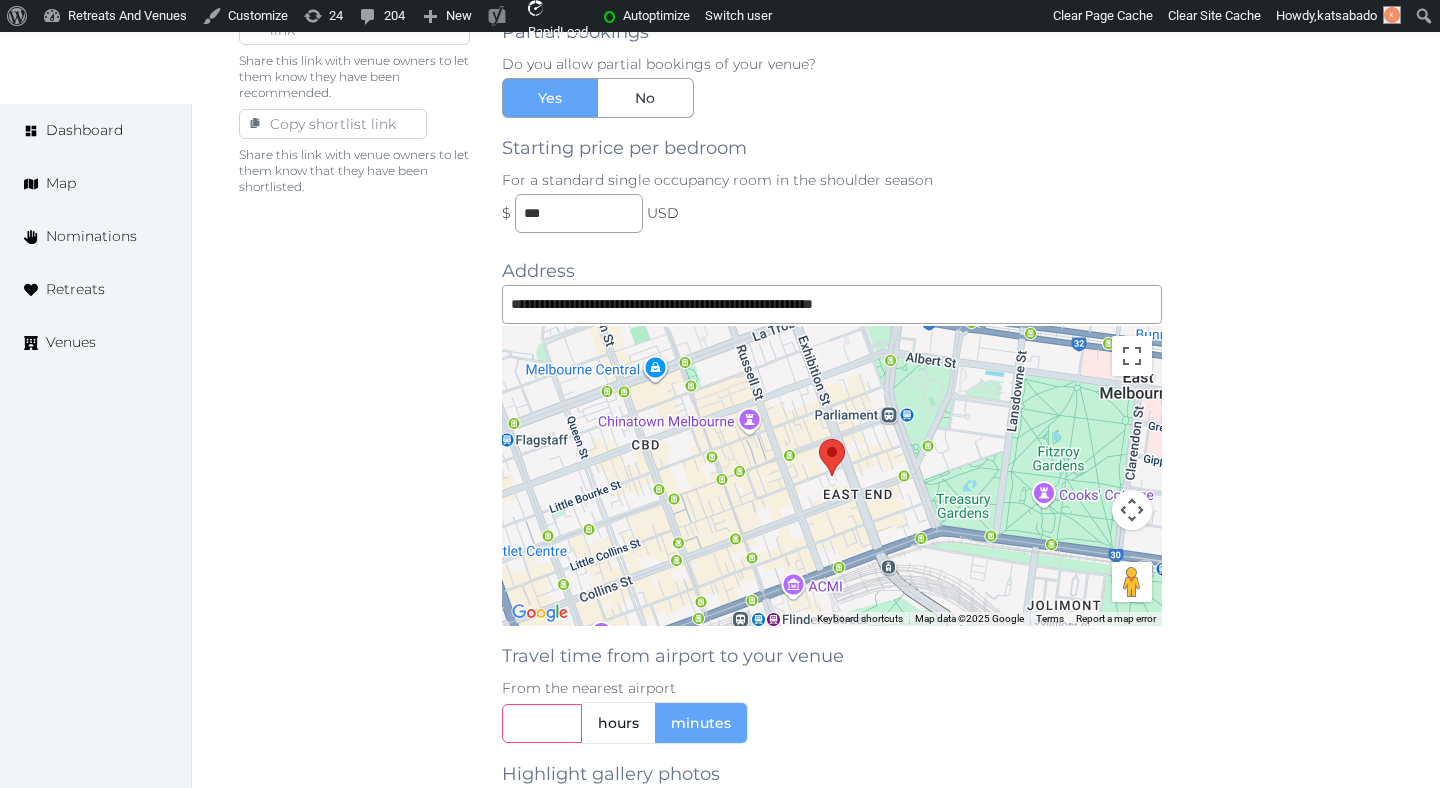 click at bounding box center [542, 723] 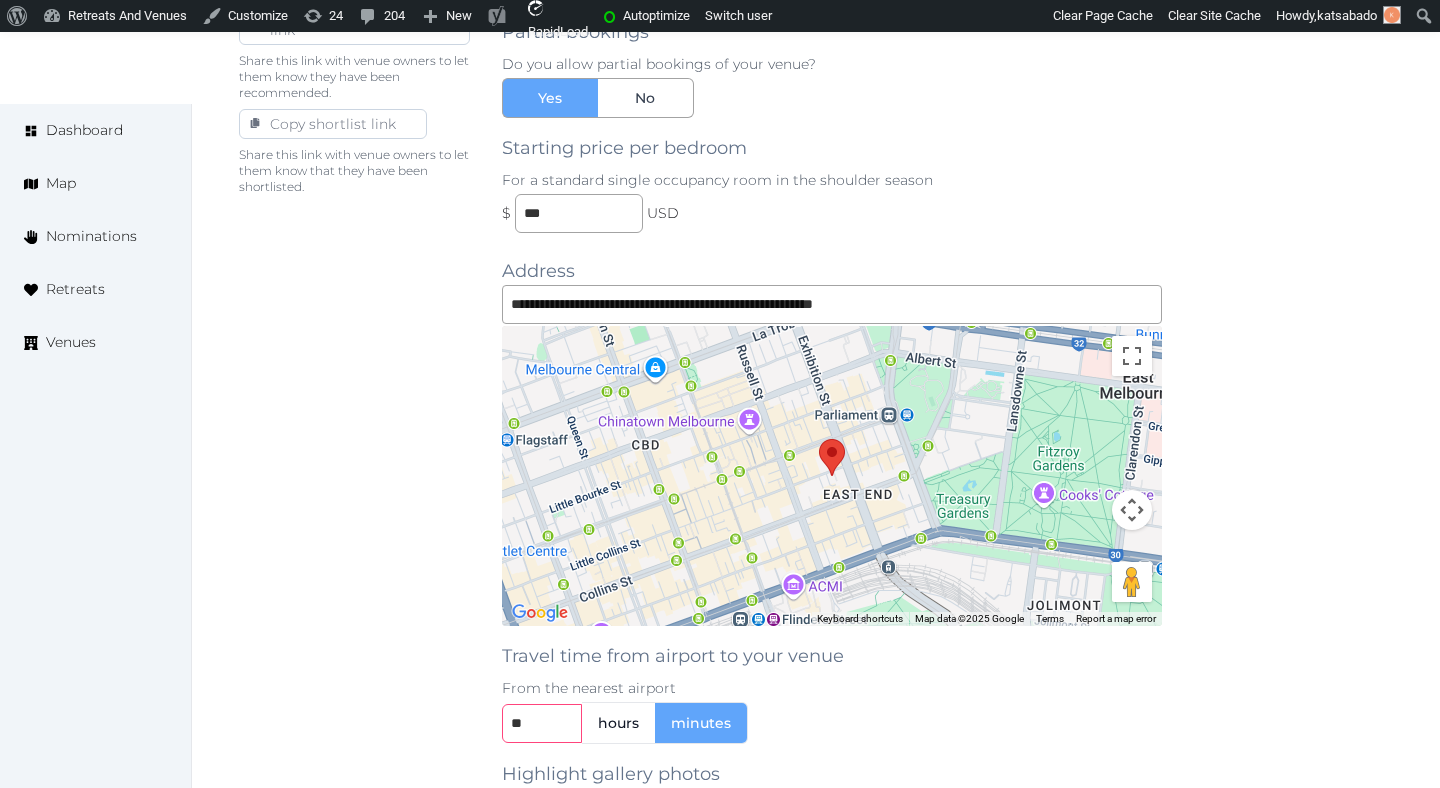 type on "**" 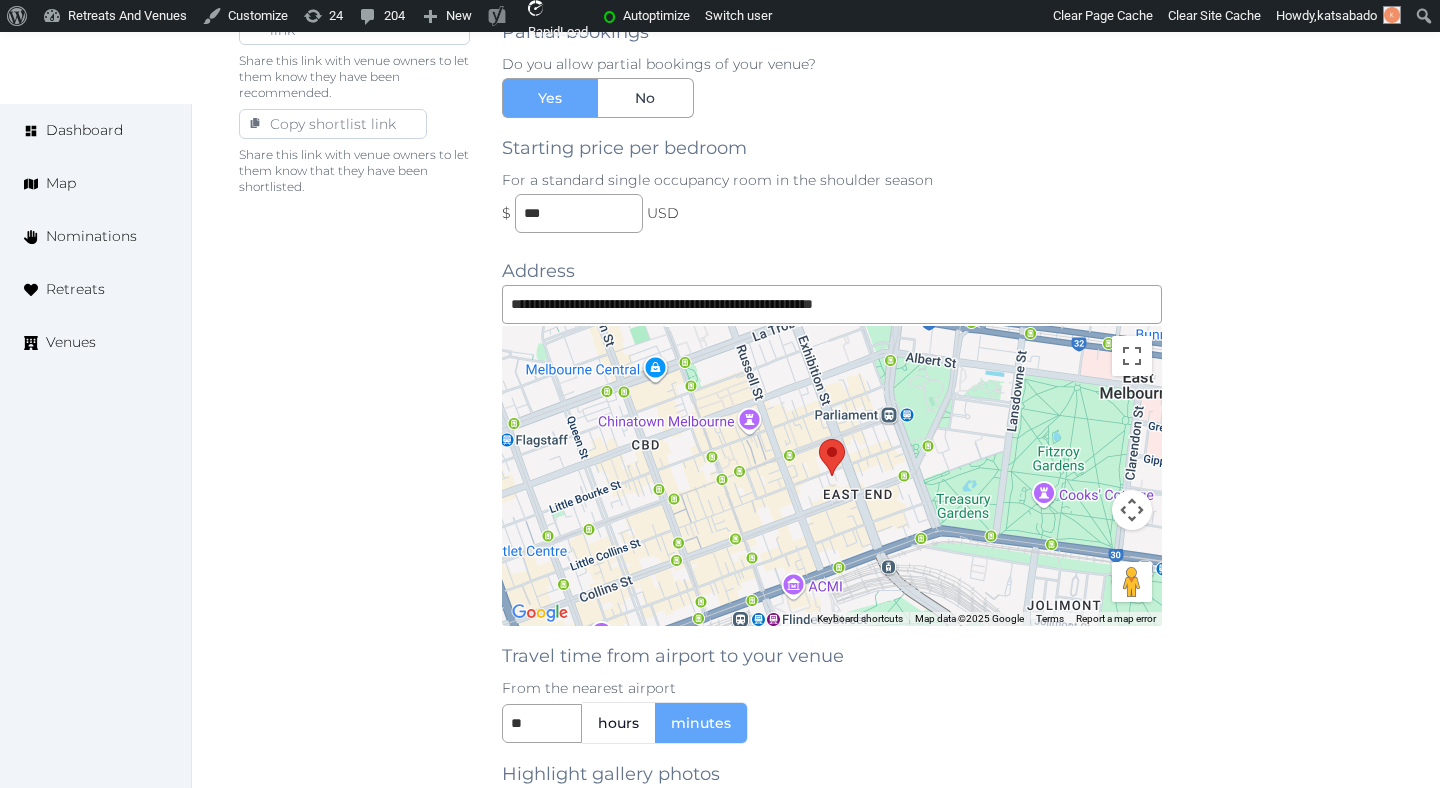 click on "Basic details Pricing and policies Retreat spaces Meeting spaces Accommodations Amenities Food and dining Activities and experiences Location Environment Types of retreats Brochures Notes Ownership Administration Activity Publish Fill all the fields on this page and save in order to   publish Archive Venue owned by RetreatsAndVenues Manager c.o.r.e.y.sanford@retreatsandvenues.com Copy ownership transfer link Share this link with any user to transfer ownership of this venue. Users without accounts will be directed to register. Copy update link Share this link with venue owners to encourage them to update their venue details. Copy recommended link Share this link with venue owners to let them know they have been recommended. Copy shortlist link Share this link with venue owners to let them know that they have been shortlisted." at bounding box center (354, 98) 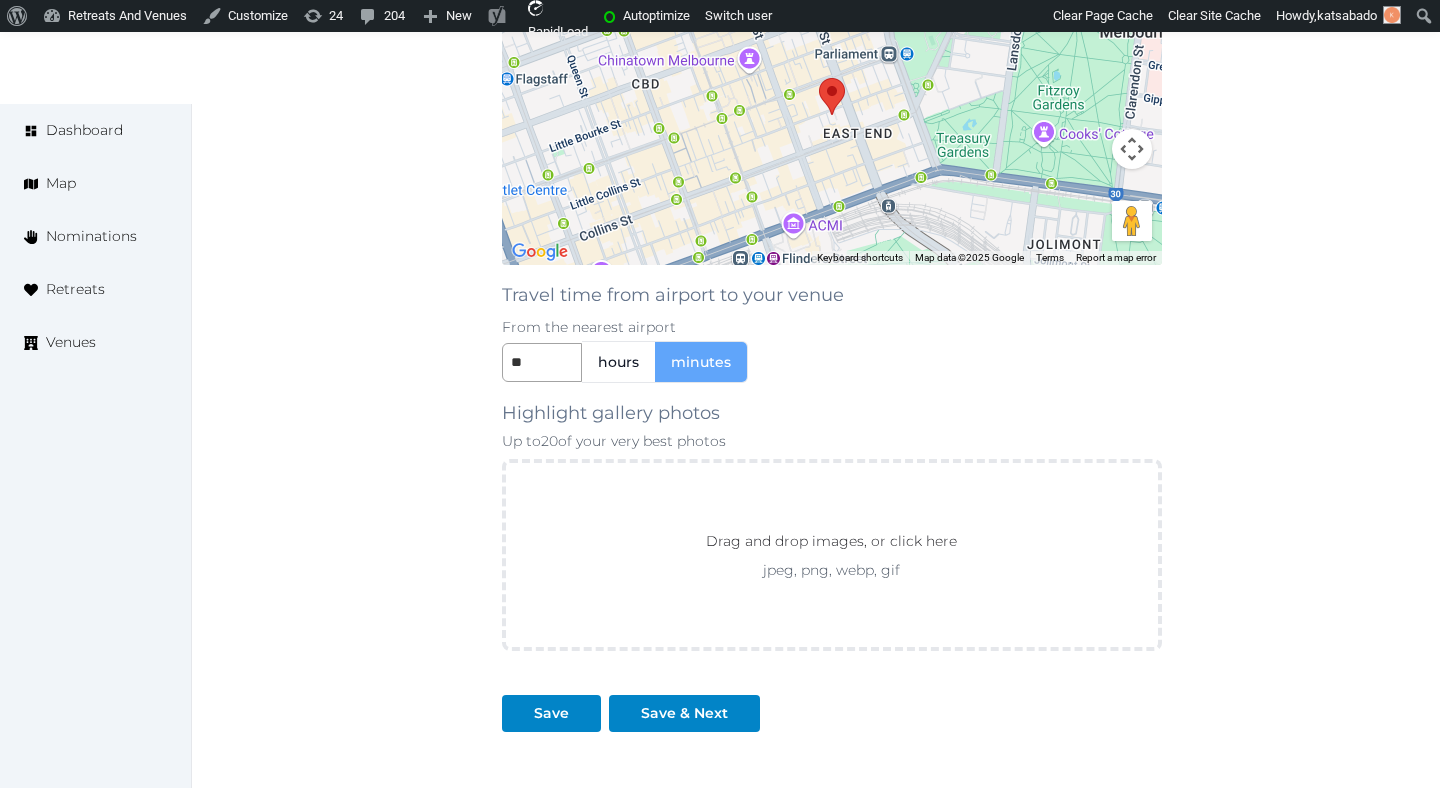 scroll, scrollTop: 1742, scrollLeft: 0, axis: vertical 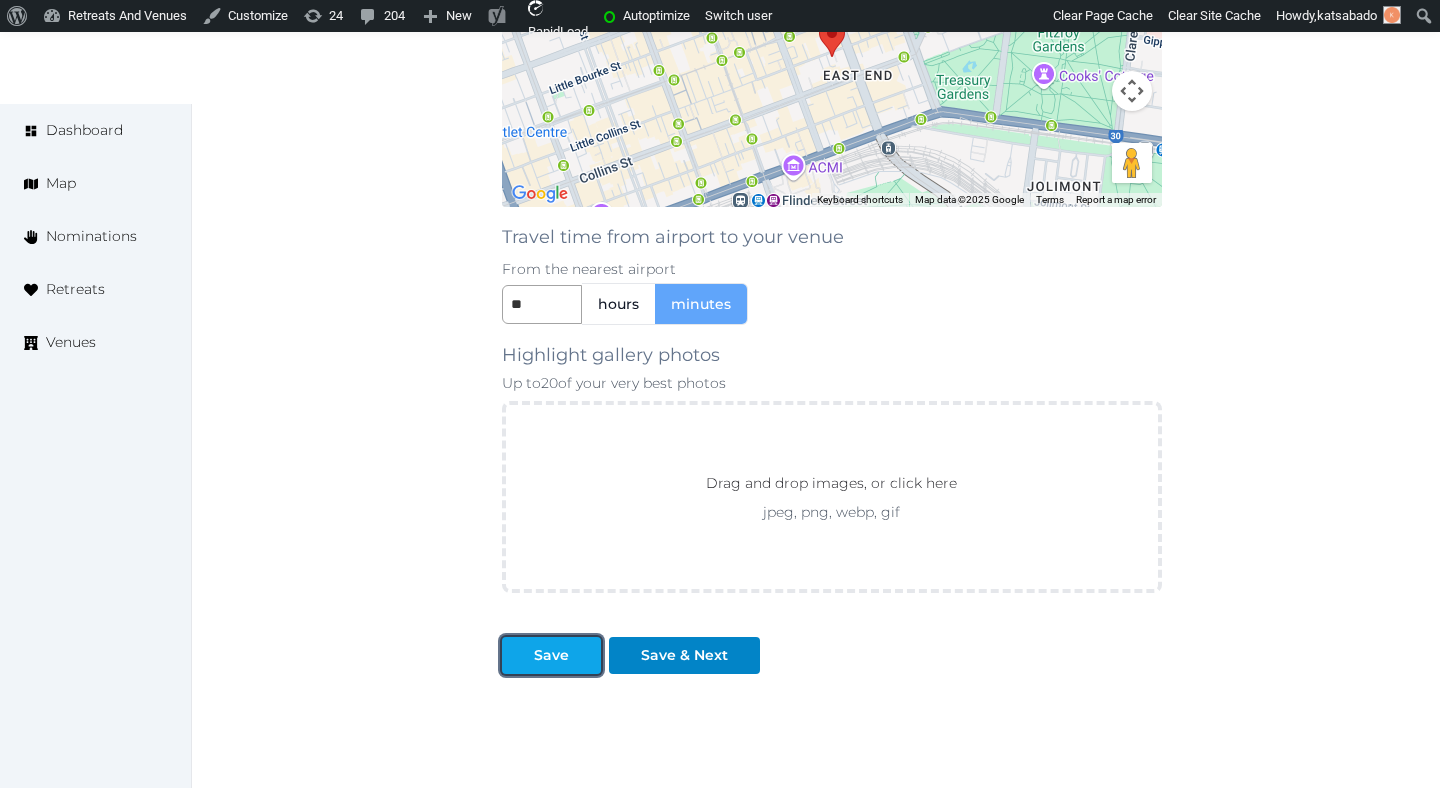 click at bounding box center [518, 655] 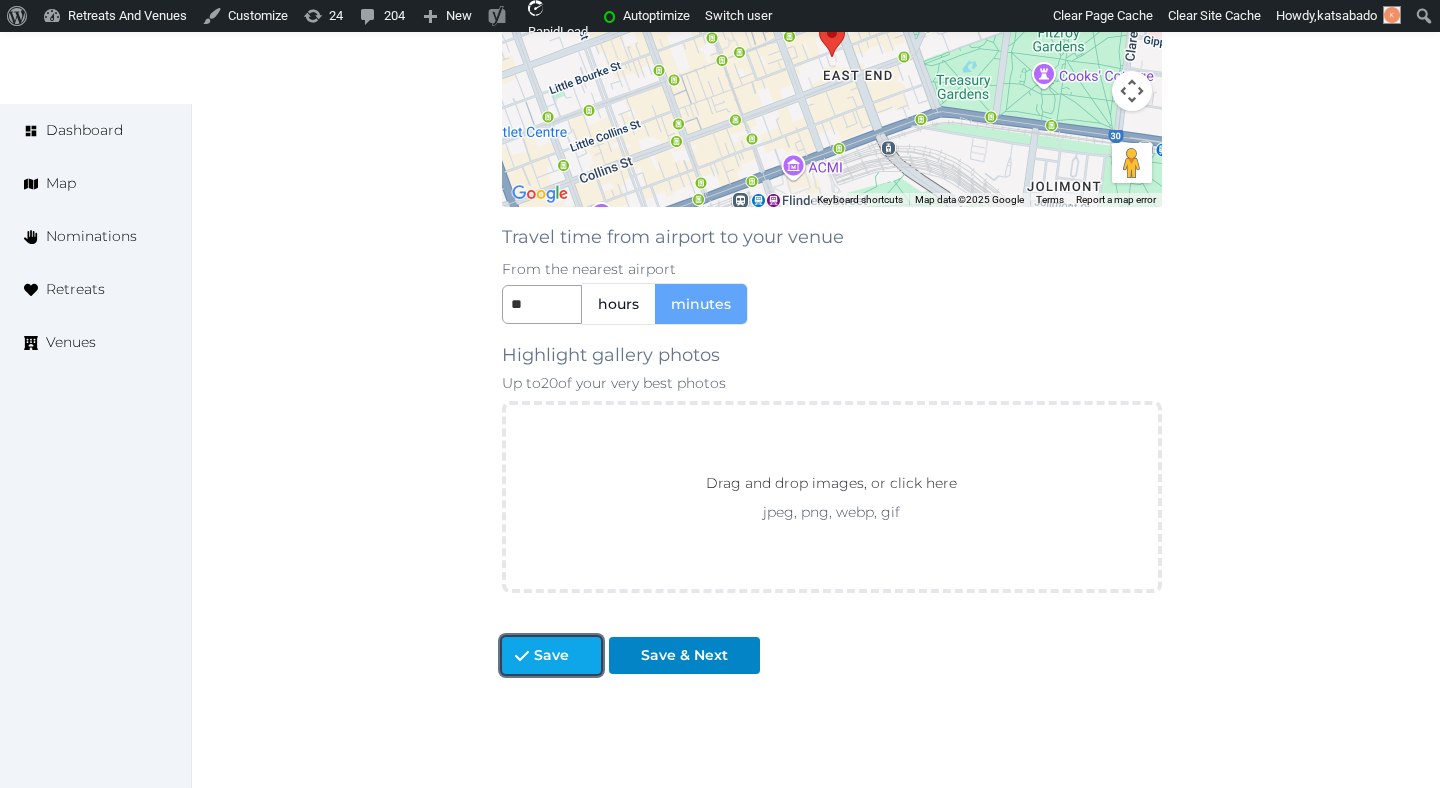 click 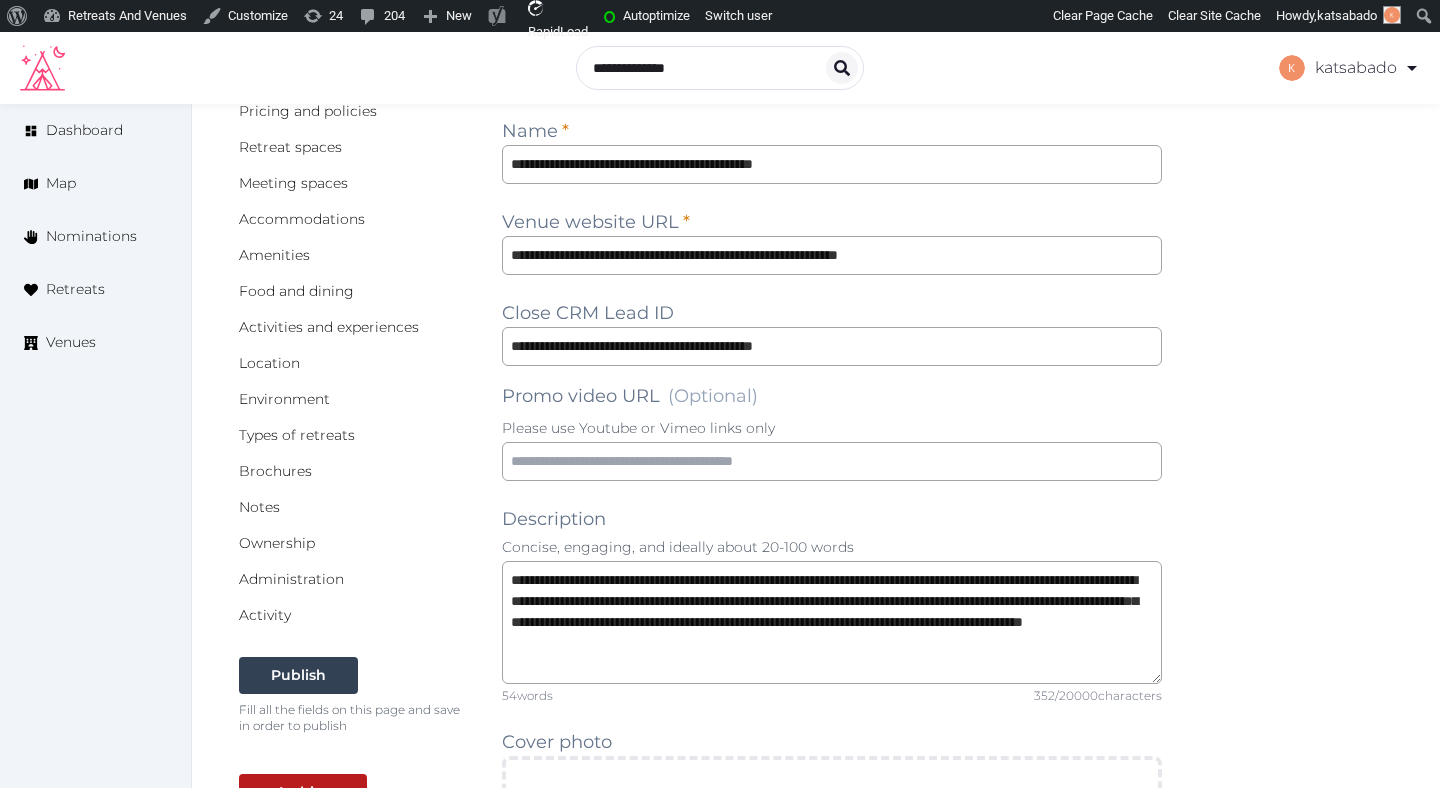 scroll, scrollTop: 172, scrollLeft: 0, axis: vertical 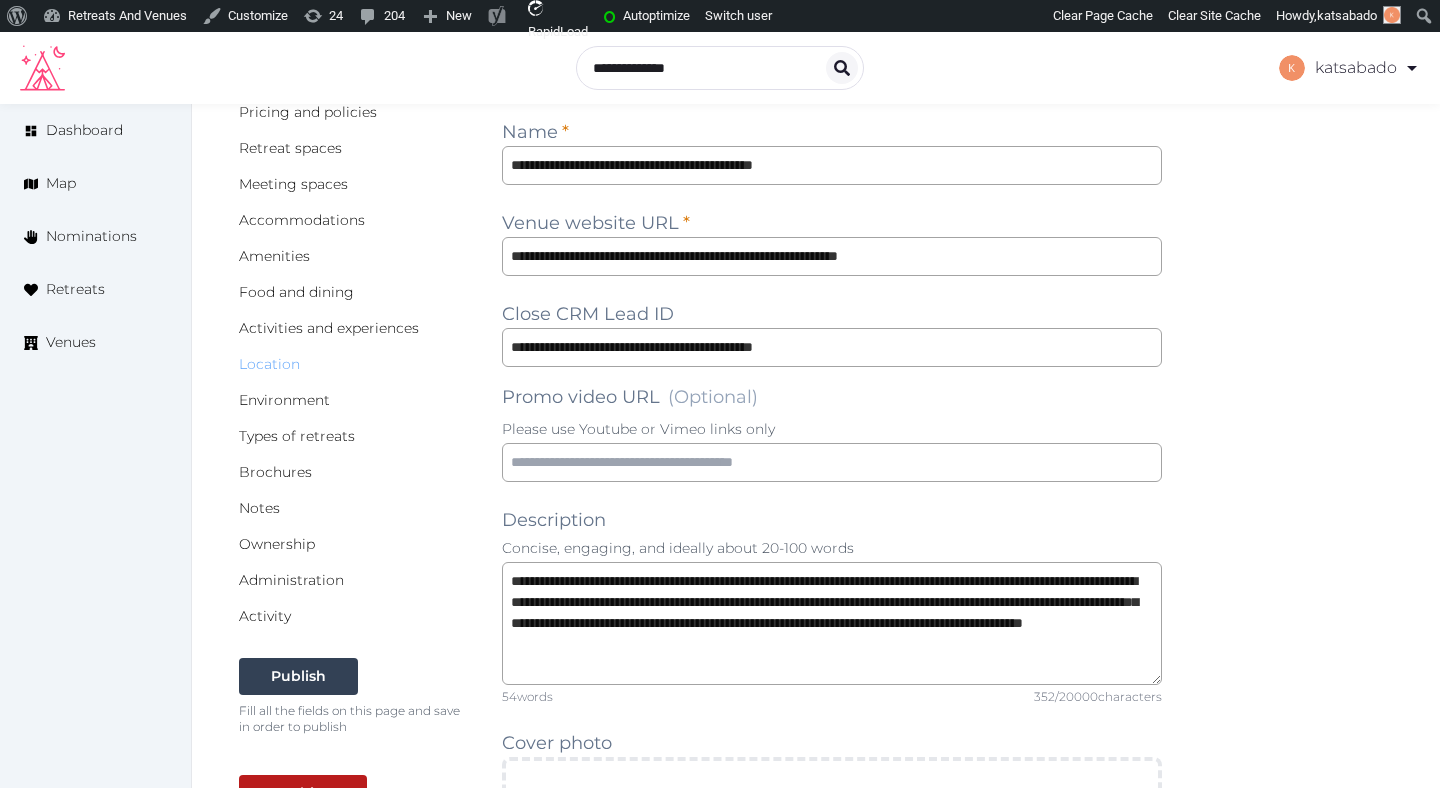 click on "Location" at bounding box center [269, 364] 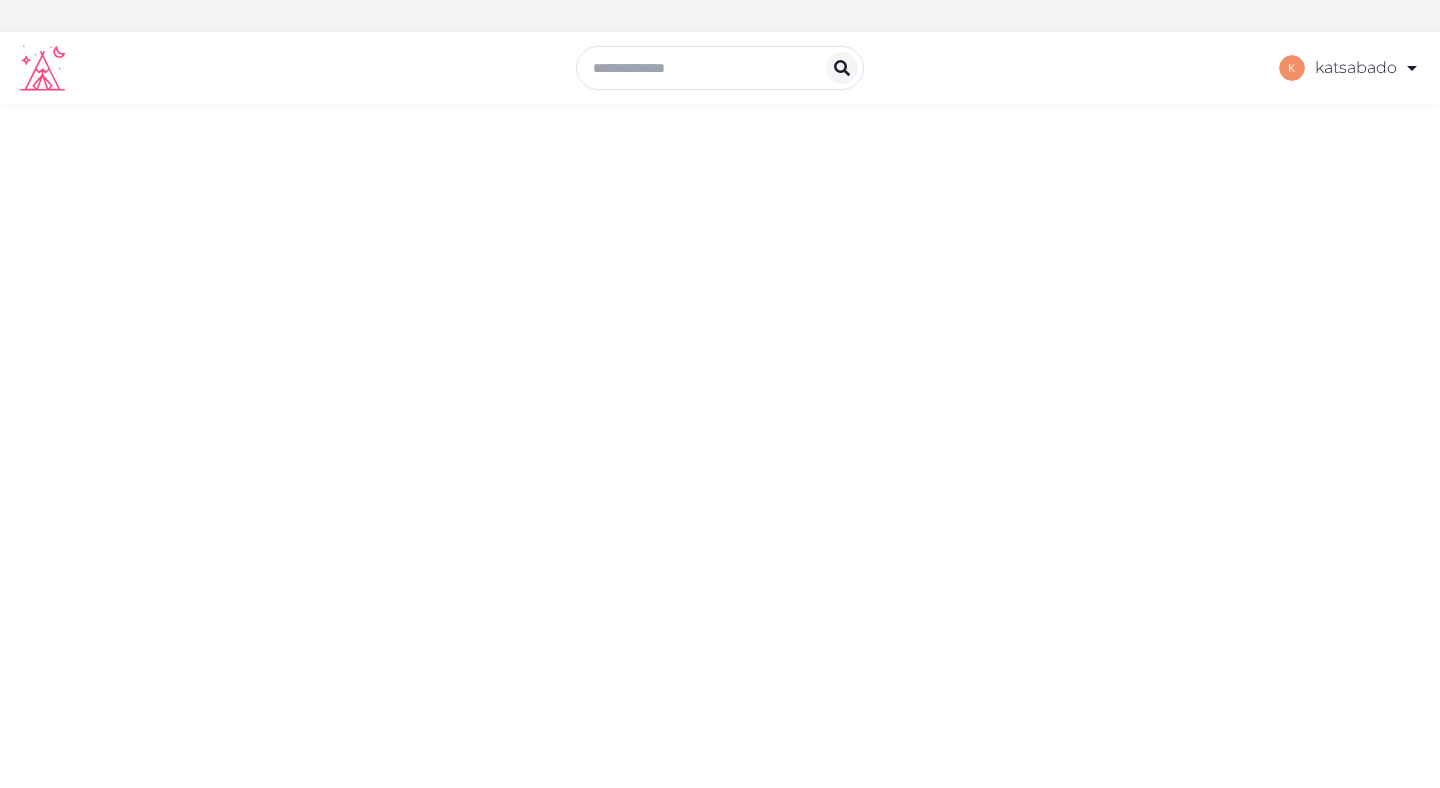 scroll, scrollTop: 0, scrollLeft: 0, axis: both 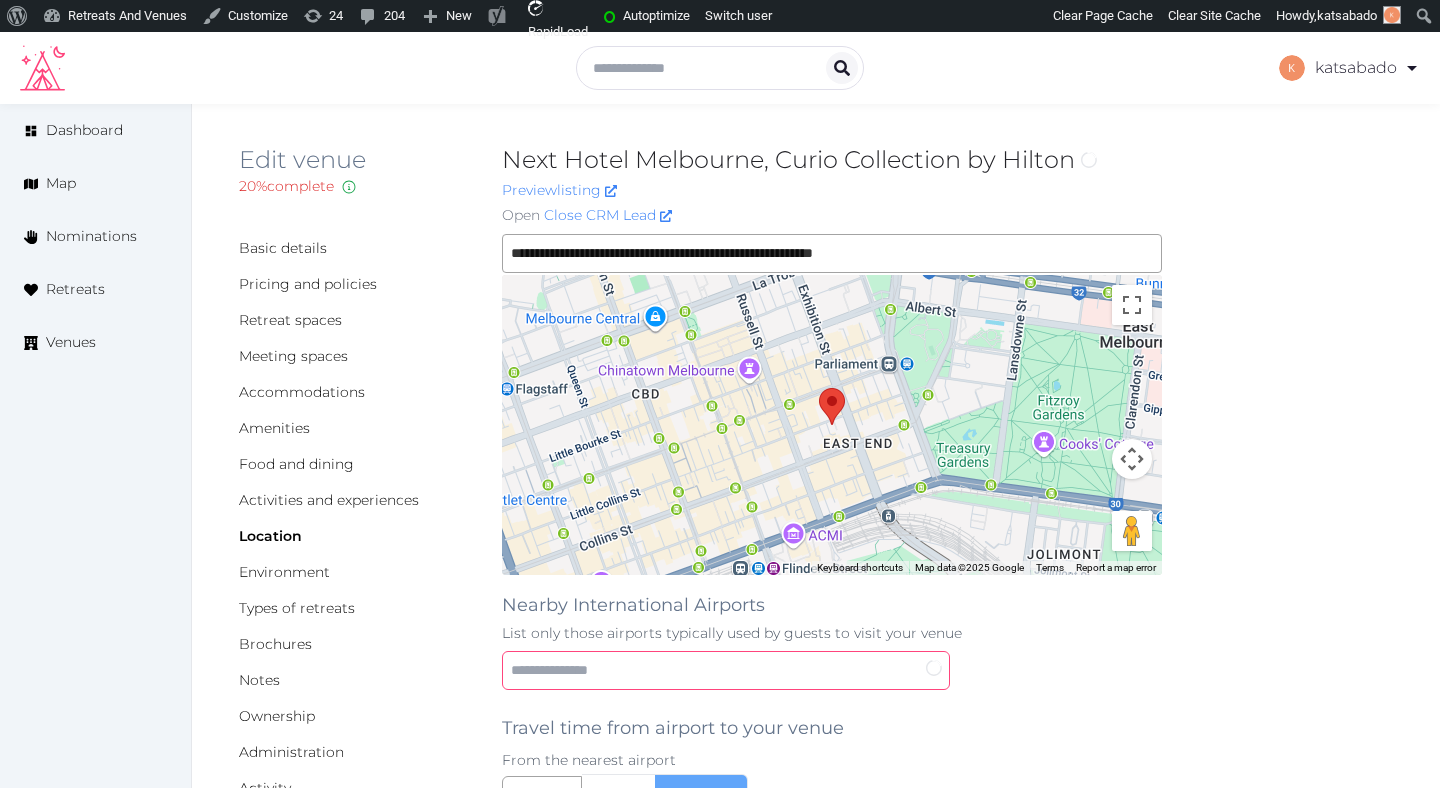 click at bounding box center (726, 670) 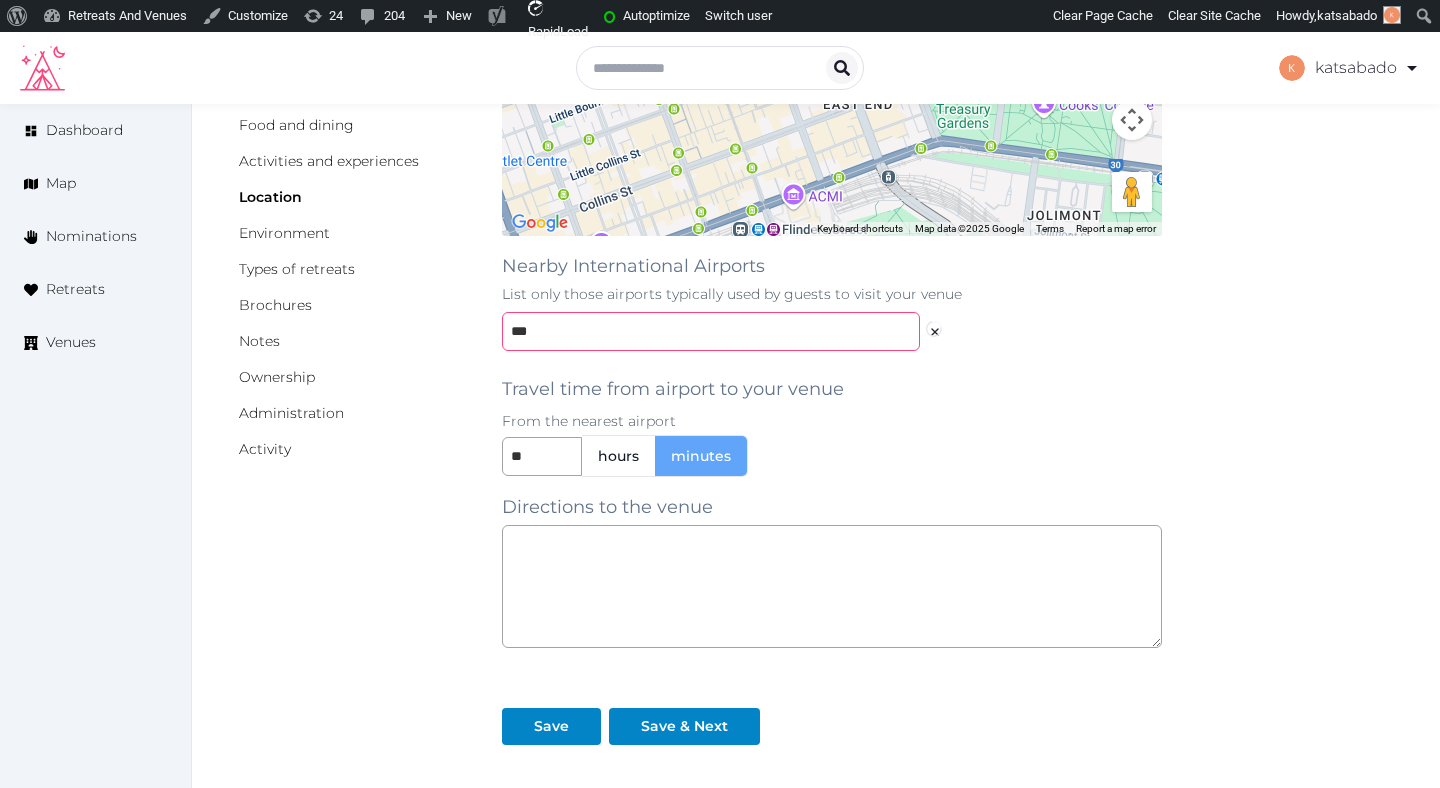 scroll, scrollTop: 344, scrollLeft: 0, axis: vertical 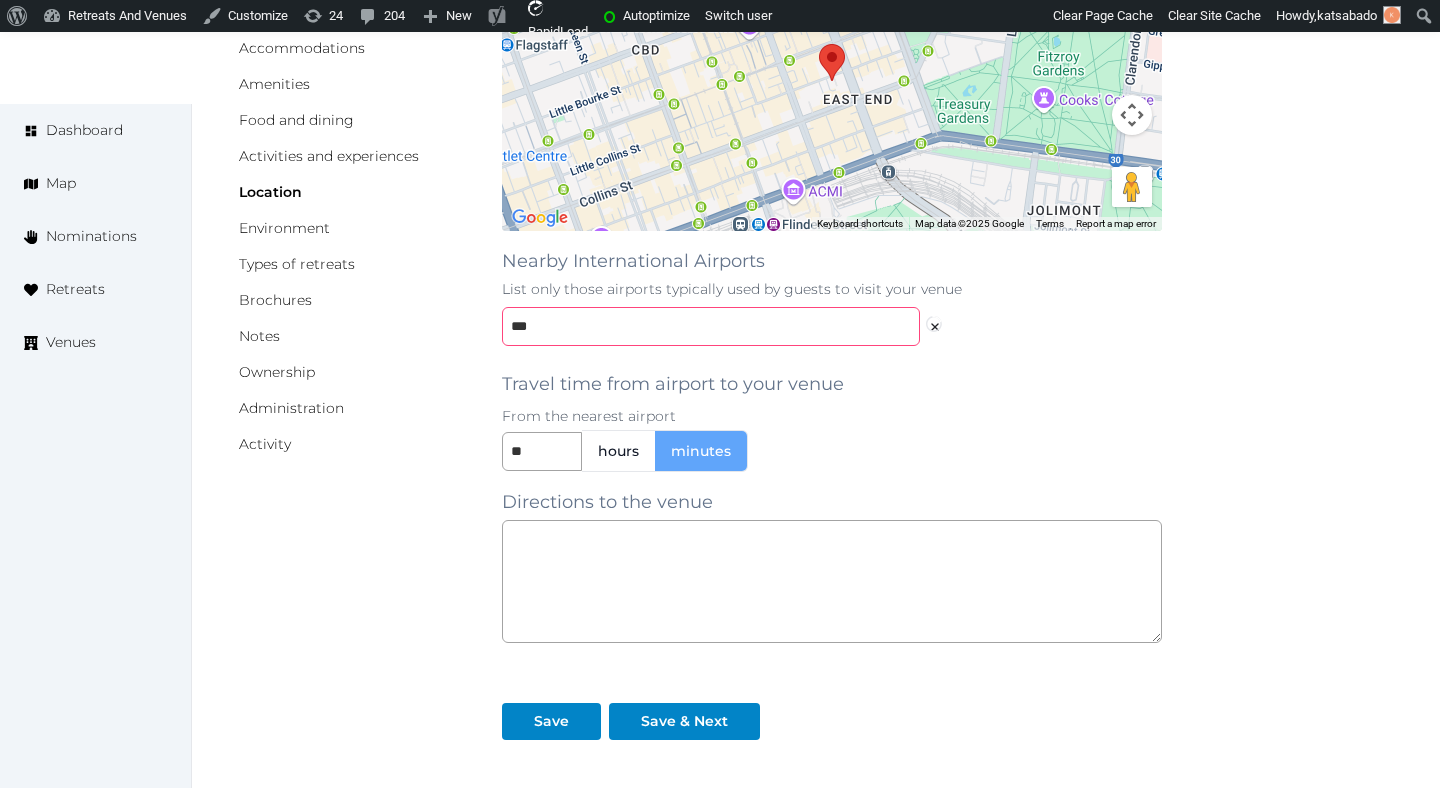 click on "***" at bounding box center [711, 326] 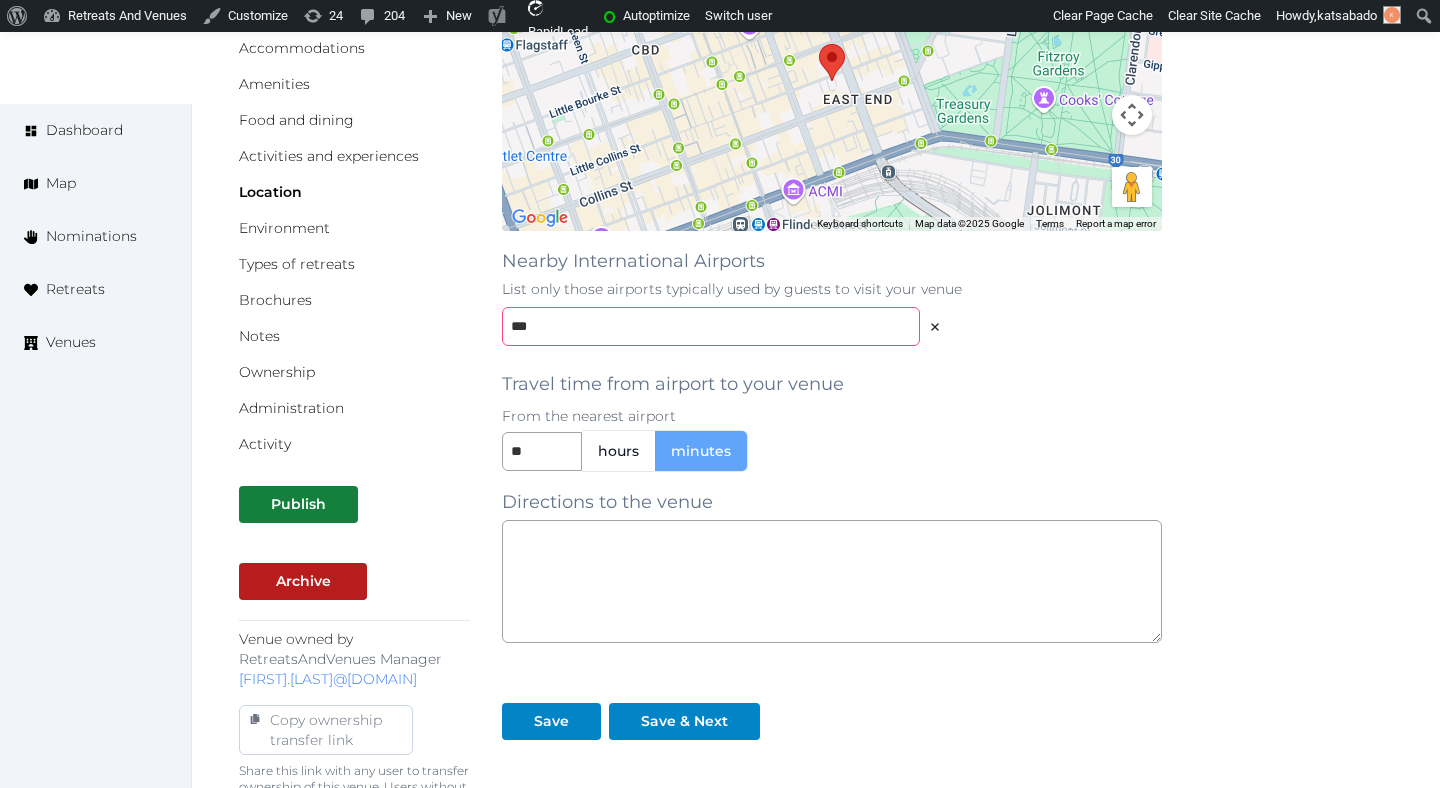 type on "***" 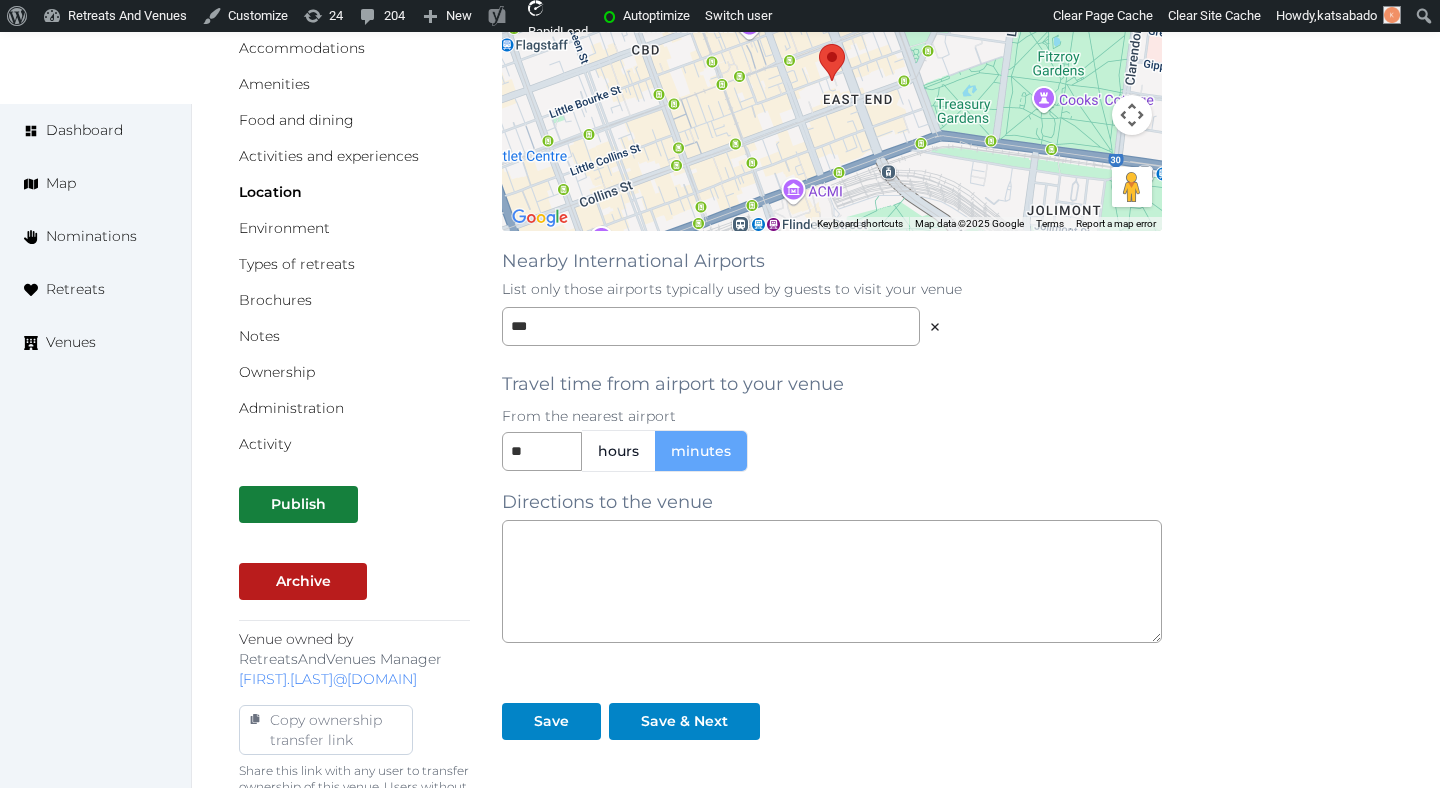 click 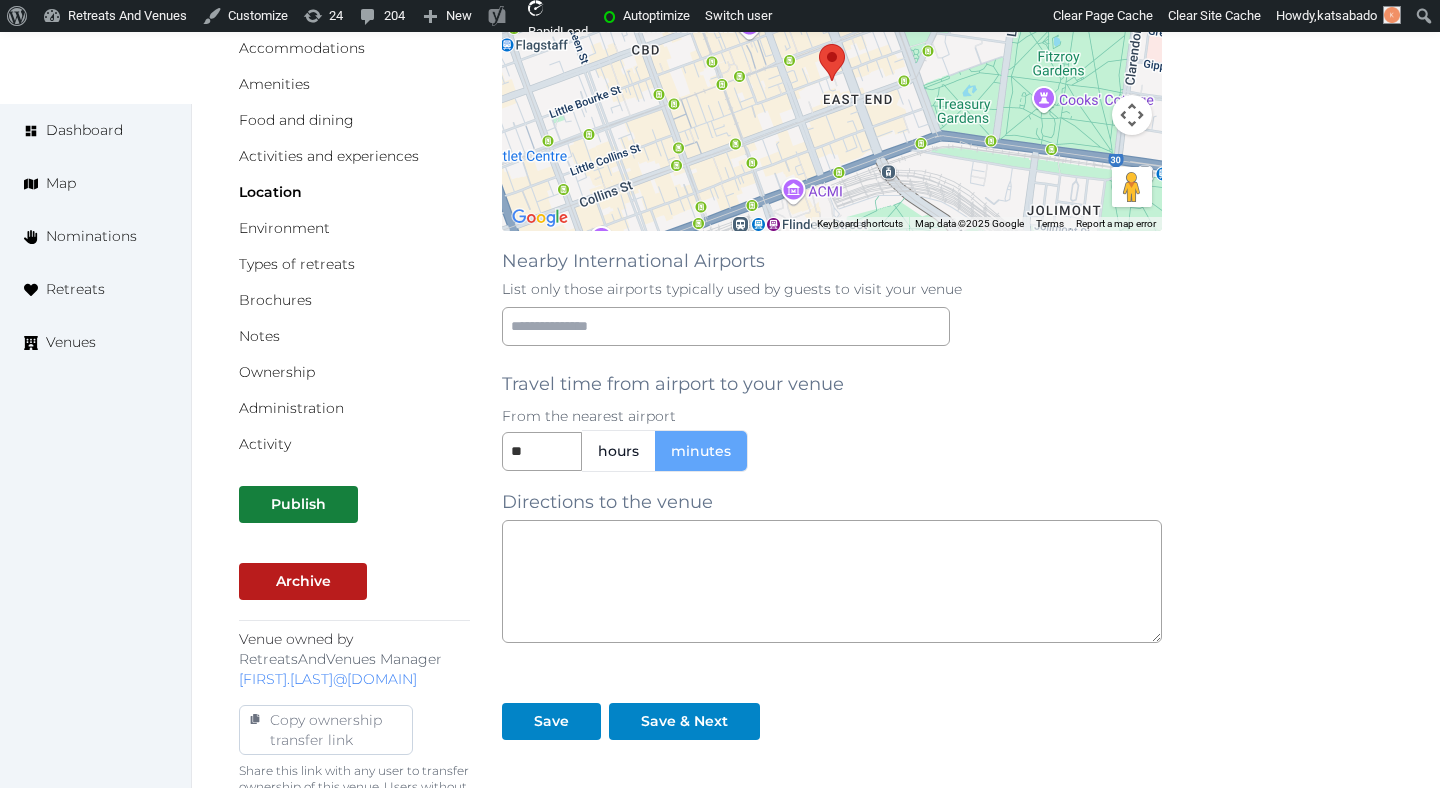 scroll, scrollTop: 0, scrollLeft: 0, axis: both 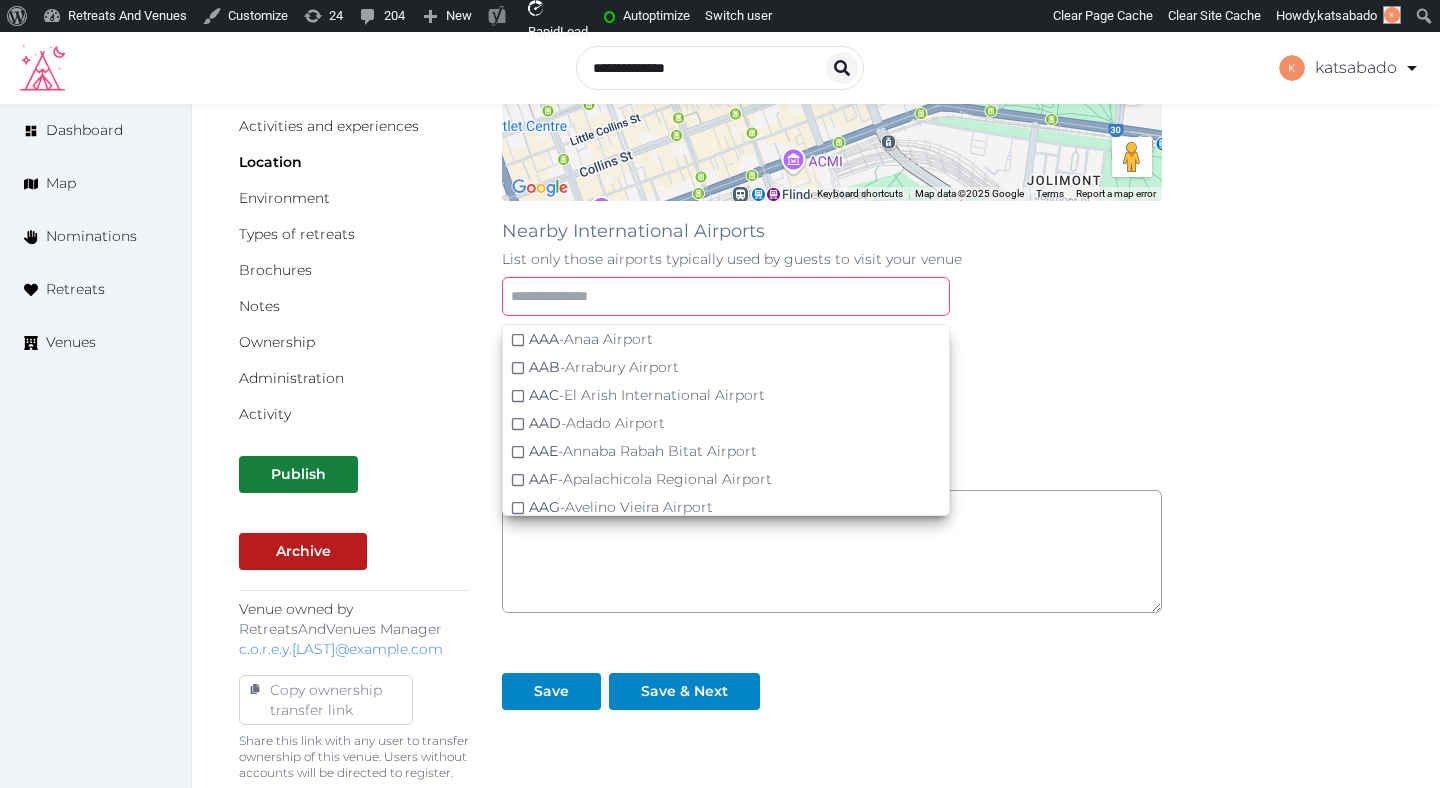 click at bounding box center [726, 296] 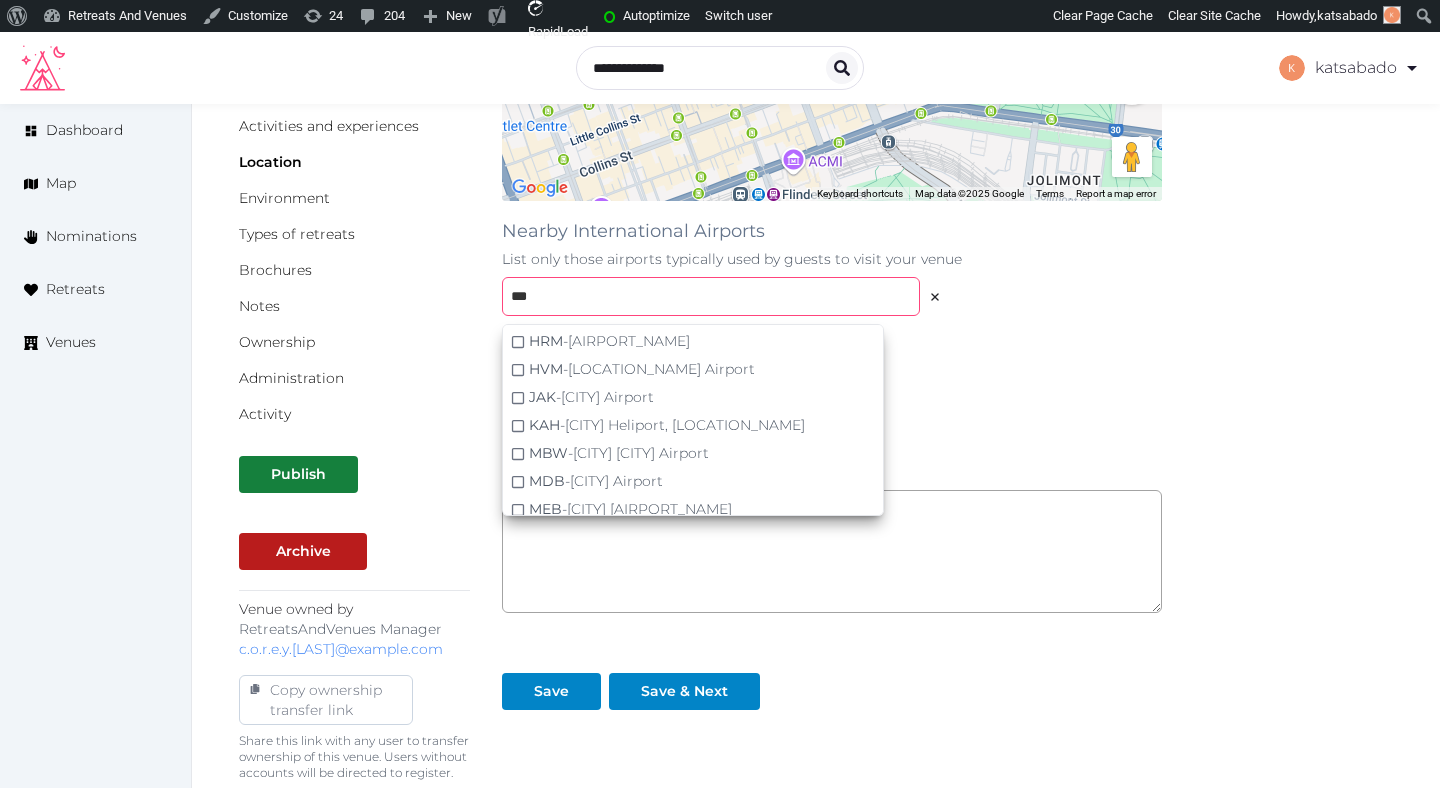 scroll, scrollTop: 370, scrollLeft: 0, axis: vertical 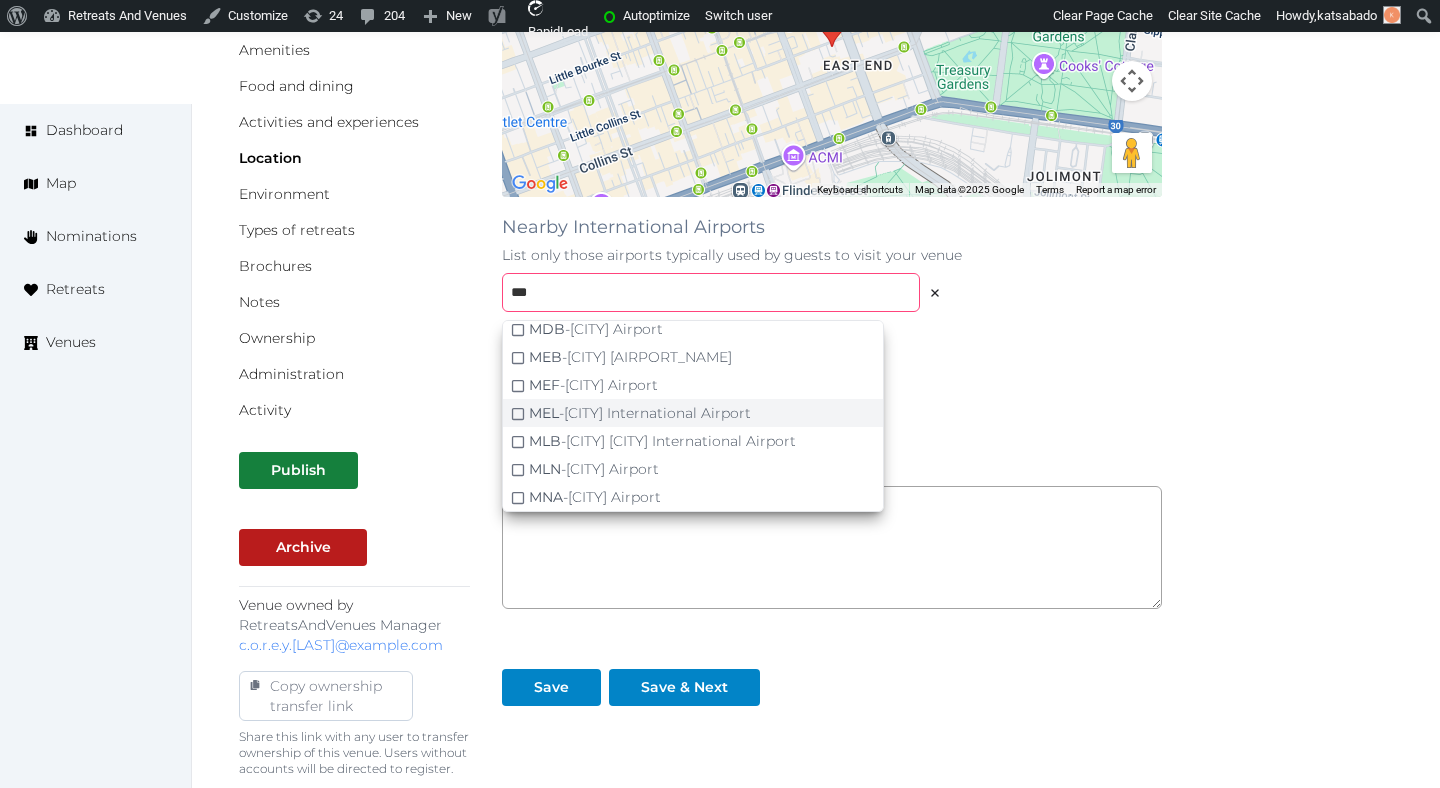 type on "***" 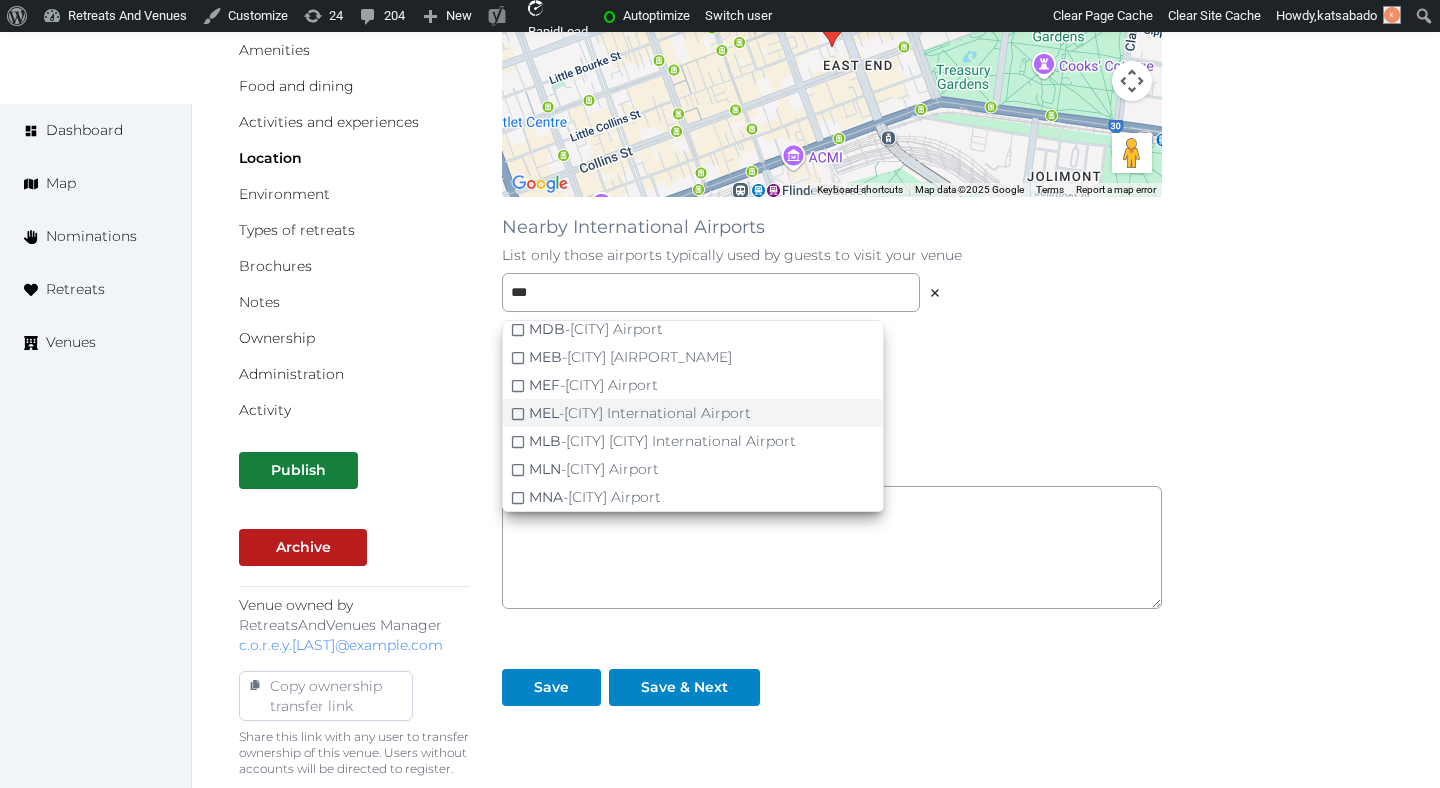 click on "MEL  -  Melbourne International Airport" at bounding box center [640, 413] 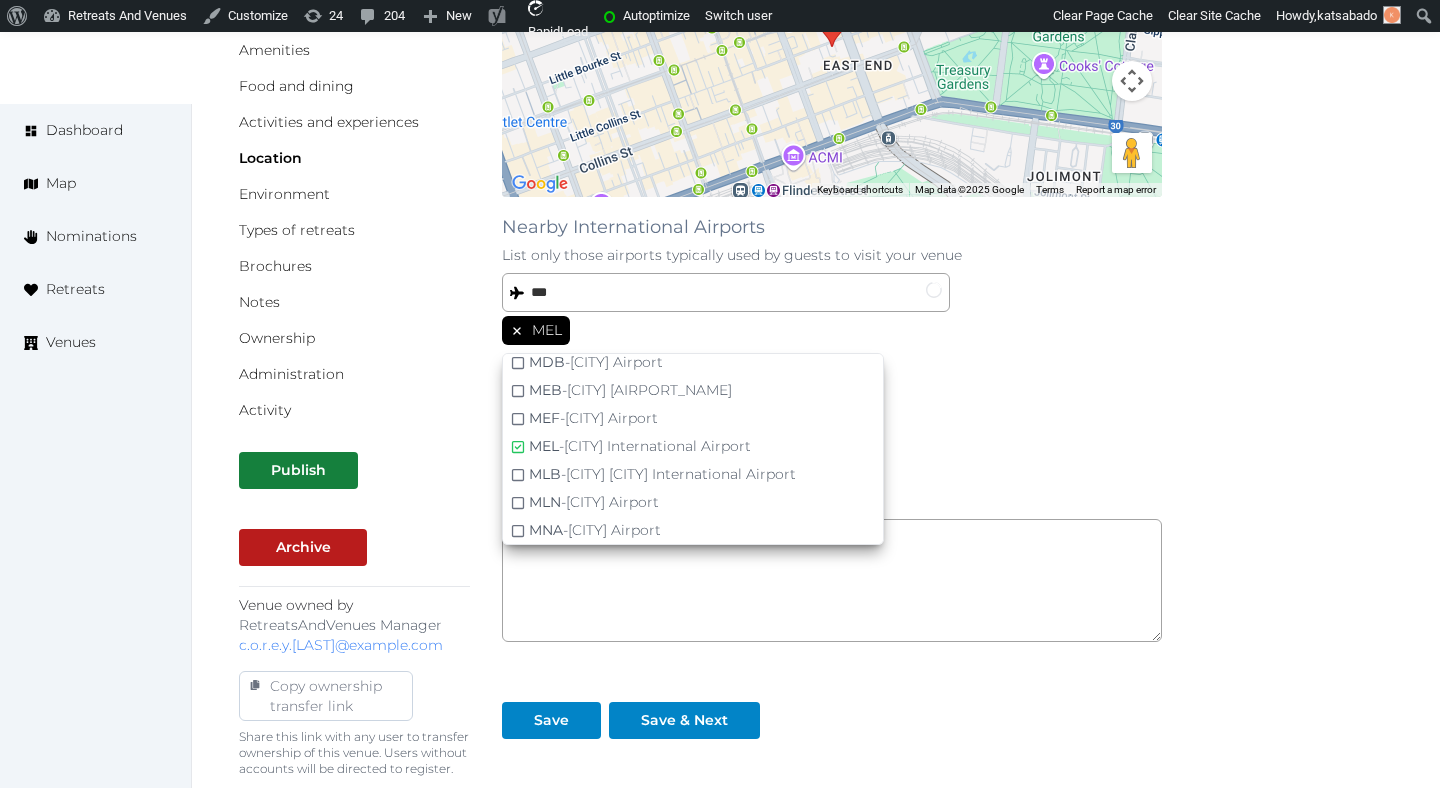 click on "Activity" at bounding box center [354, 410] 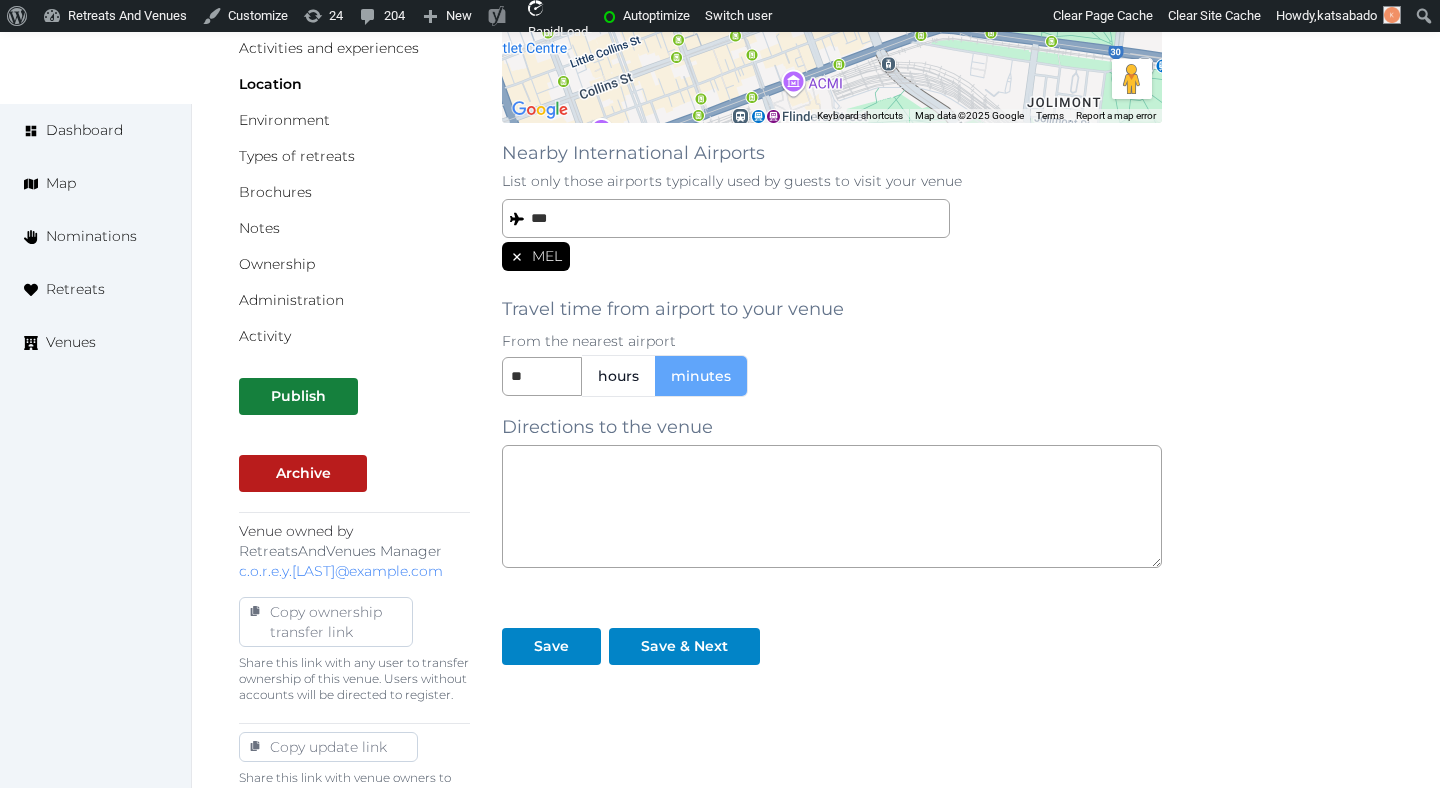 scroll, scrollTop: 453, scrollLeft: 0, axis: vertical 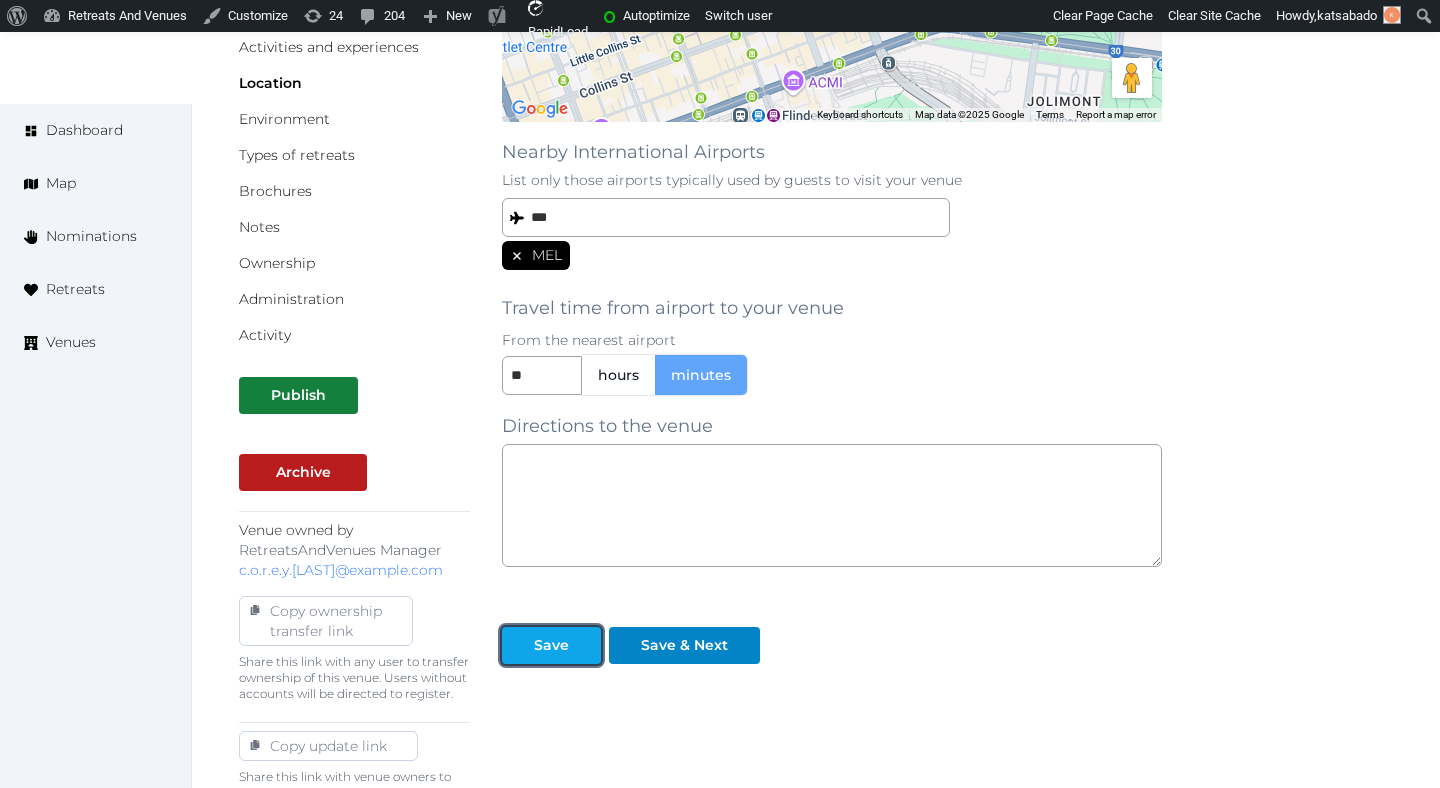 click on "Save" at bounding box center [551, 645] 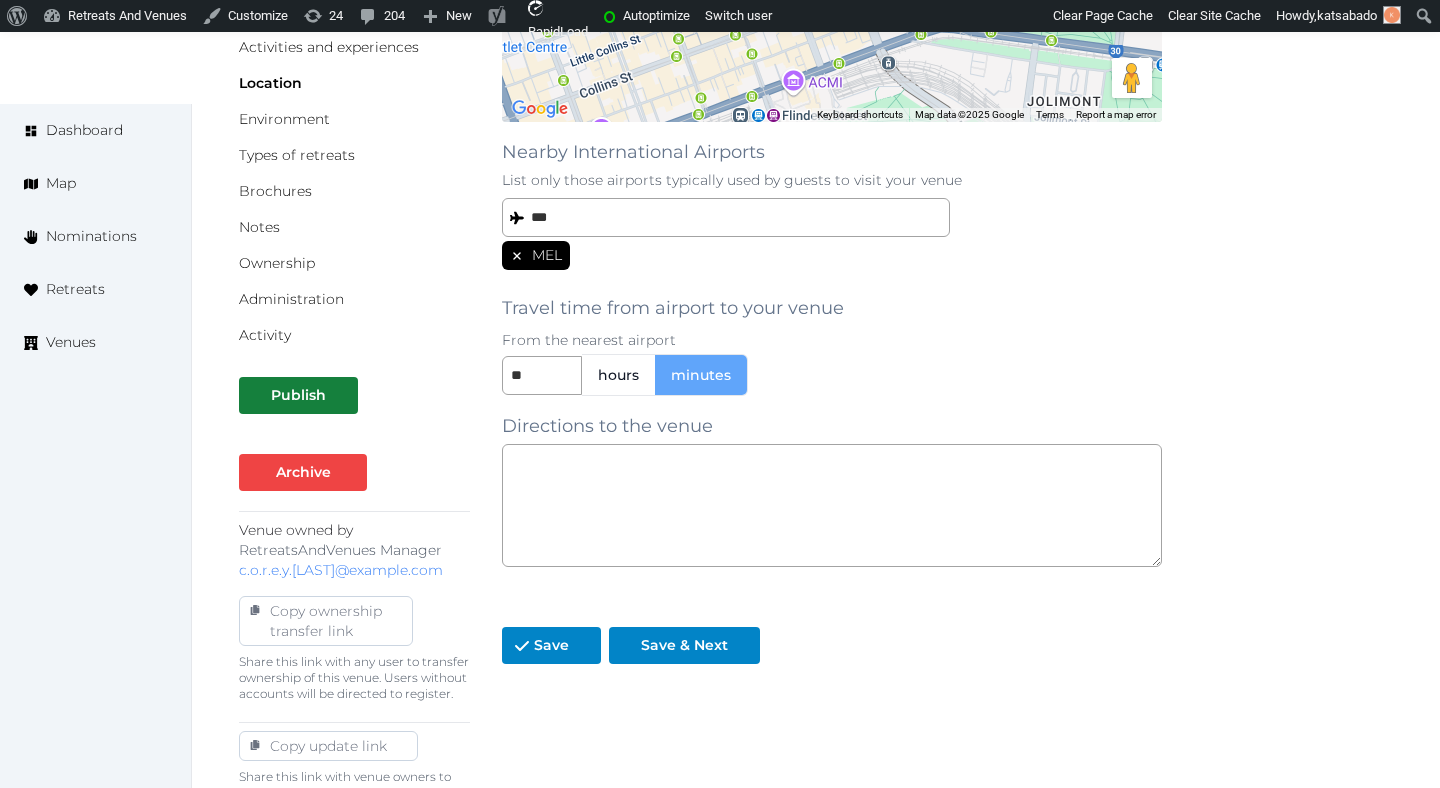 scroll, scrollTop: 0, scrollLeft: 0, axis: both 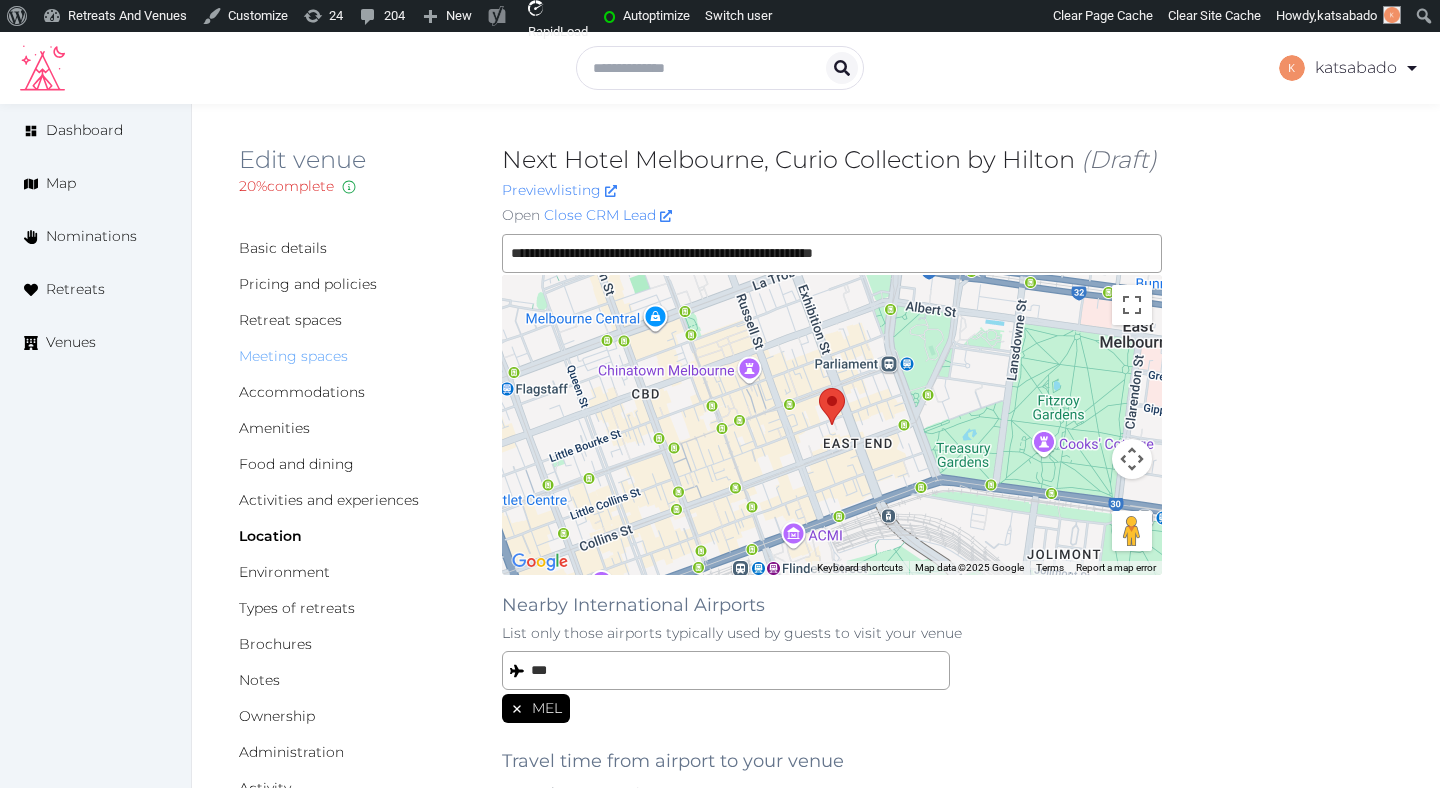 click on "Meeting spaces" at bounding box center (293, 356) 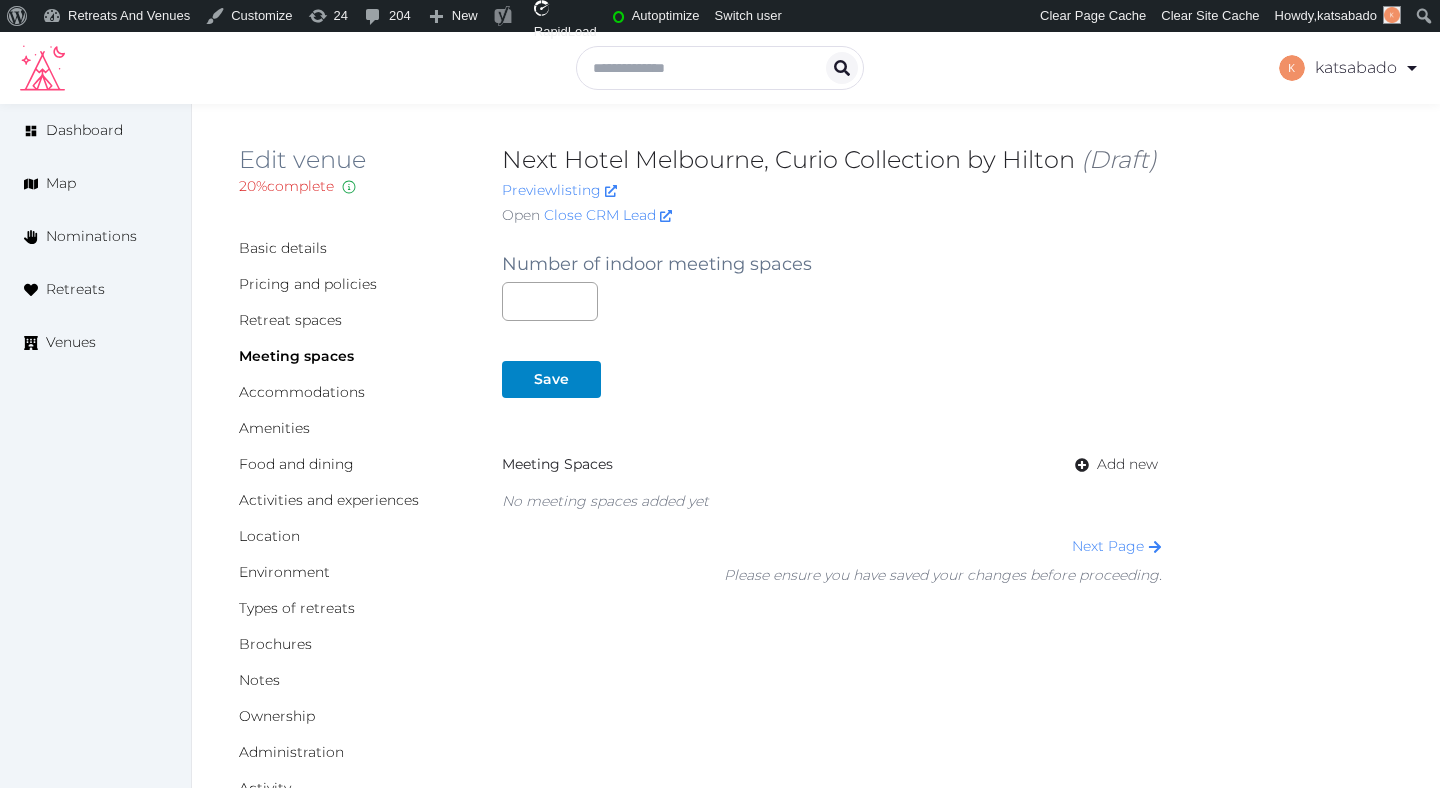 scroll, scrollTop: 0, scrollLeft: 0, axis: both 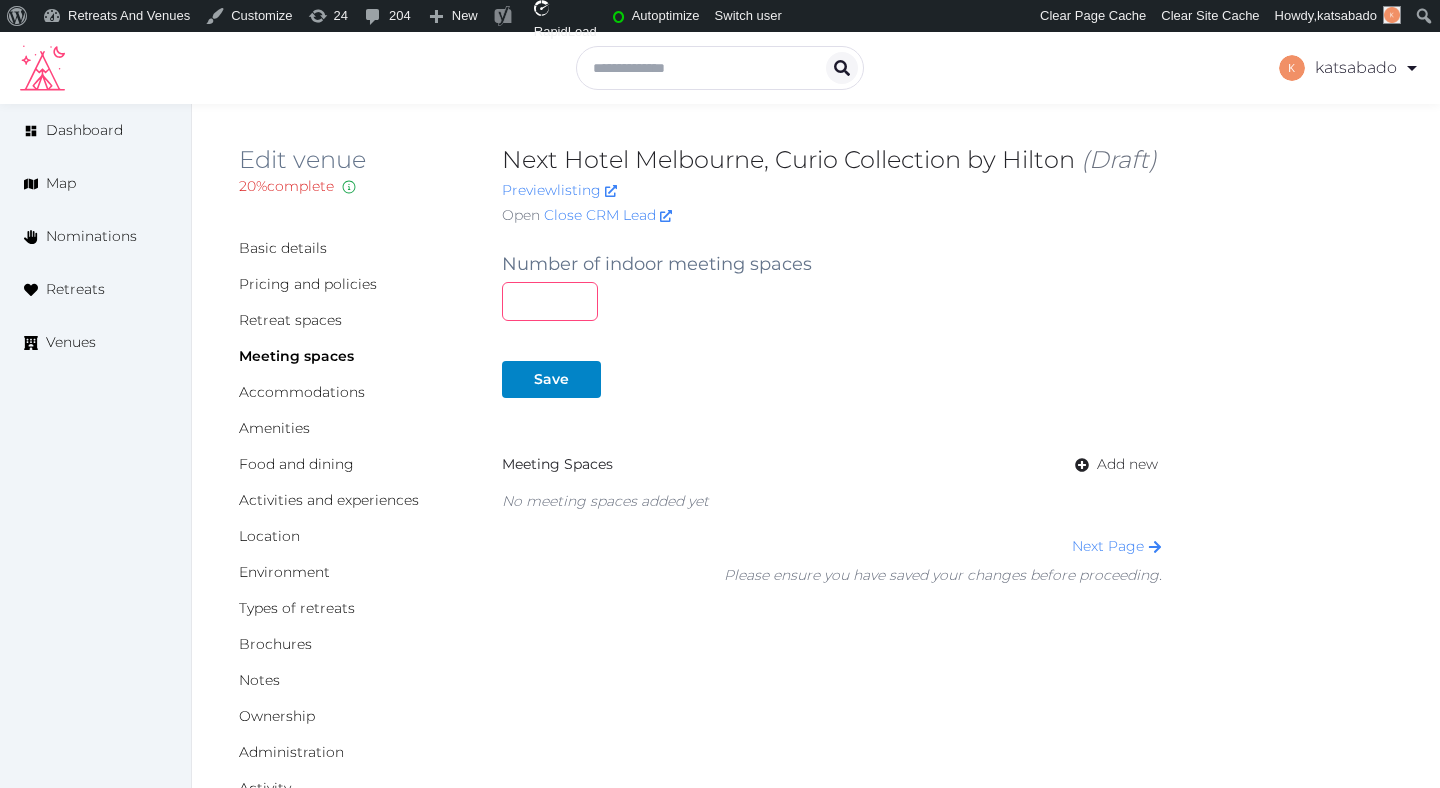 click at bounding box center [550, 301] 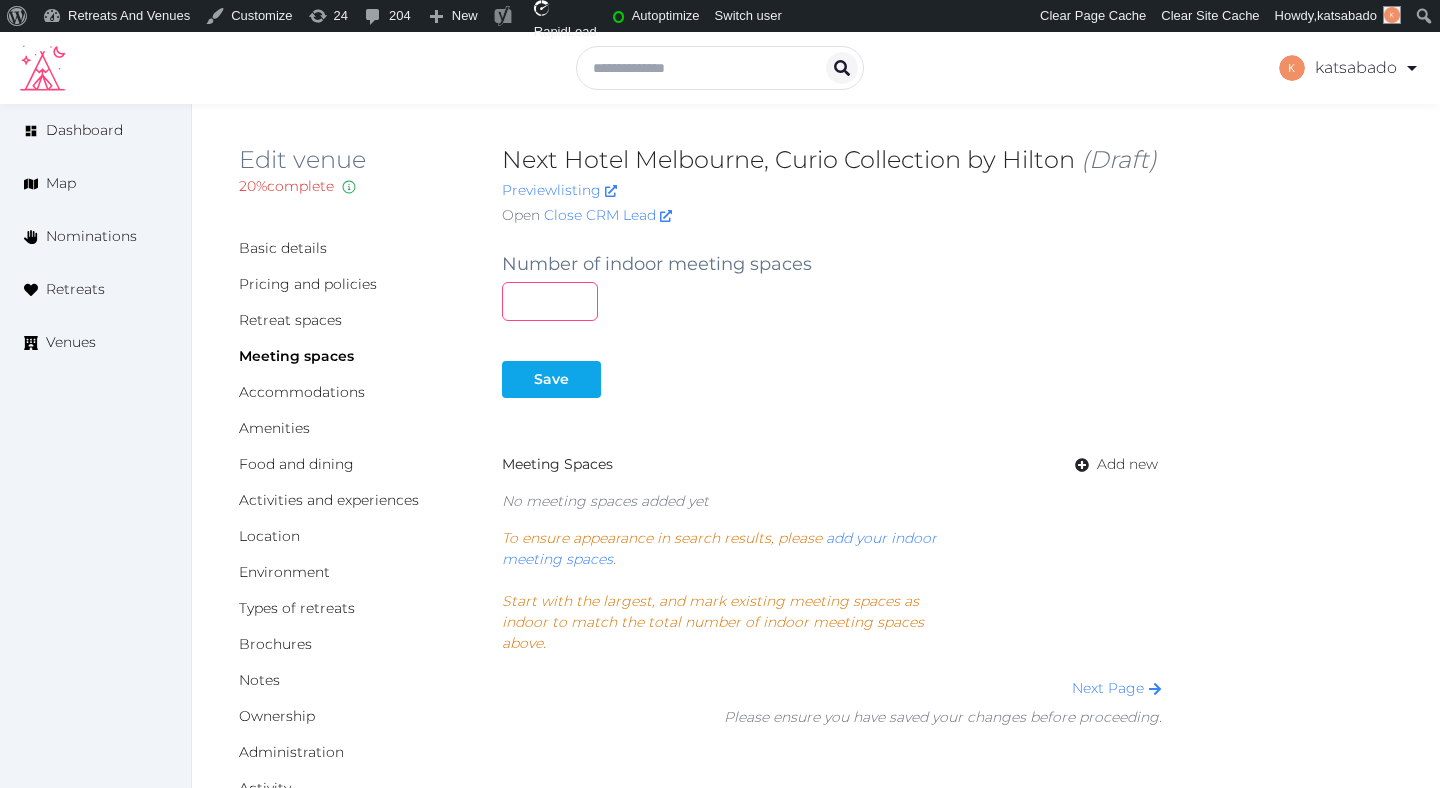 type on "*" 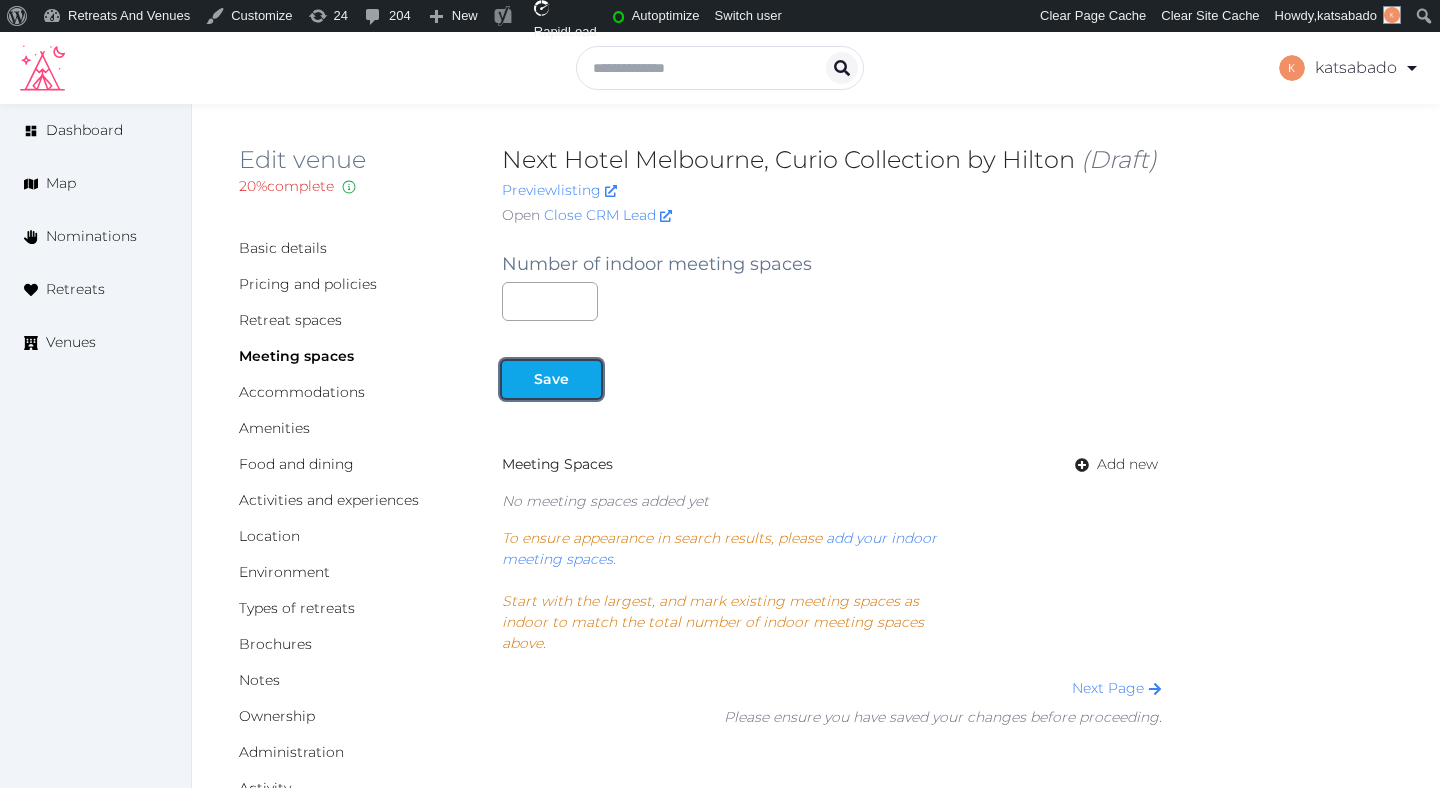 click on "Save" at bounding box center (551, 379) 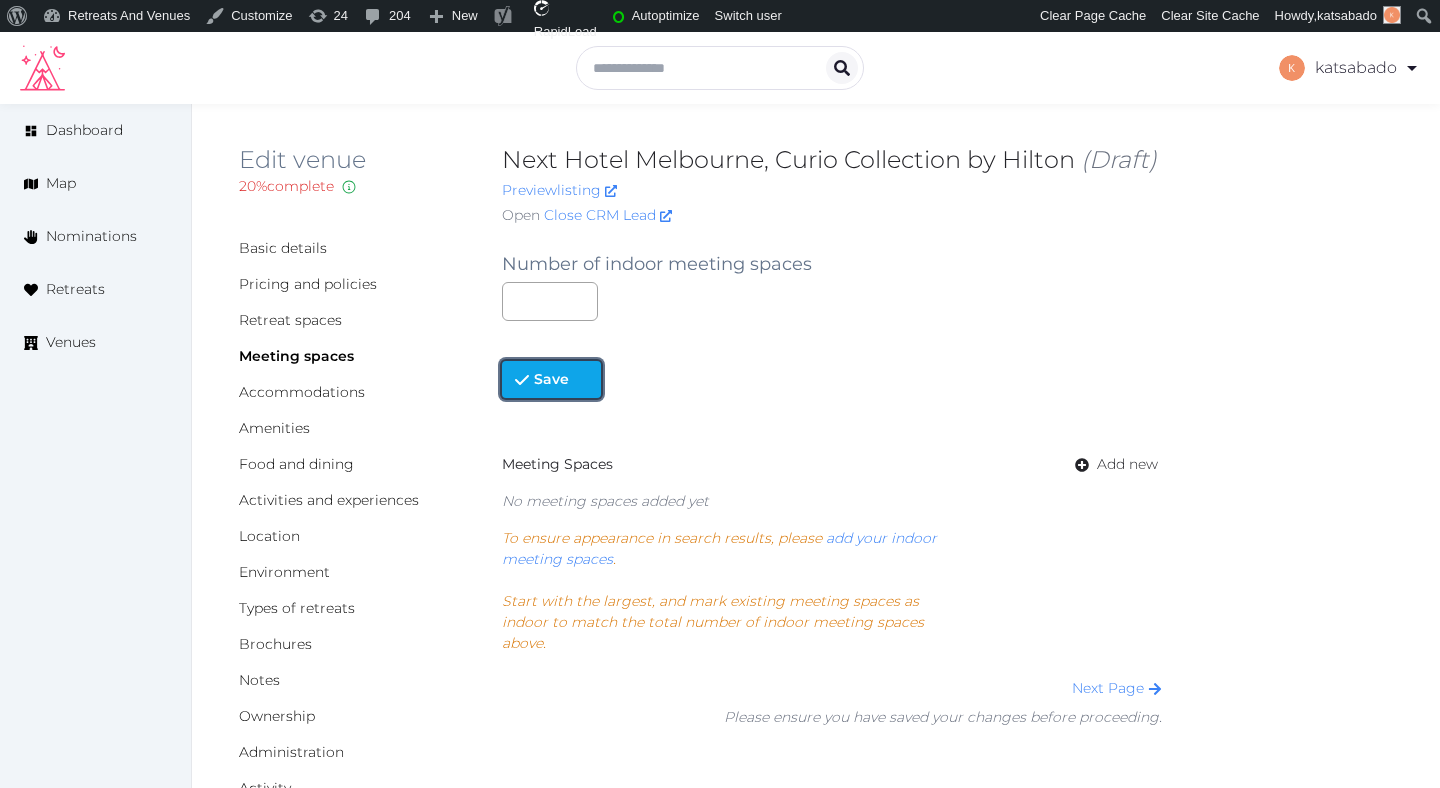 click on "Save" at bounding box center [551, 379] 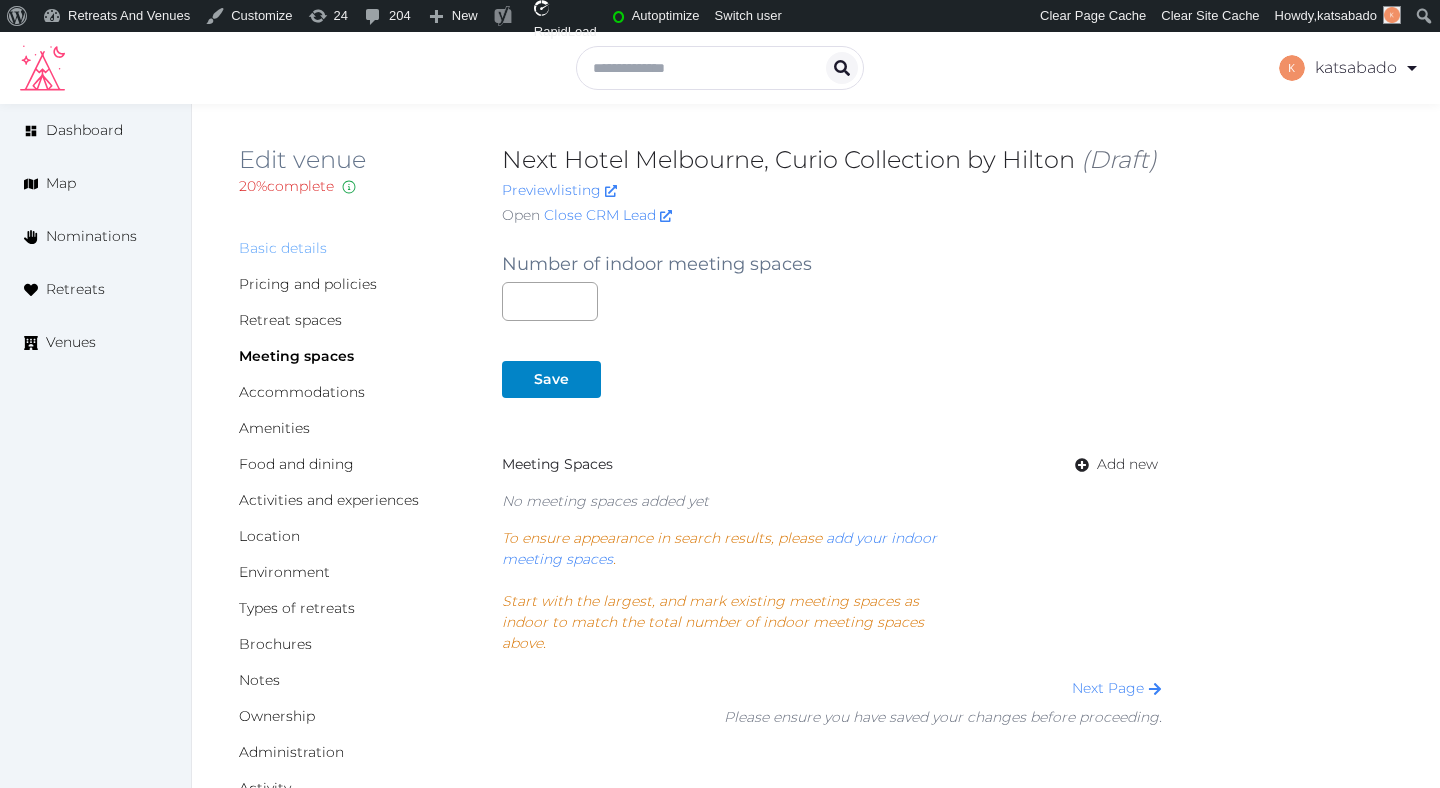 click on "Basic details" at bounding box center (283, 248) 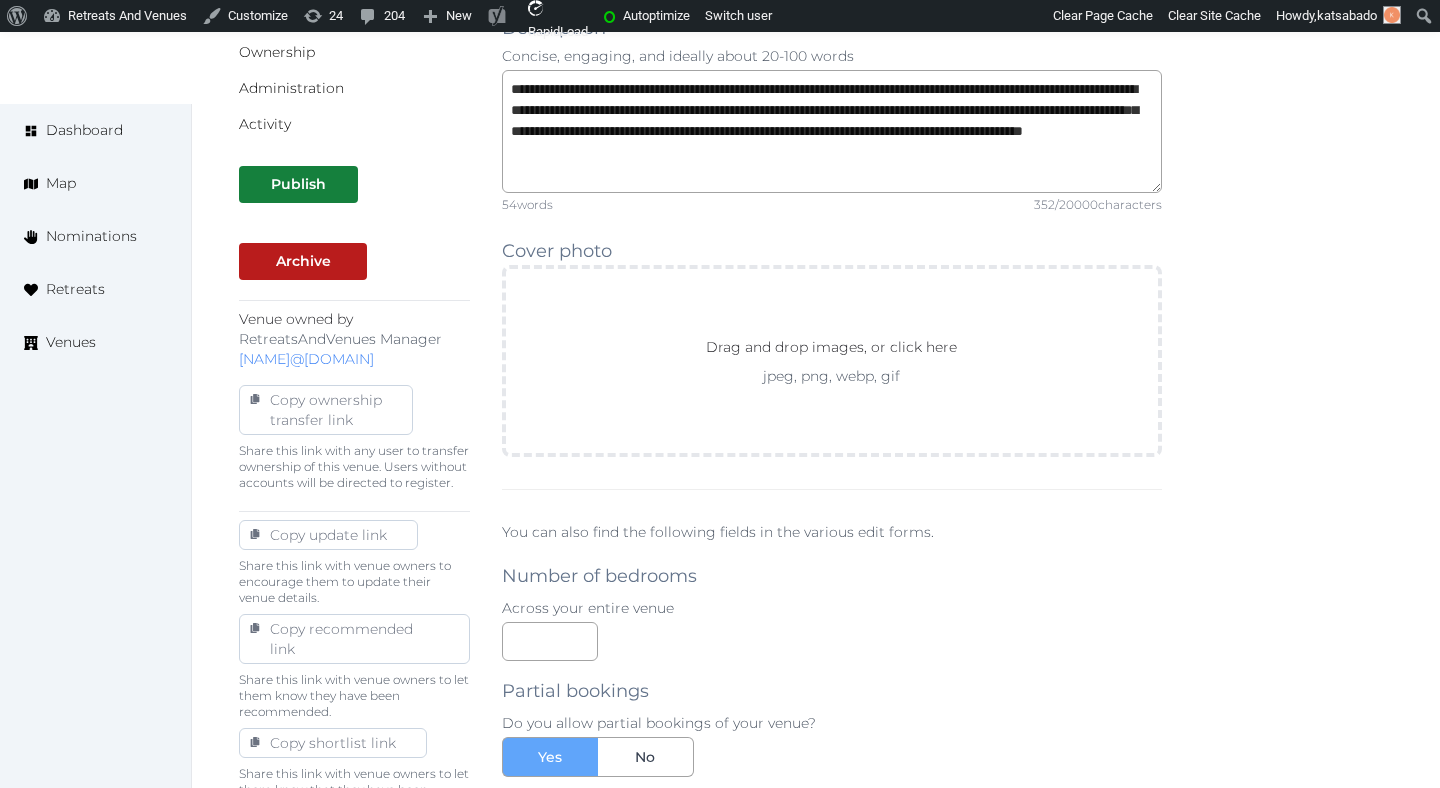 scroll, scrollTop: 671, scrollLeft: 0, axis: vertical 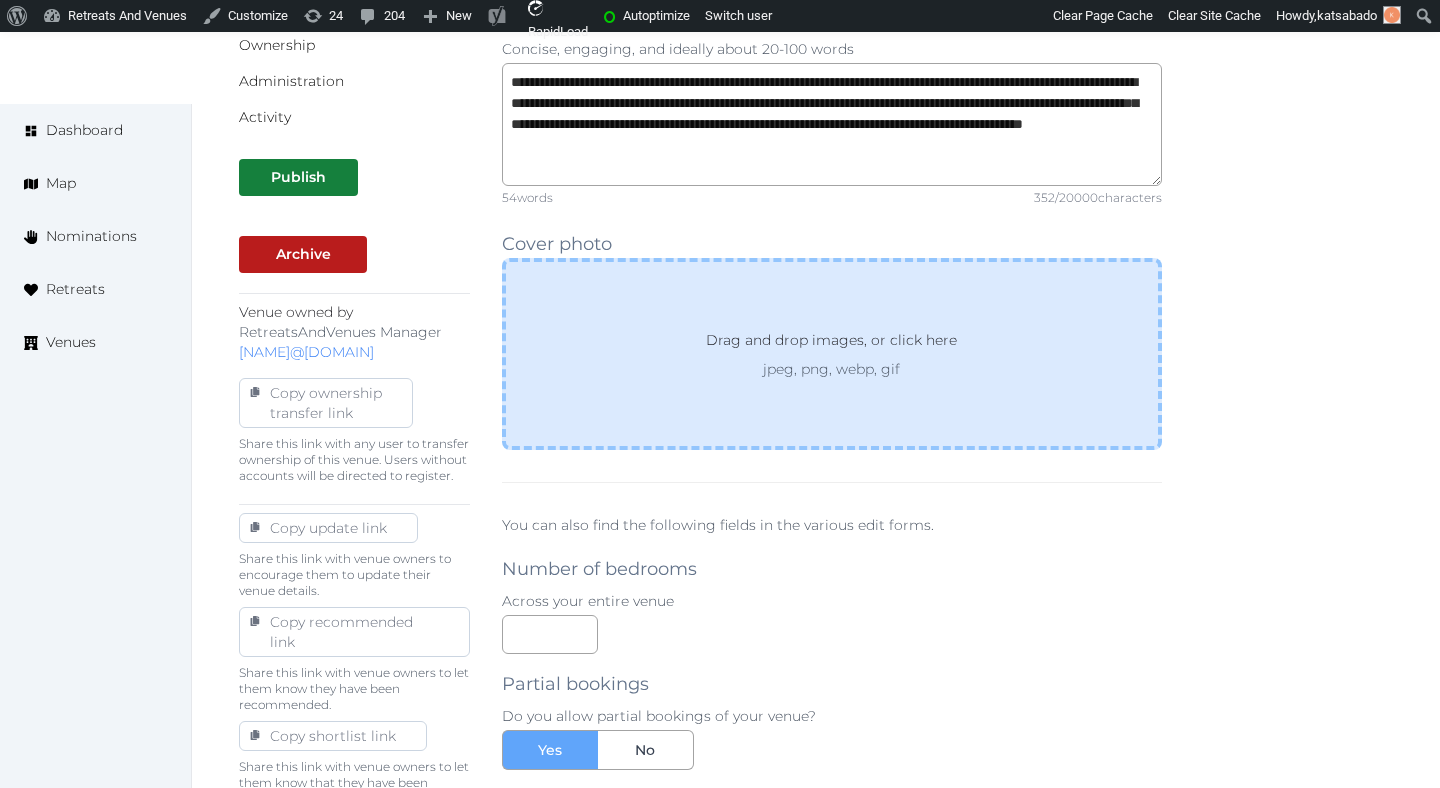 click on "Drag and drop images, or click here" at bounding box center (831, 344) 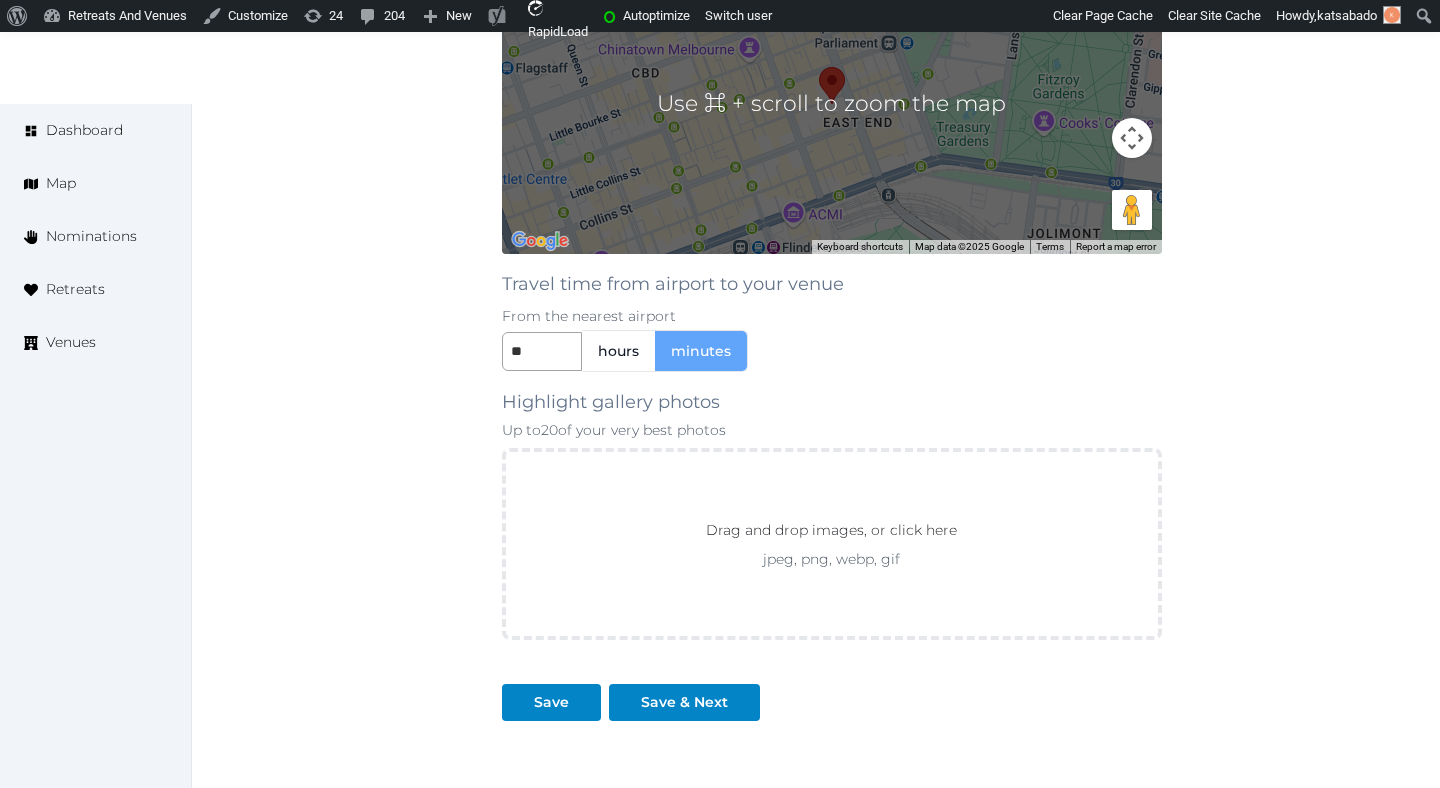 scroll, scrollTop: 2112, scrollLeft: 0, axis: vertical 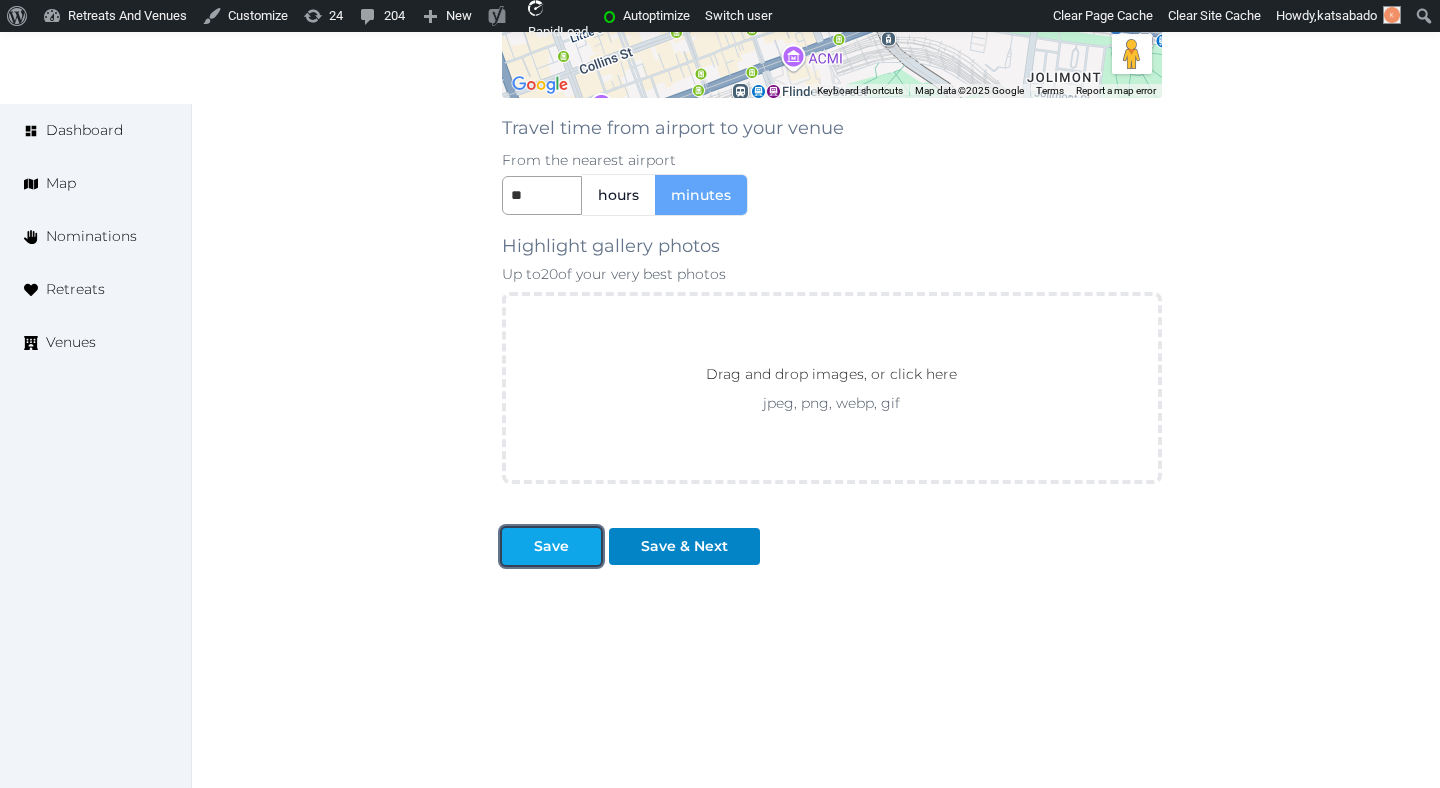 click at bounding box center (585, 546) 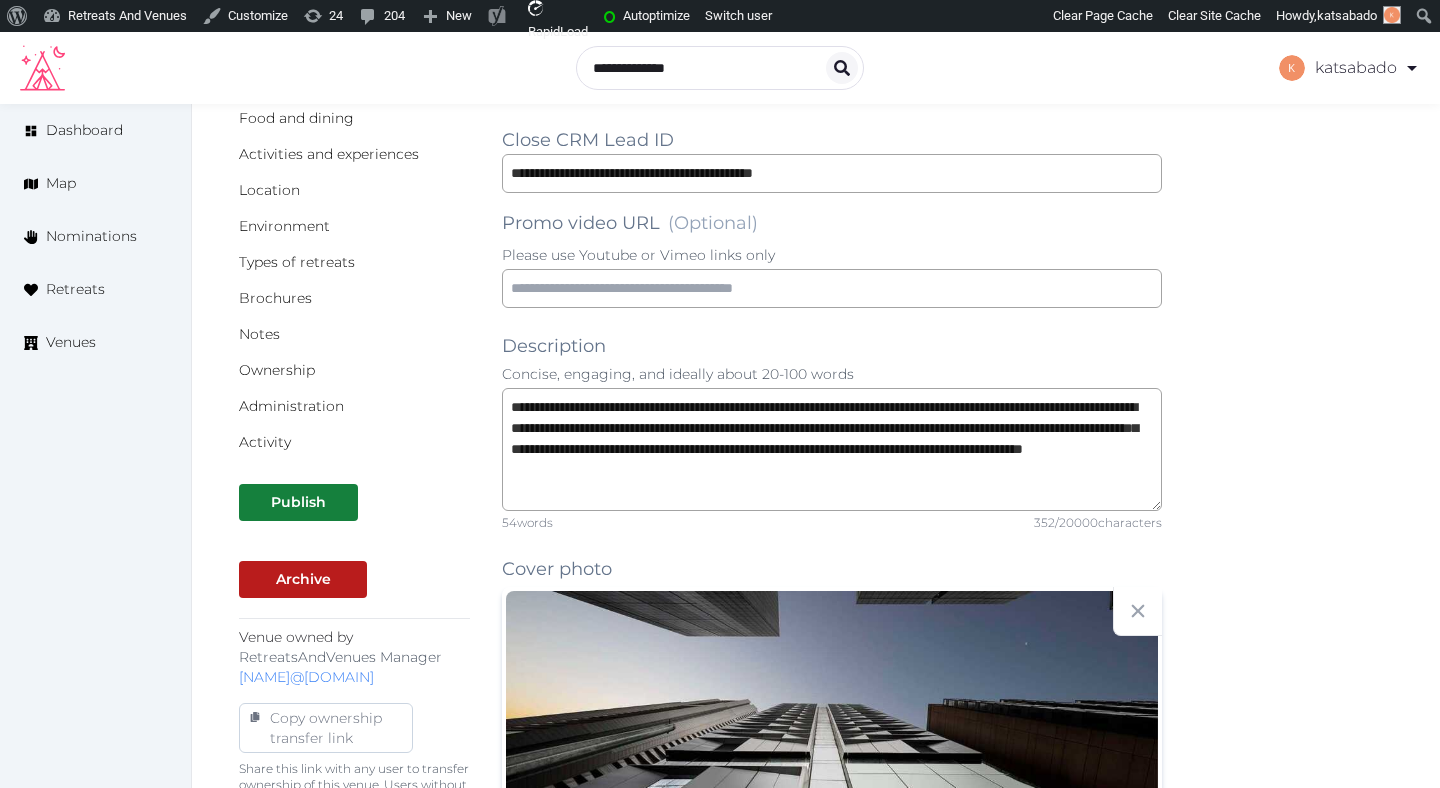 scroll, scrollTop: 0, scrollLeft: 0, axis: both 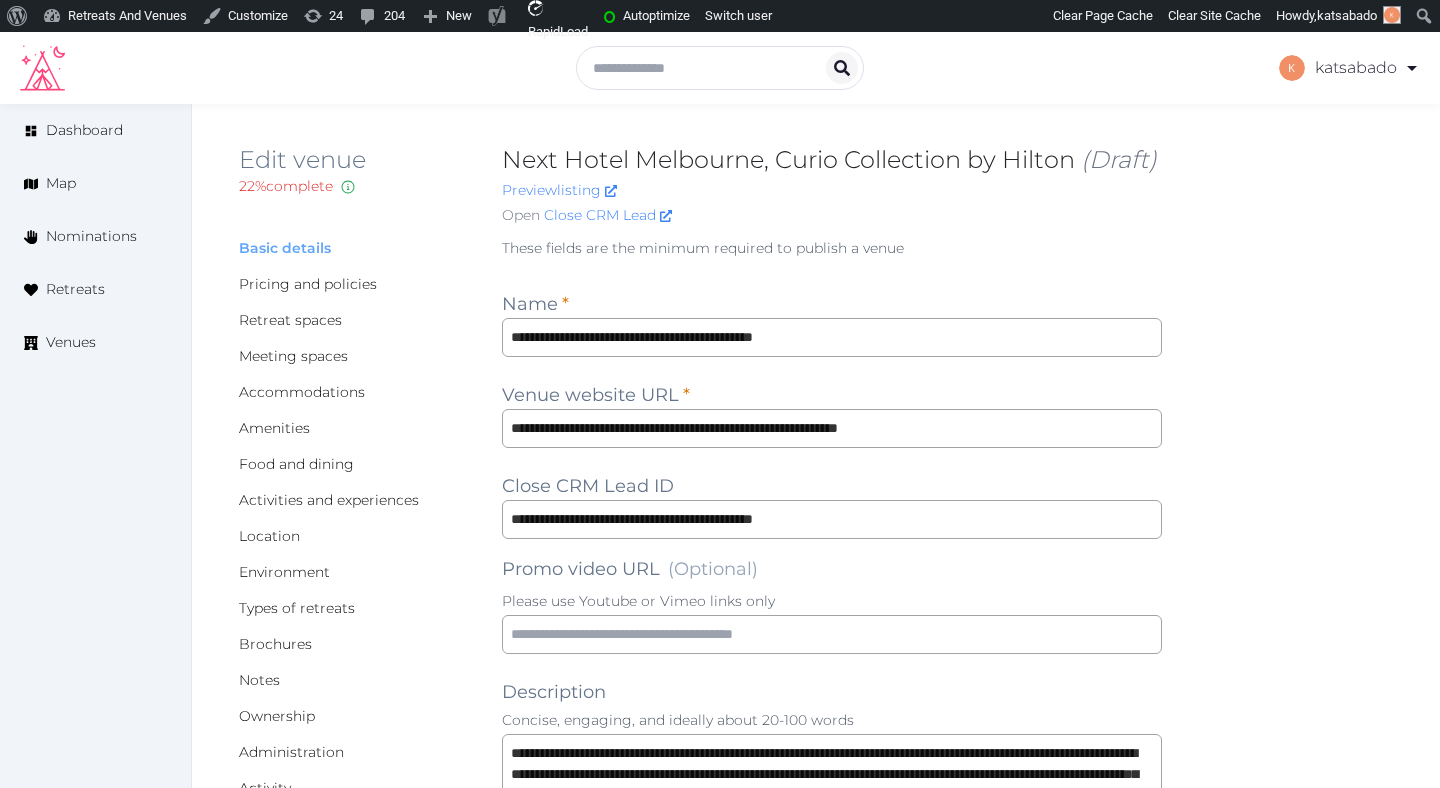 click on "Basic details" at bounding box center [285, 248] 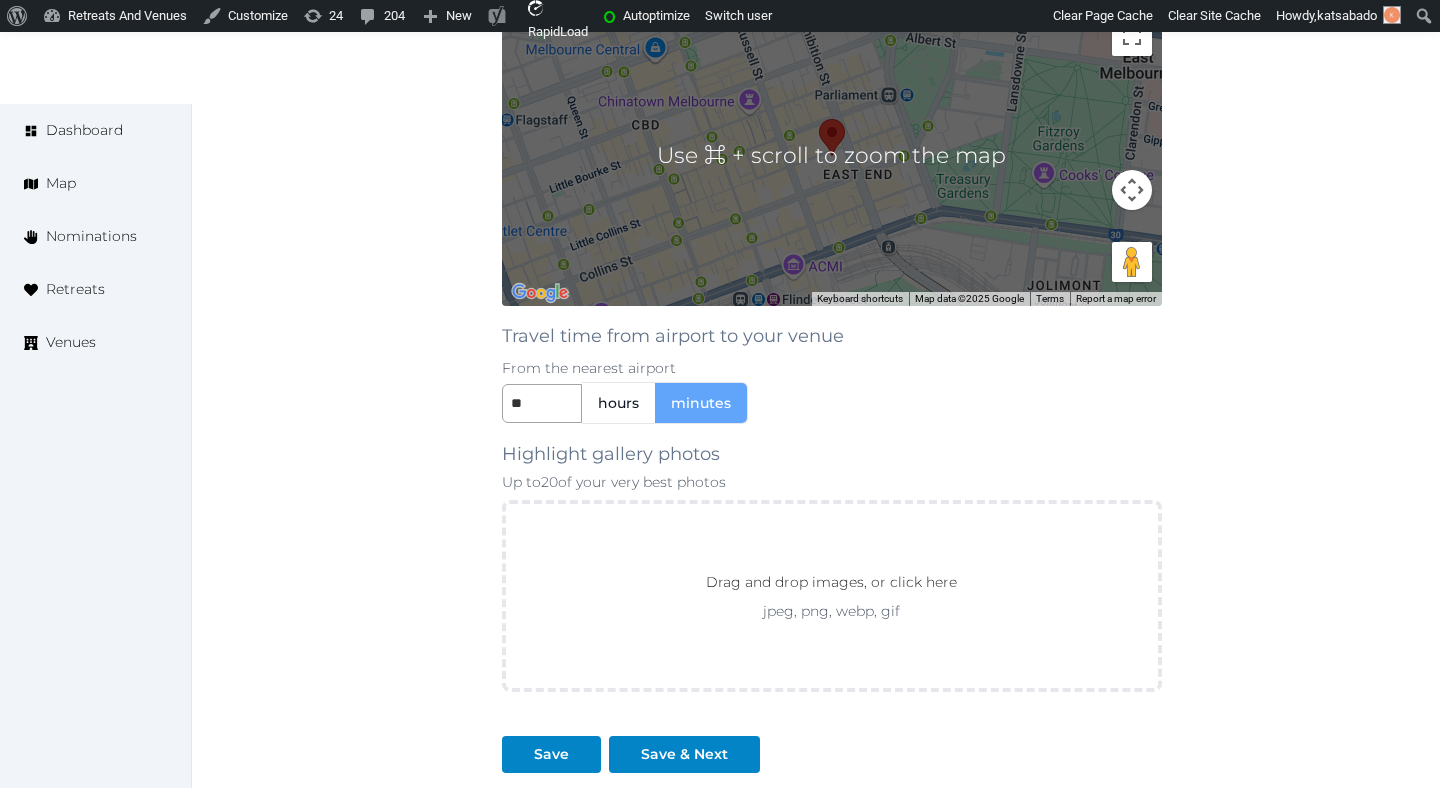 scroll, scrollTop: 1911, scrollLeft: 0, axis: vertical 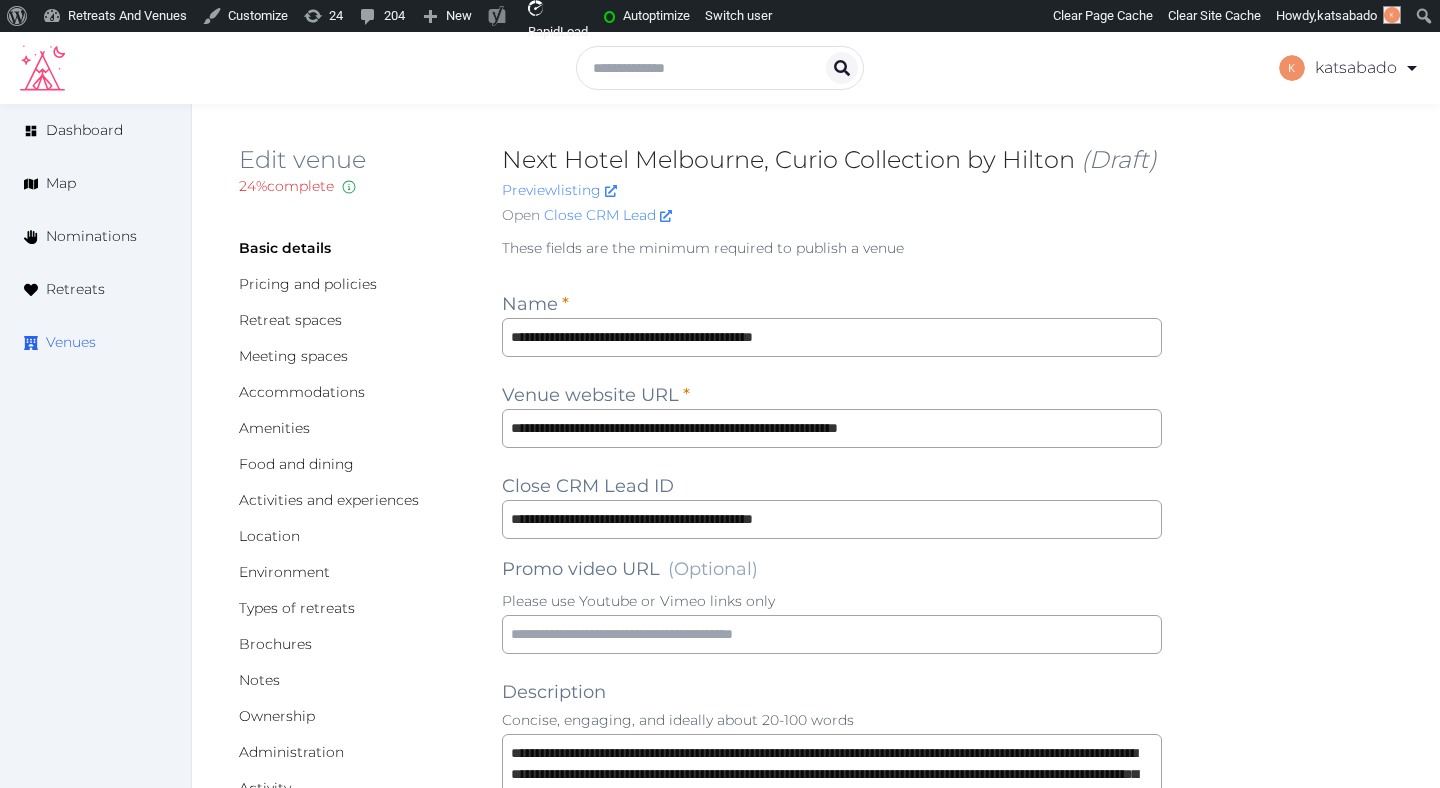 click on "Venues" at bounding box center (71, 342) 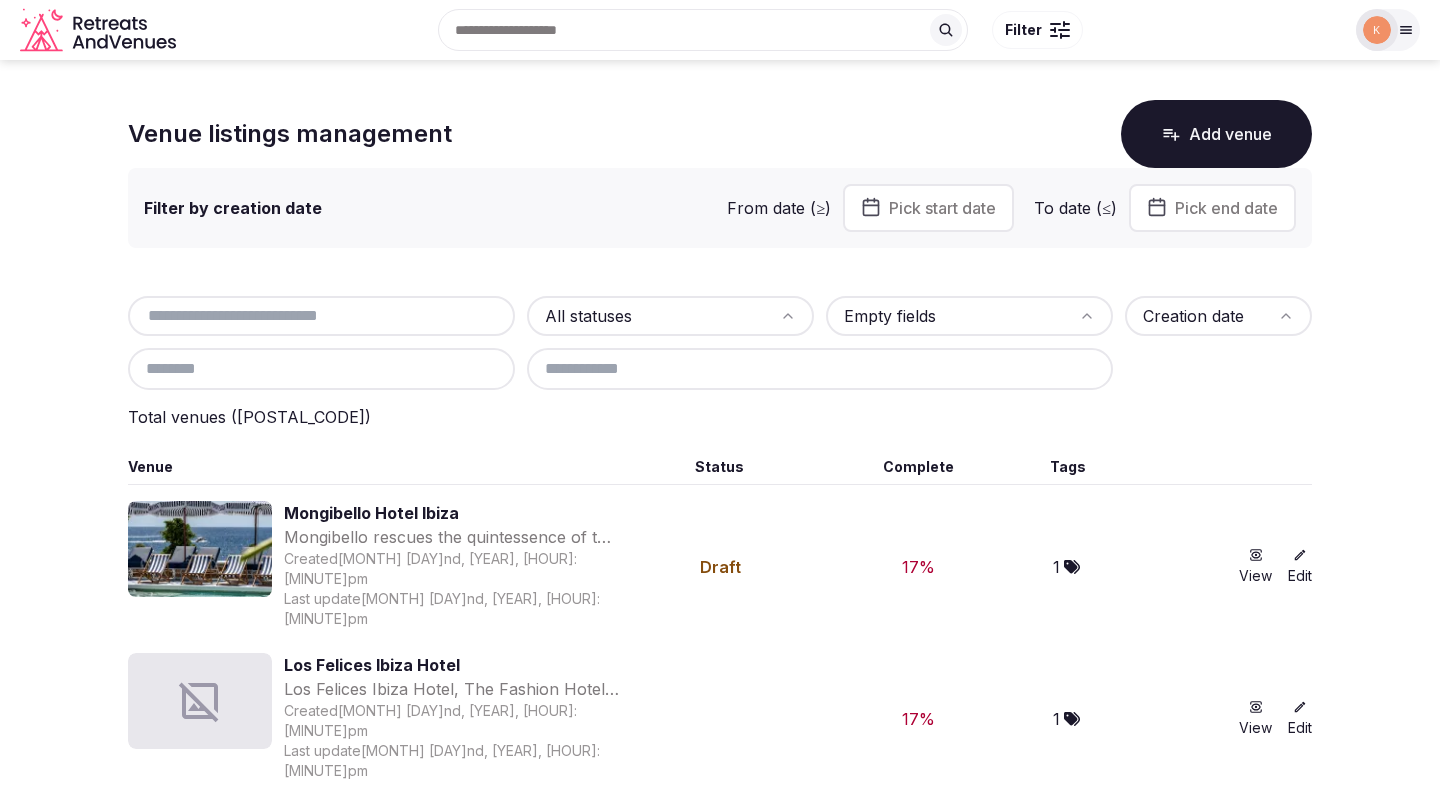 scroll, scrollTop: 0, scrollLeft: 0, axis: both 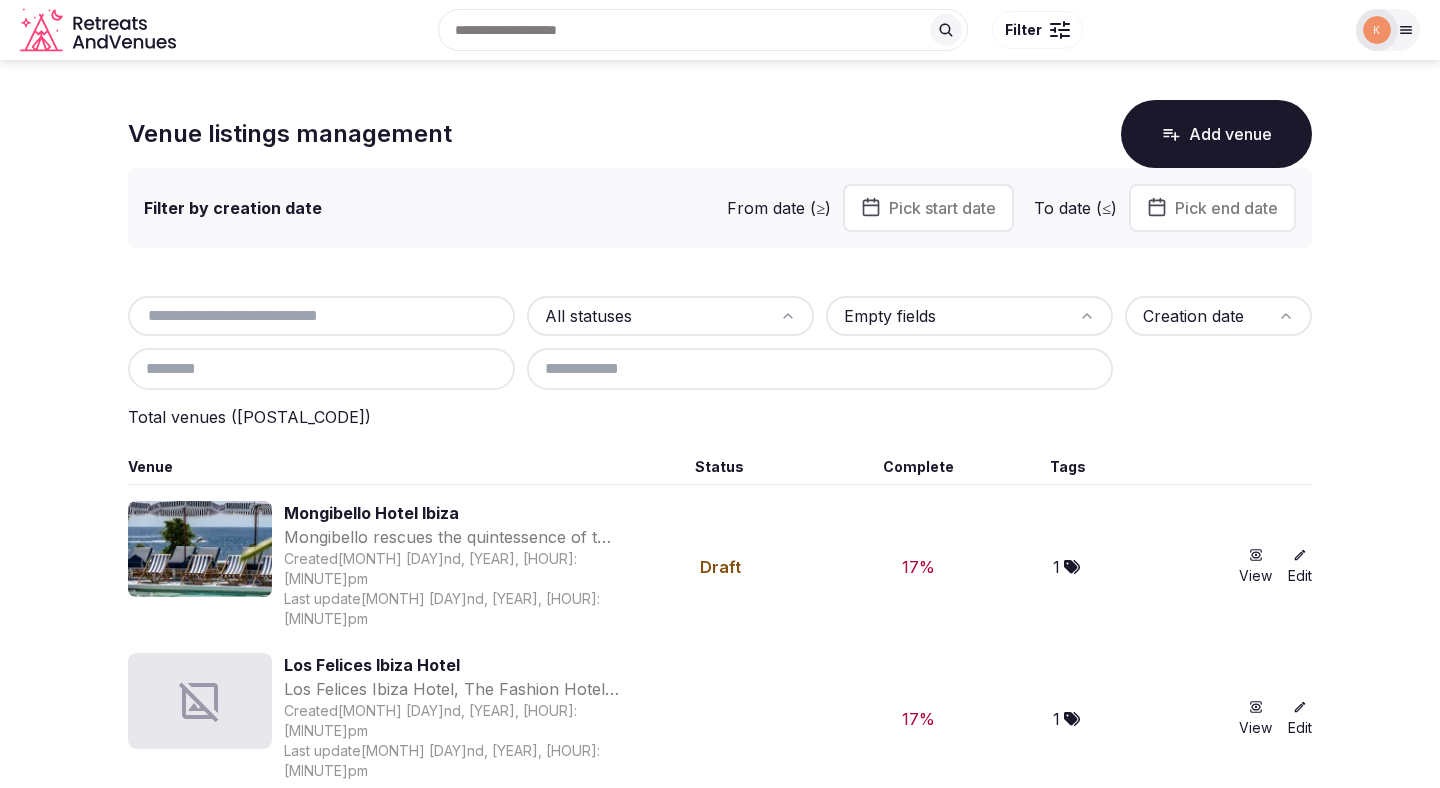 click at bounding box center [321, 316] 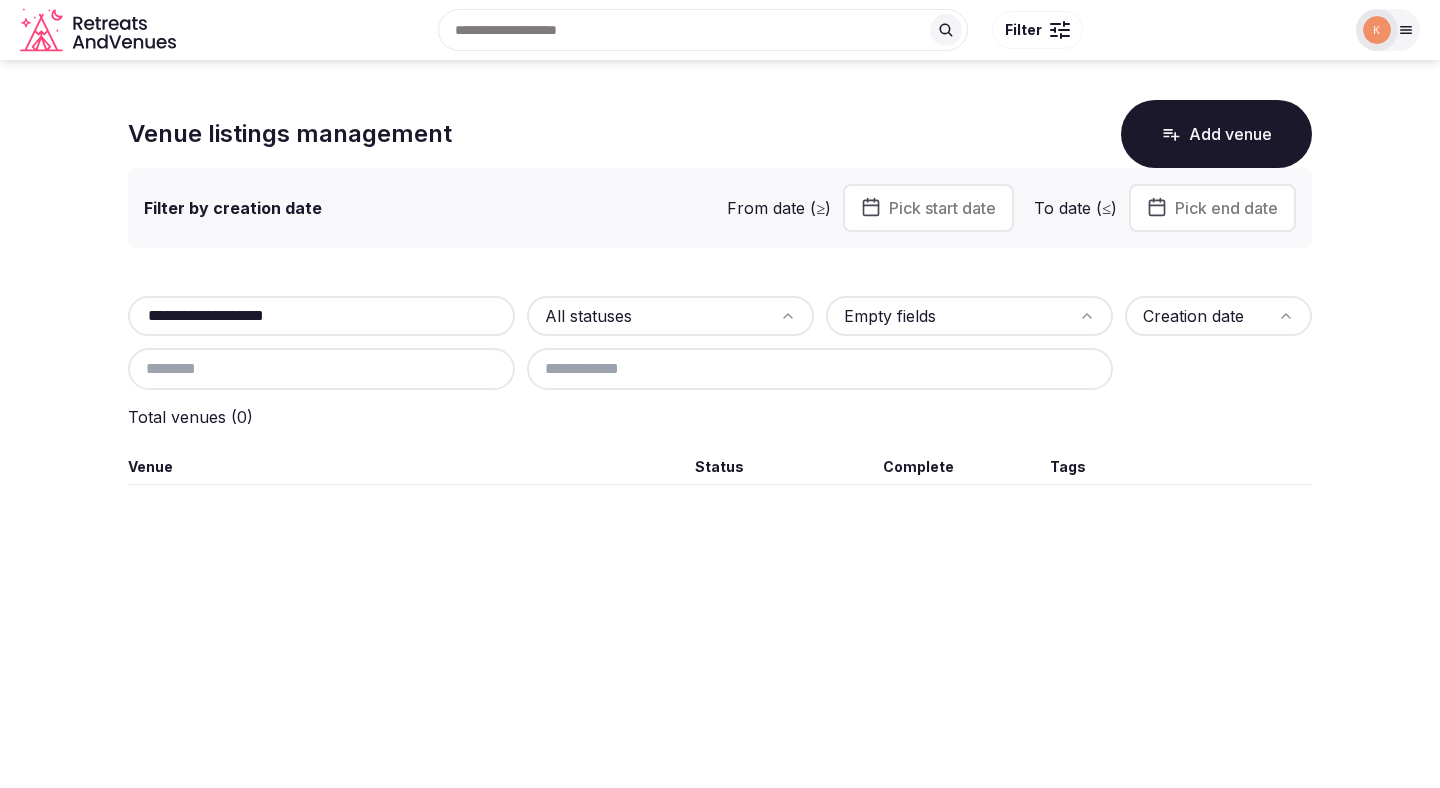 click on "**********" at bounding box center [321, 316] 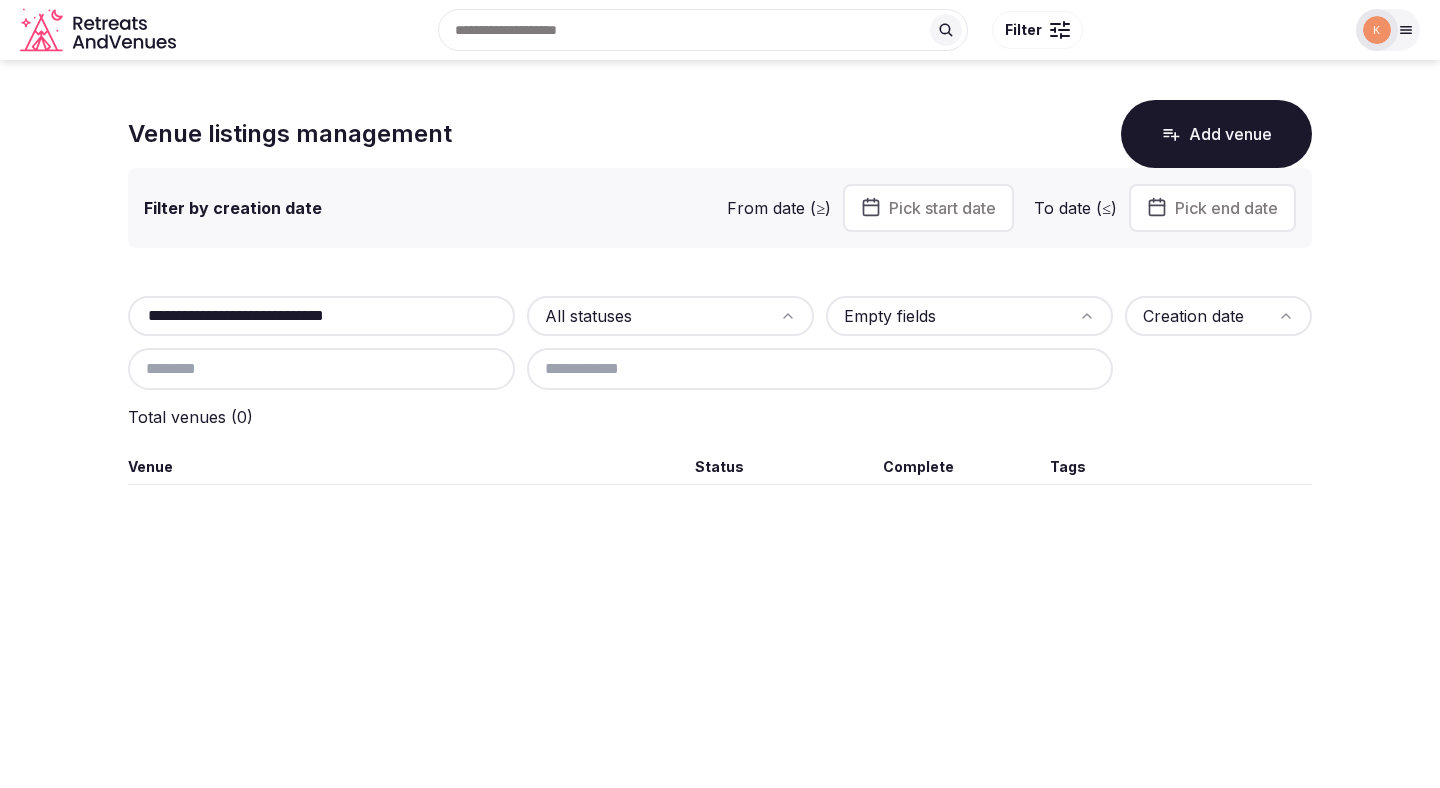 type on "**********" 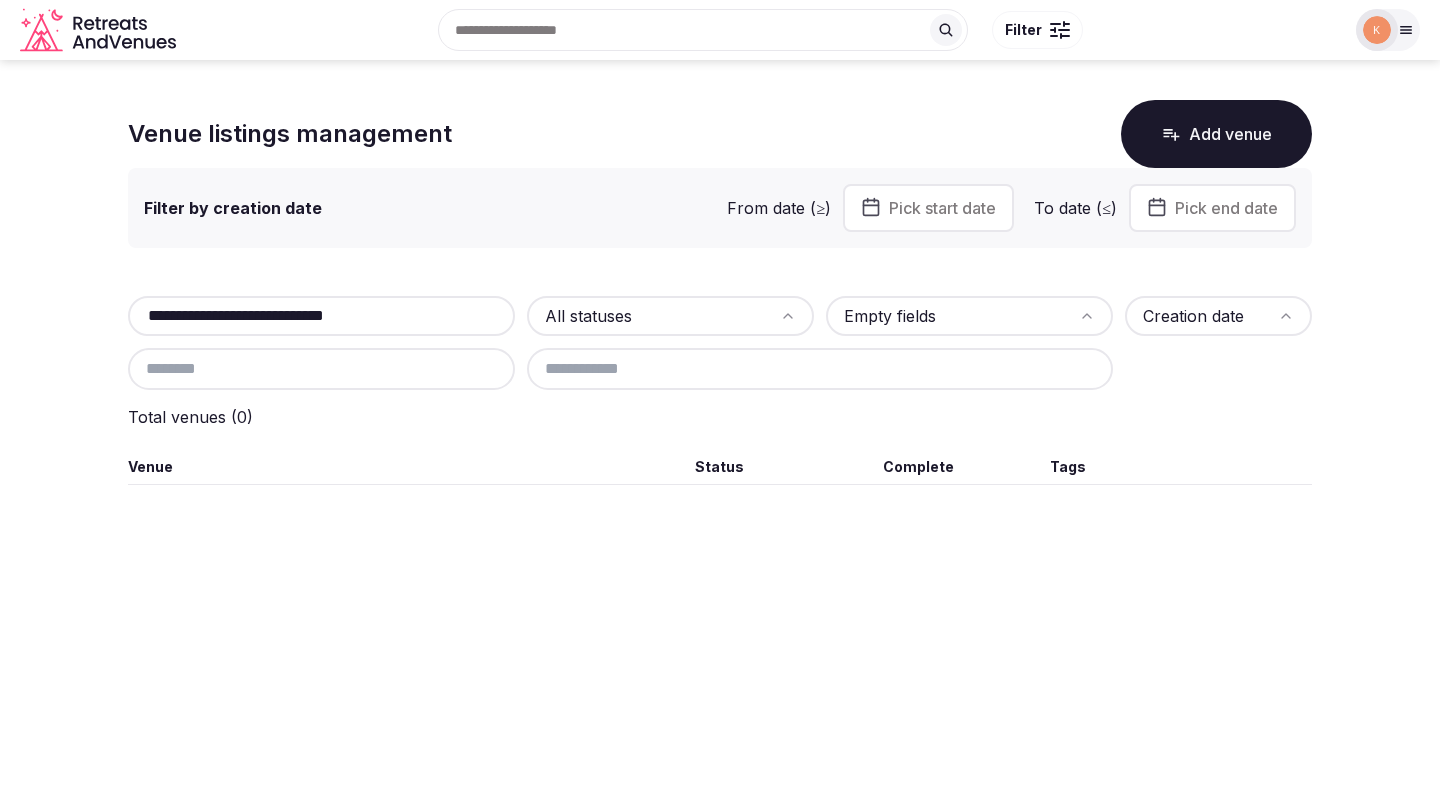 click on "Add venue" at bounding box center (1216, 134) 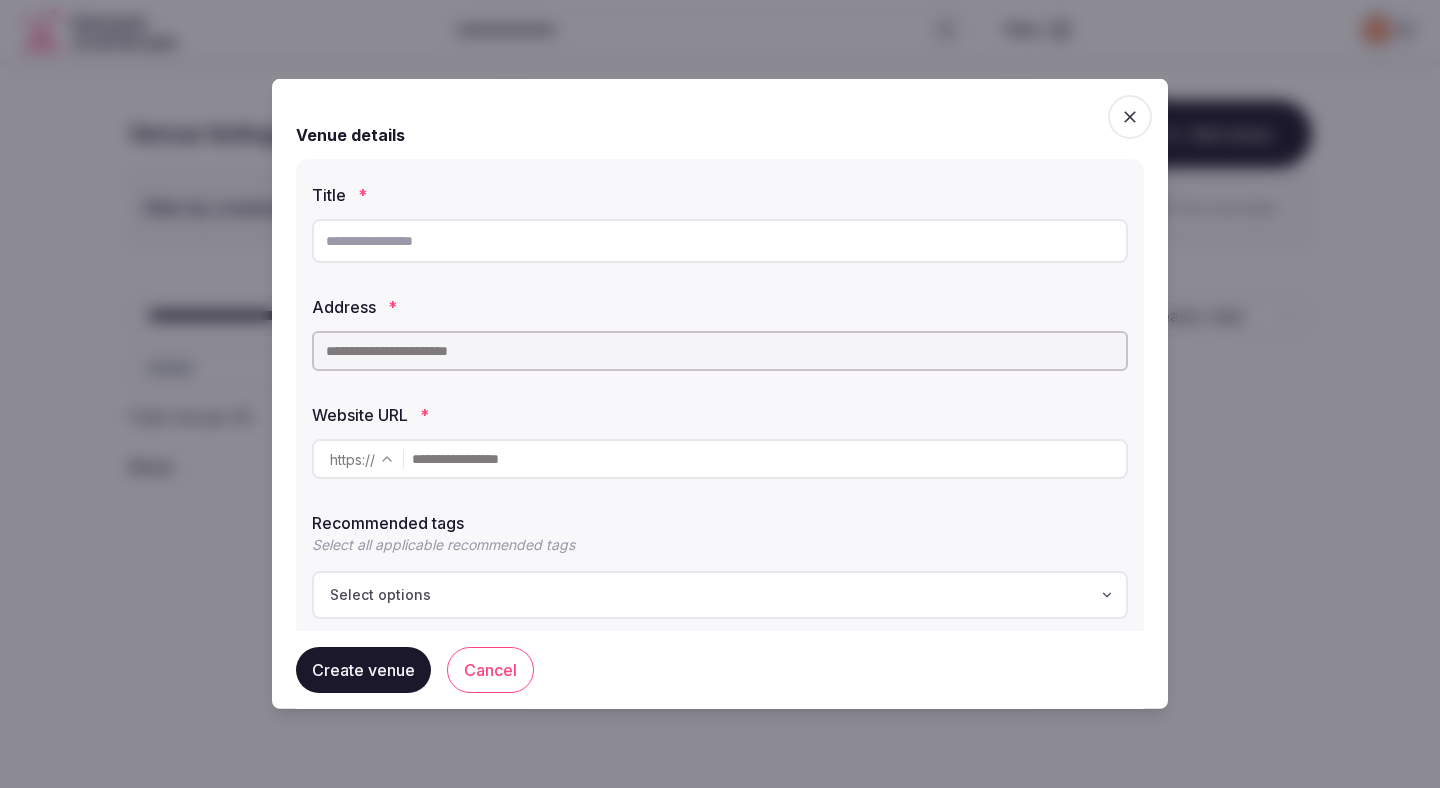 click at bounding box center [720, 241] 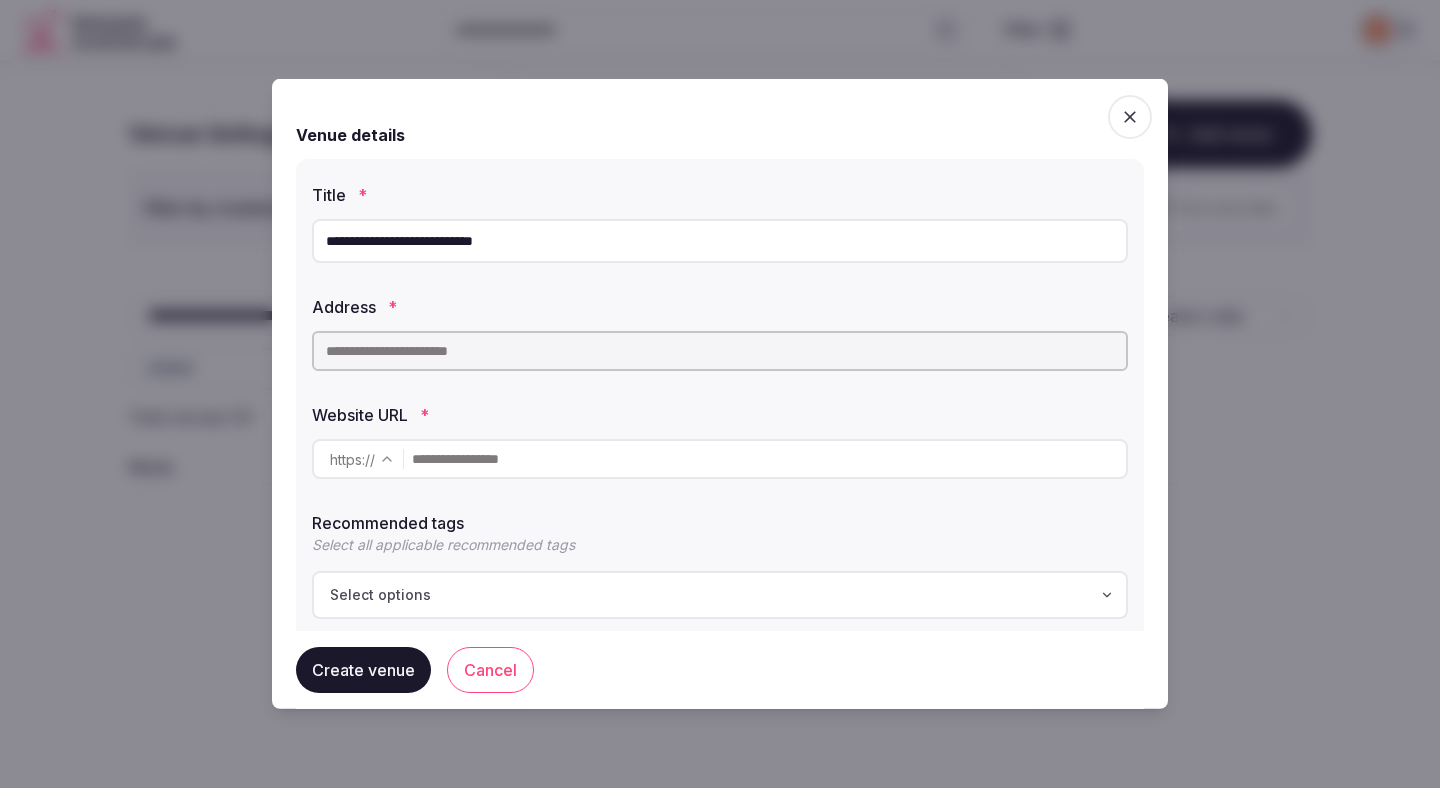 type on "**********" 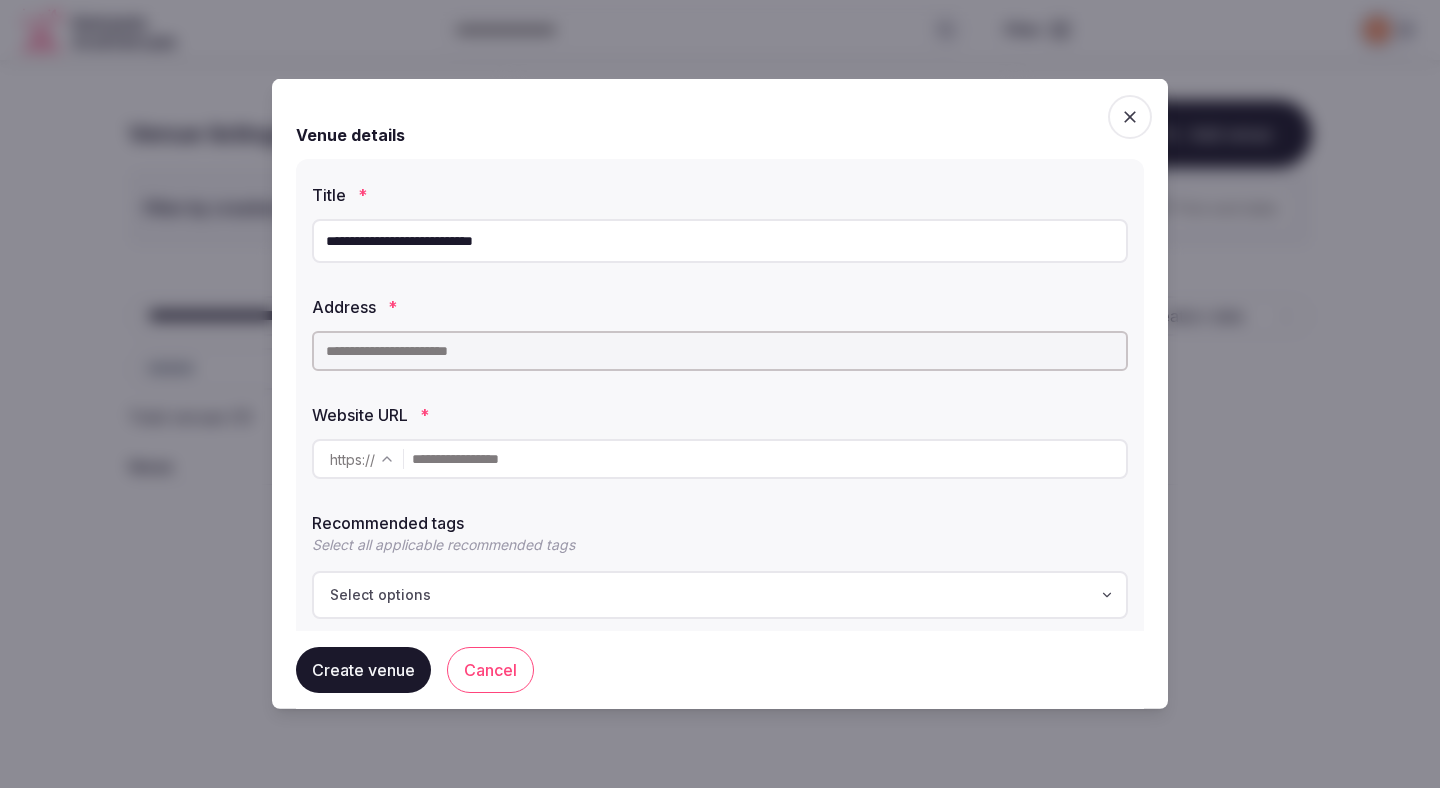 paste on "**********" 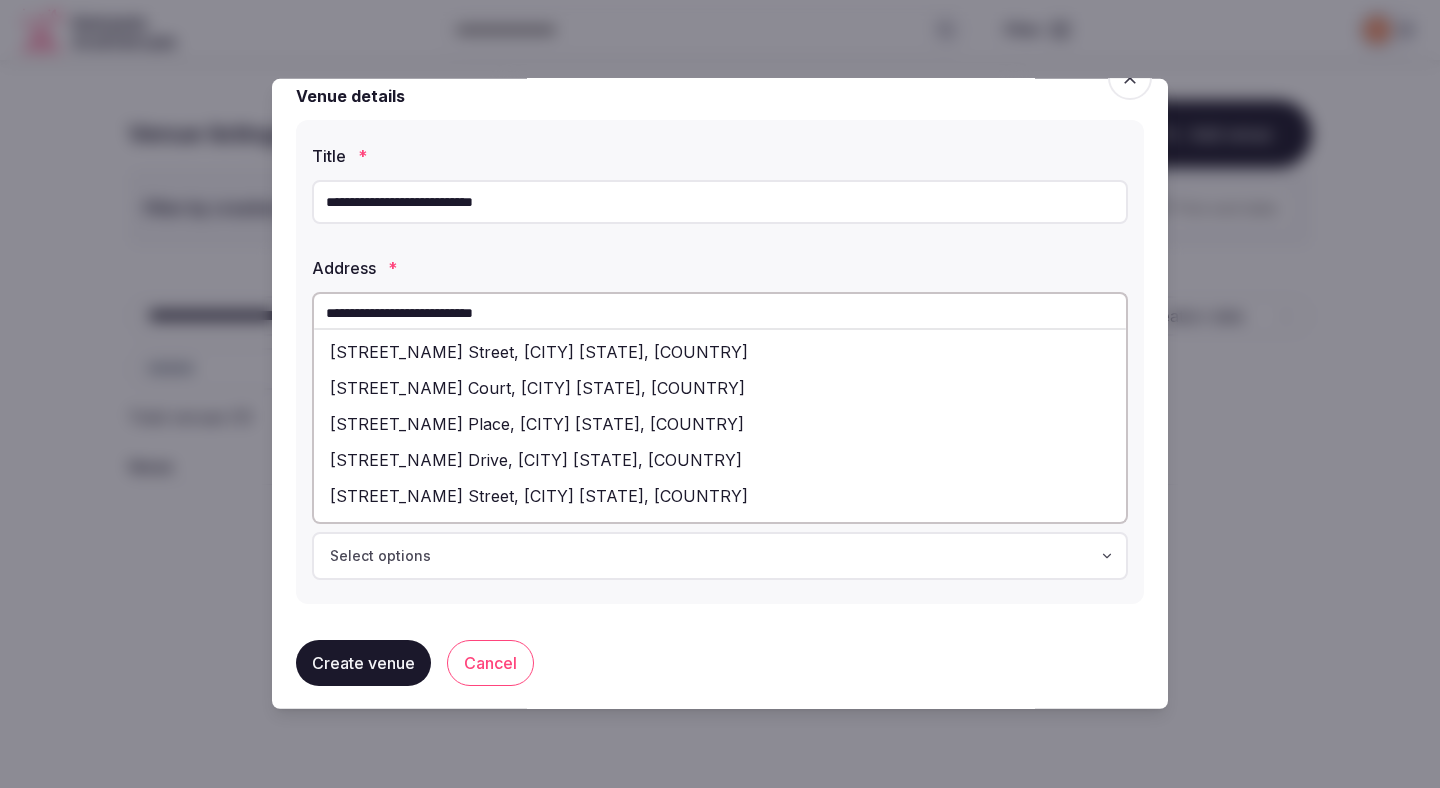 scroll, scrollTop: 55, scrollLeft: 0, axis: vertical 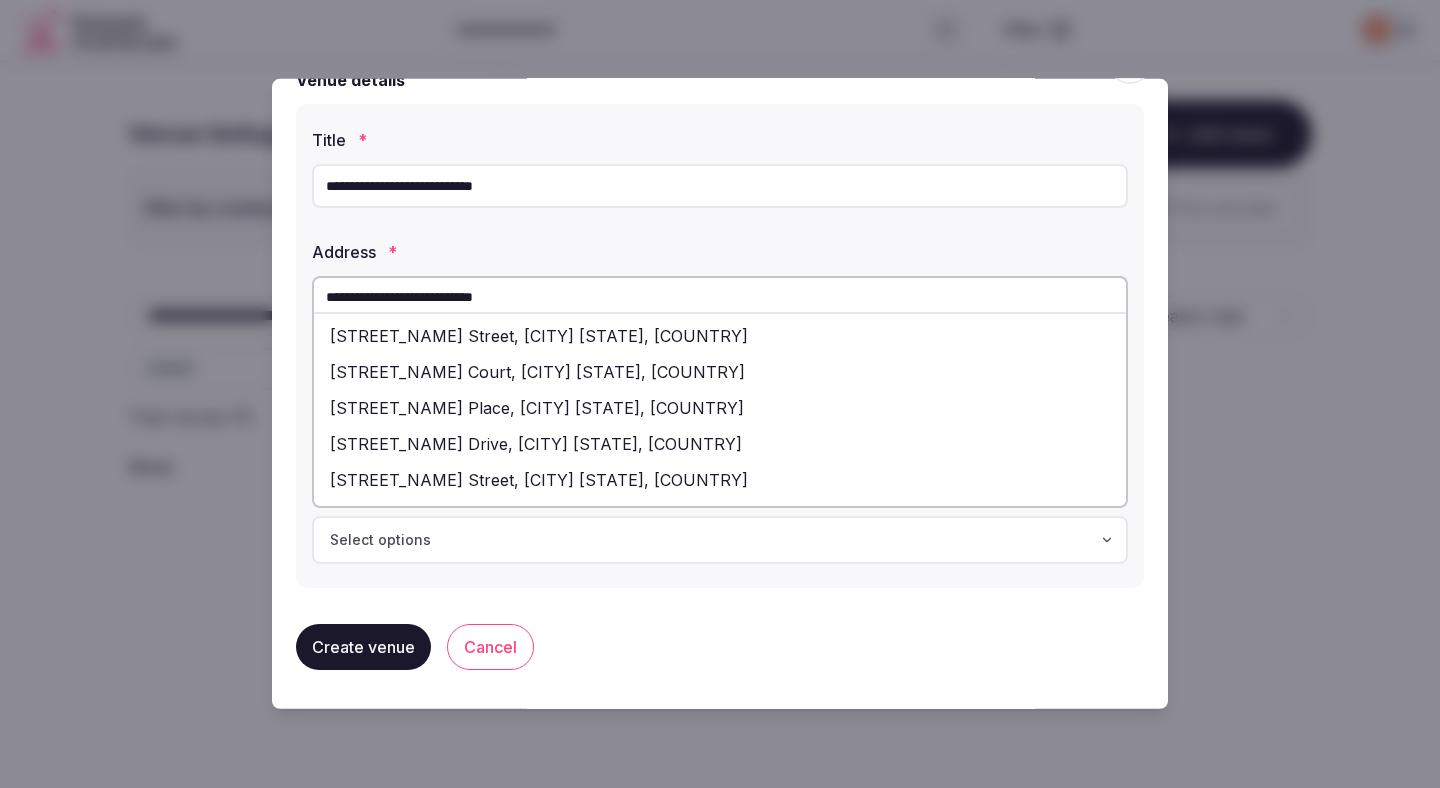click on "**********" at bounding box center (720, 296) 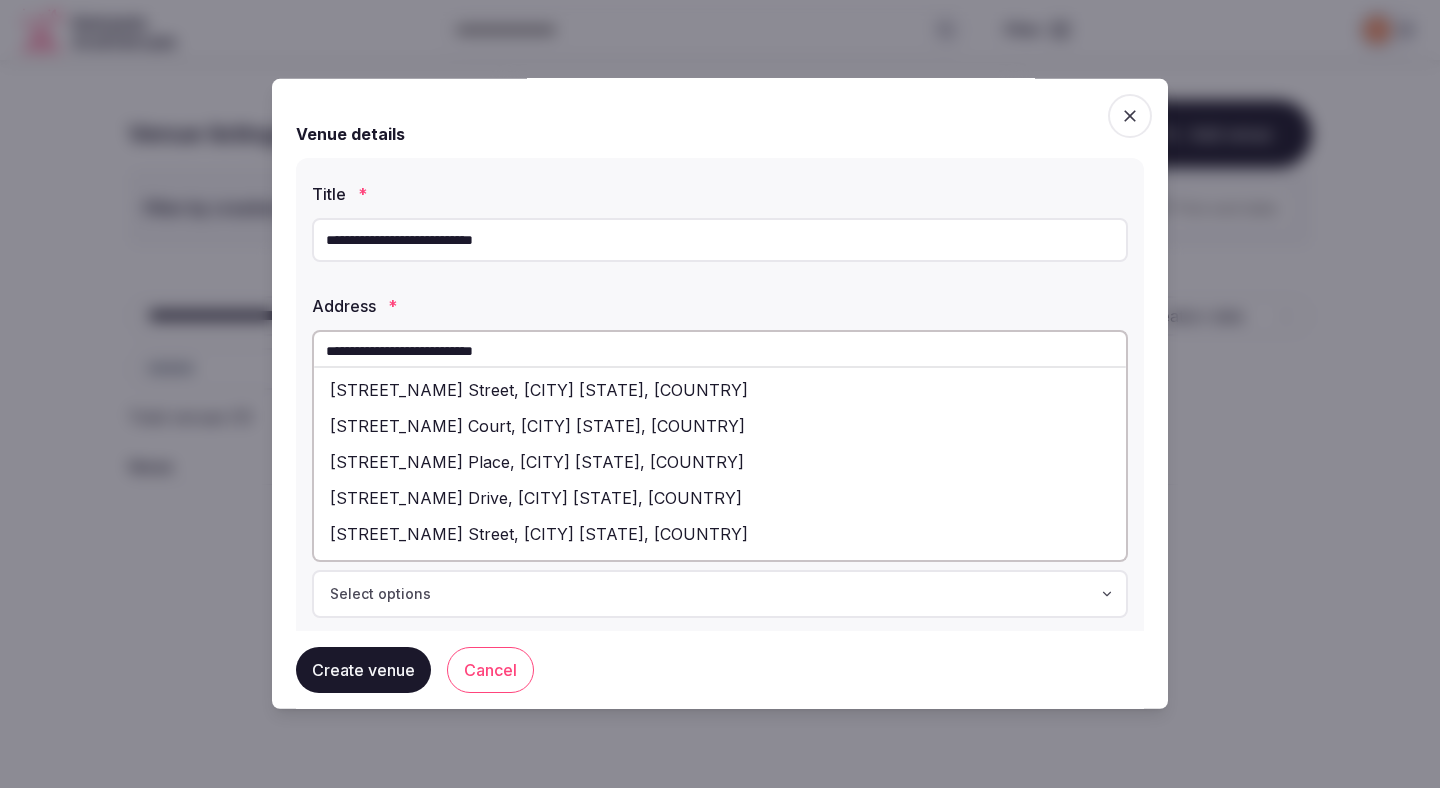 scroll, scrollTop: 0, scrollLeft: 0, axis: both 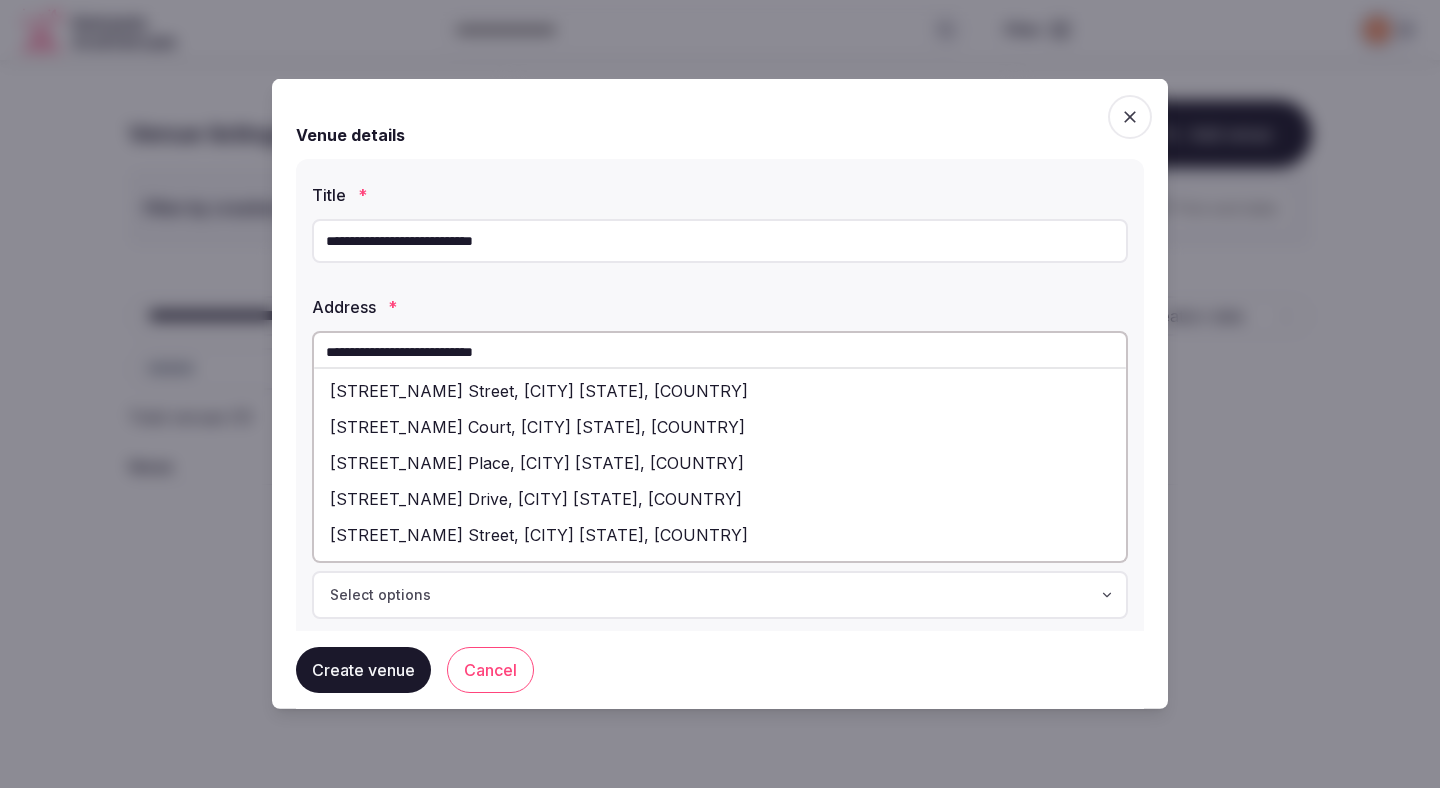 click on "**********" at bounding box center [720, 351] 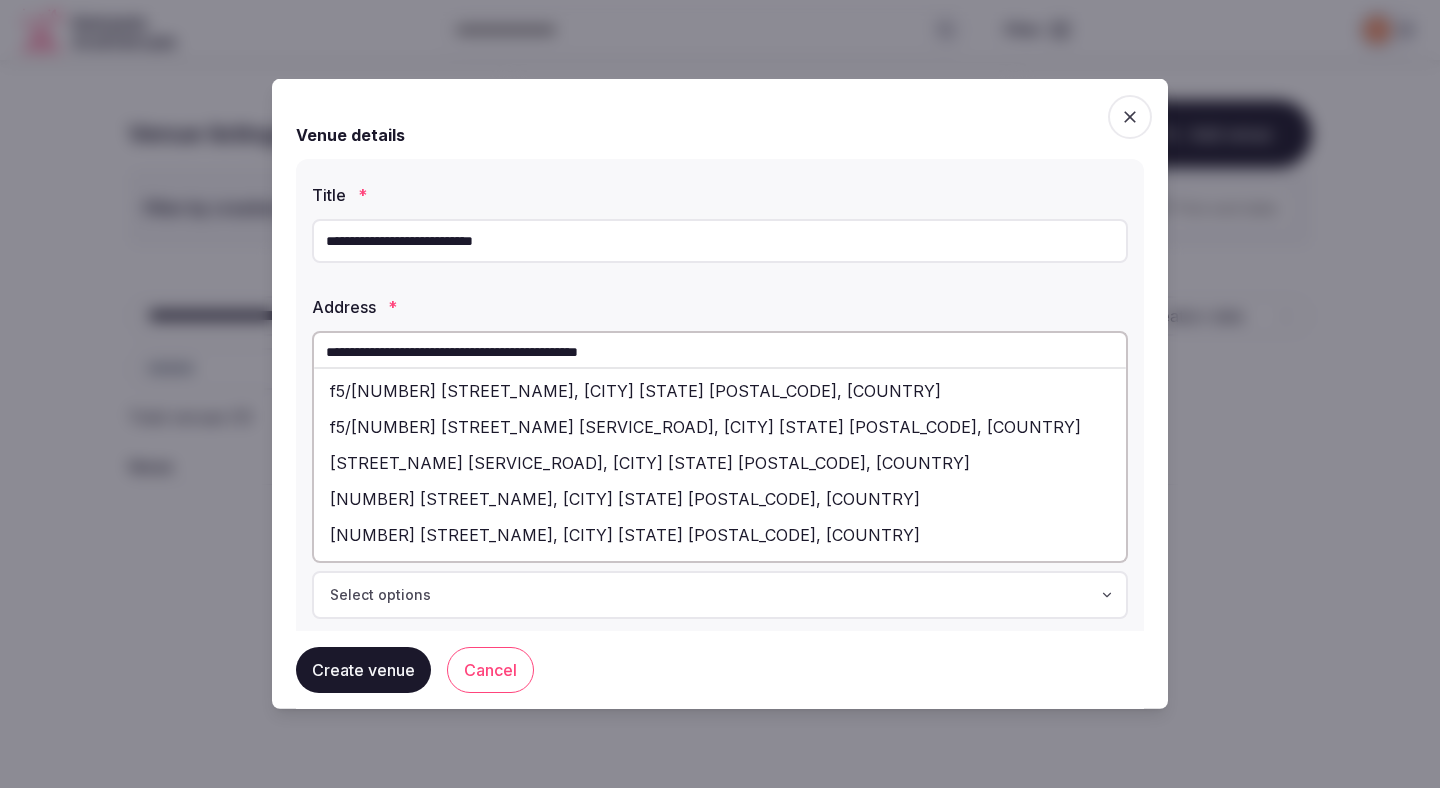 click on "f5/[NUMBER] [STREET_NAME], [CITY] [STATE] [POSTAL_CODE], [COUNTRY]" at bounding box center (720, 391) 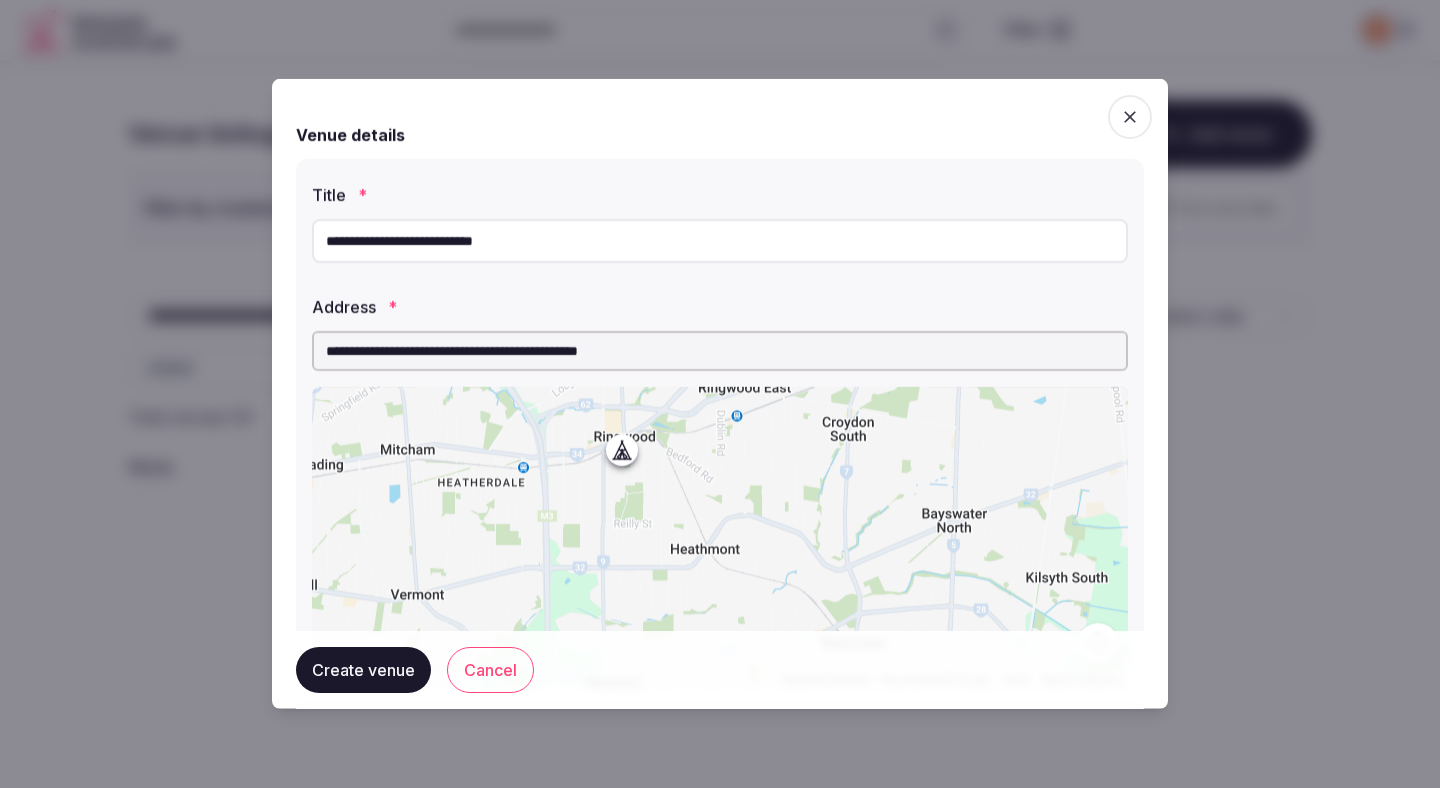 click on "**********" at bounding box center [720, 394] 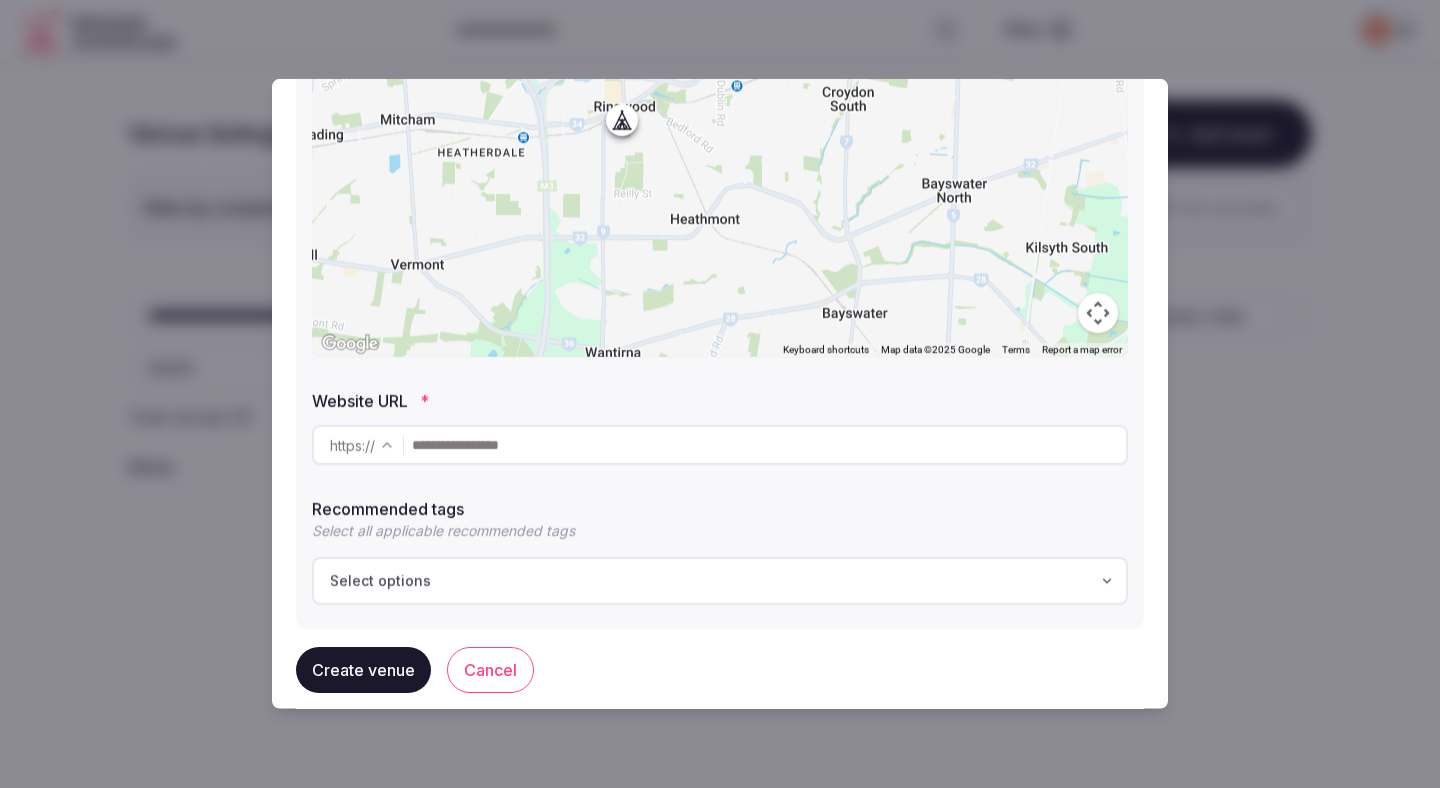 scroll, scrollTop: 371, scrollLeft: 0, axis: vertical 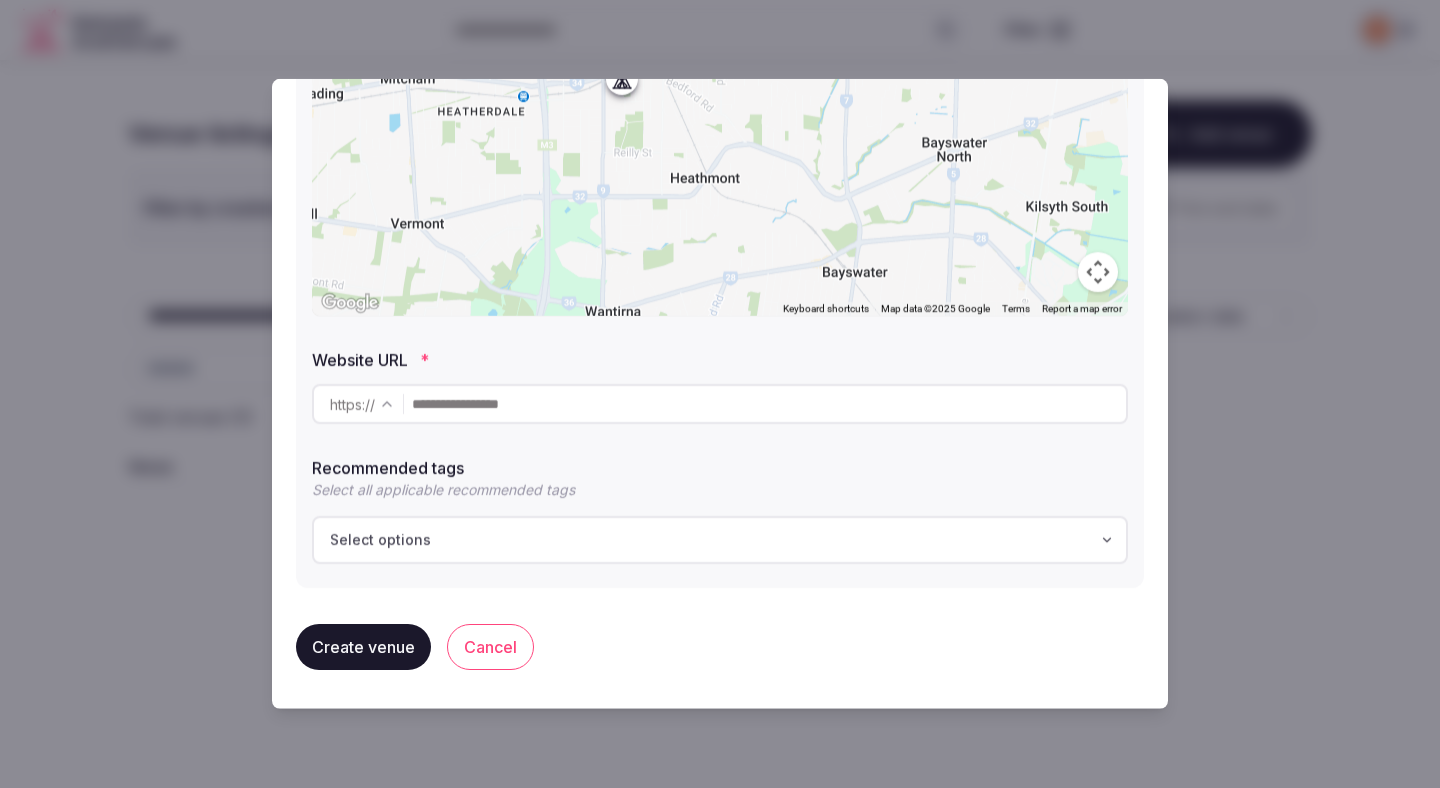click at bounding box center (769, 404) 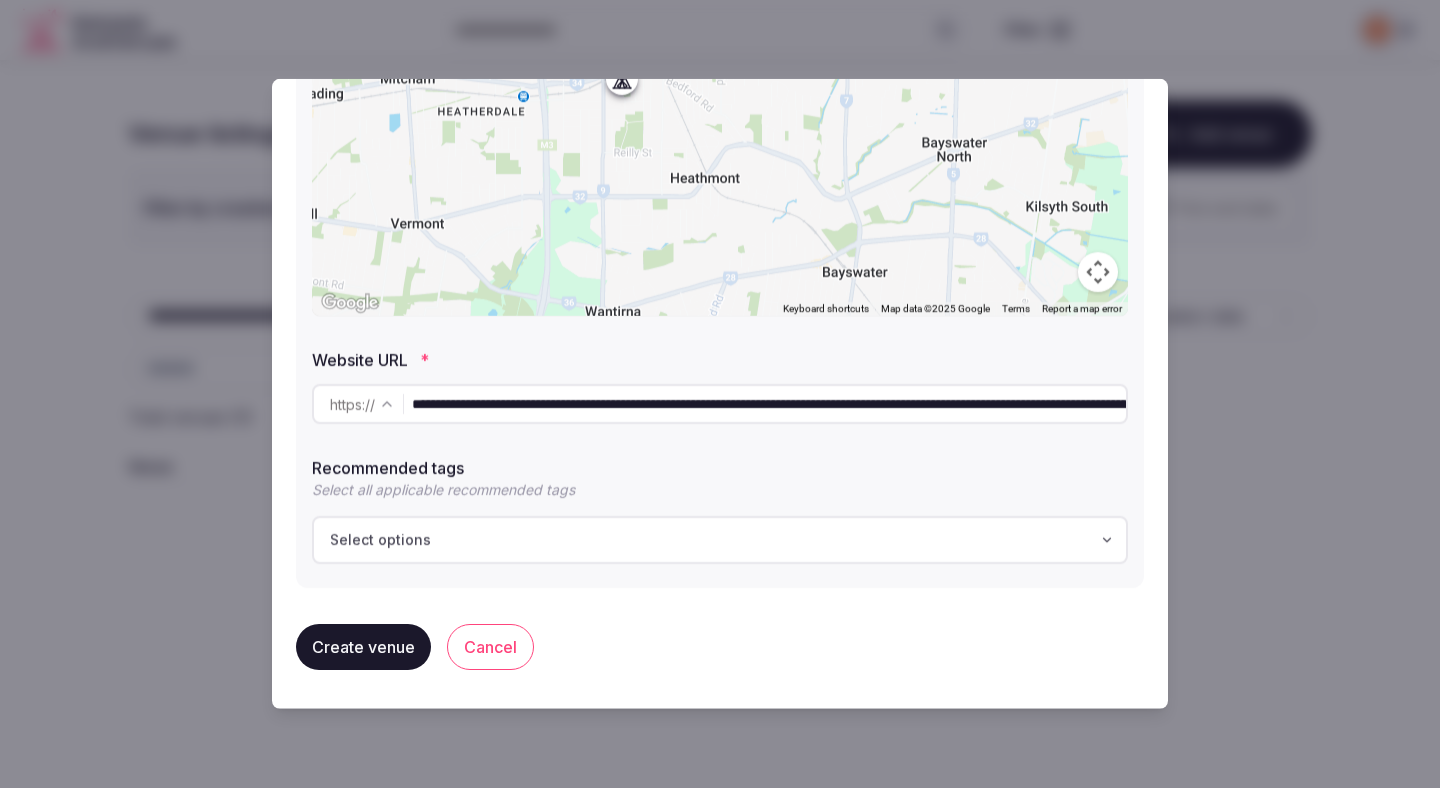 scroll, scrollTop: 0, scrollLeft: 3021, axis: horizontal 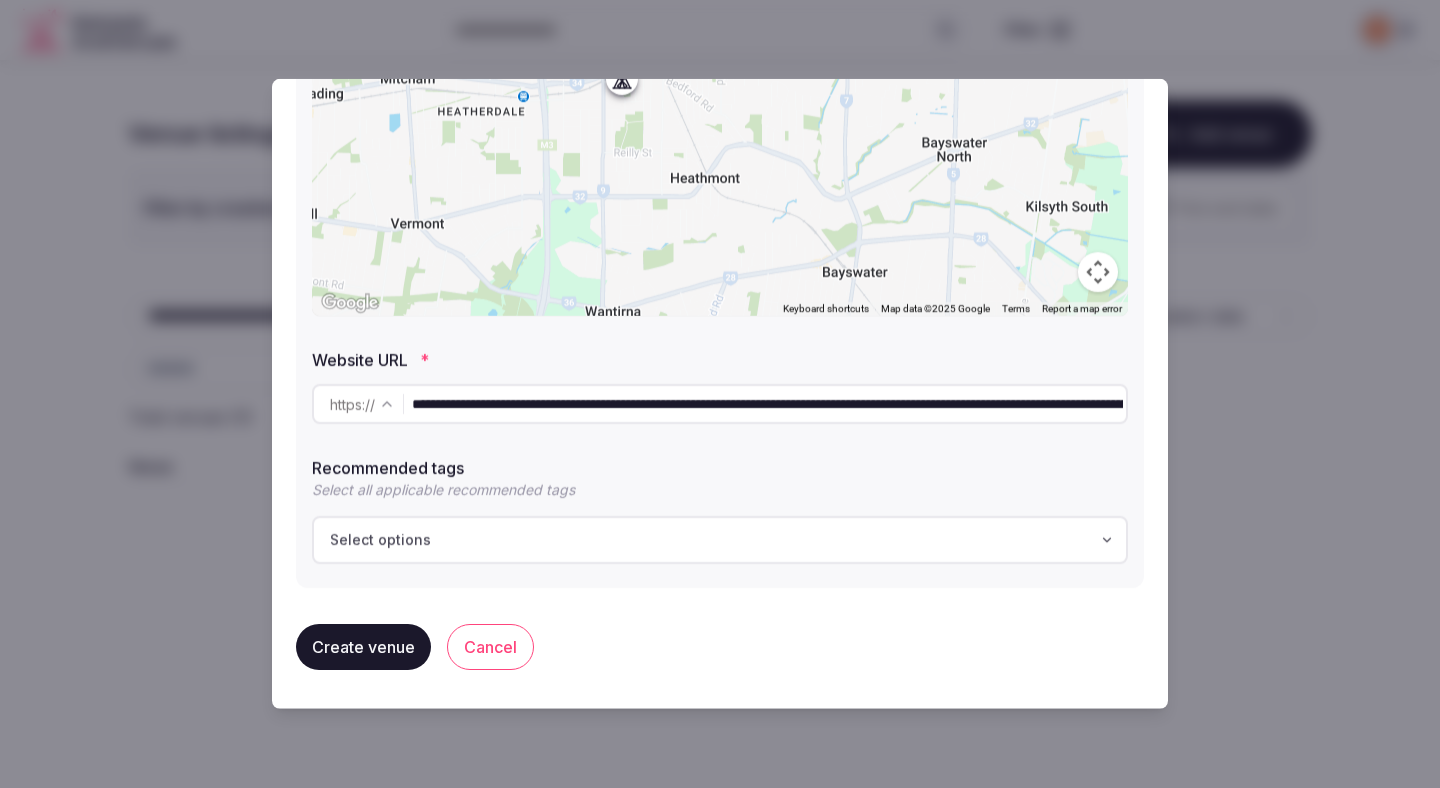 drag, startPoint x: 691, startPoint y: 399, endPoint x: 224, endPoint y: 468, distance: 472.06992 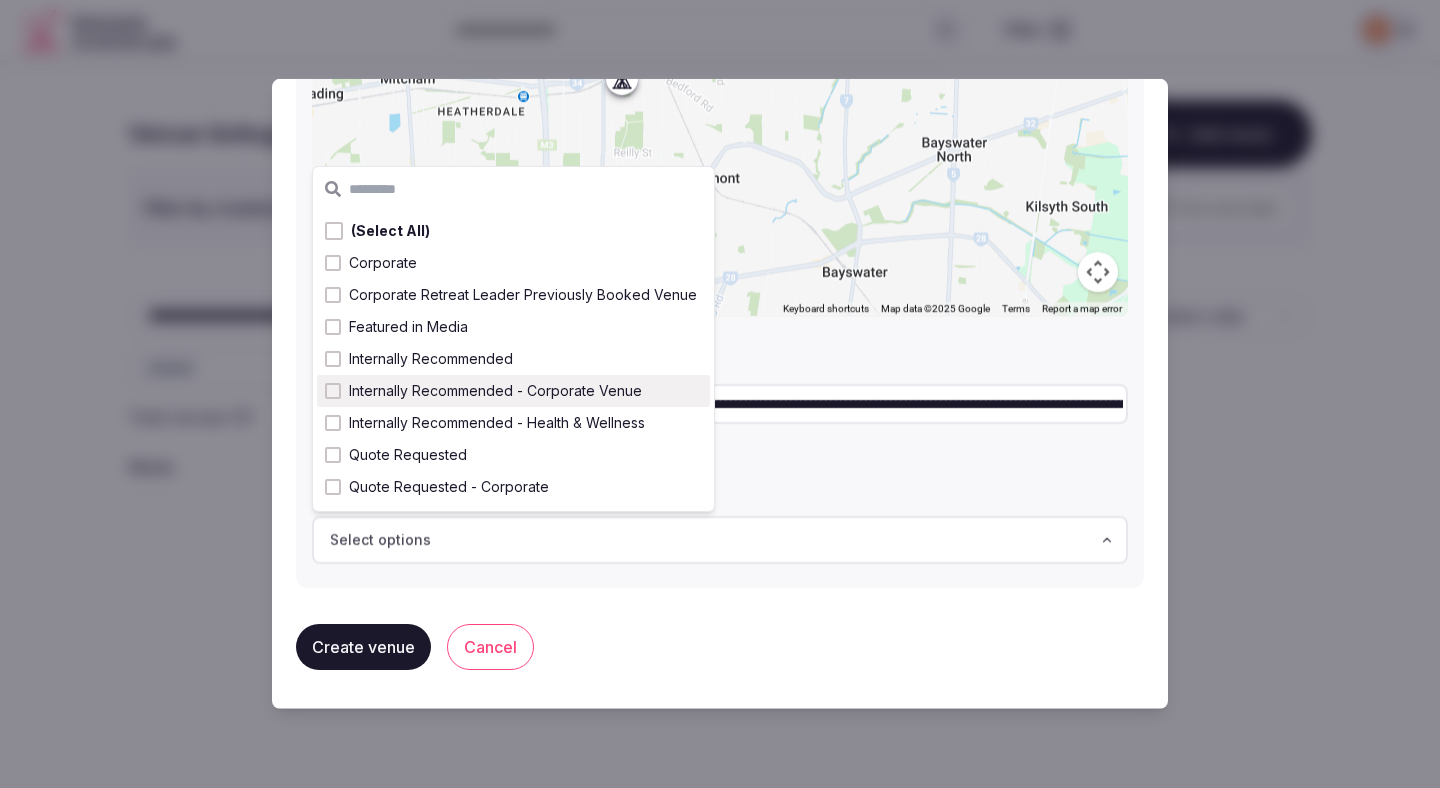 click on "Internally Recommended - Corporate Venue" at bounding box center [495, 391] 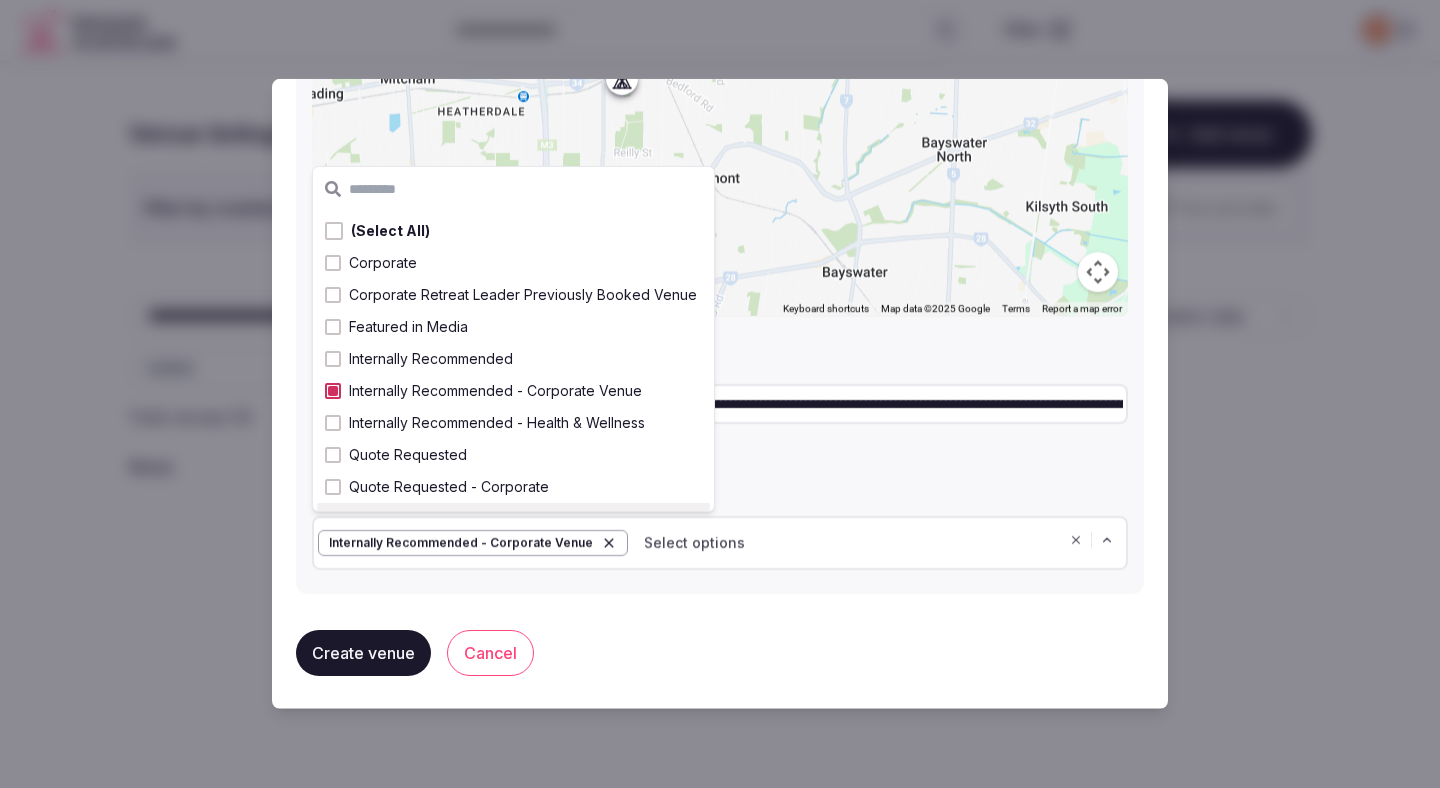 click on "Create venue Cancel" at bounding box center [720, 653] 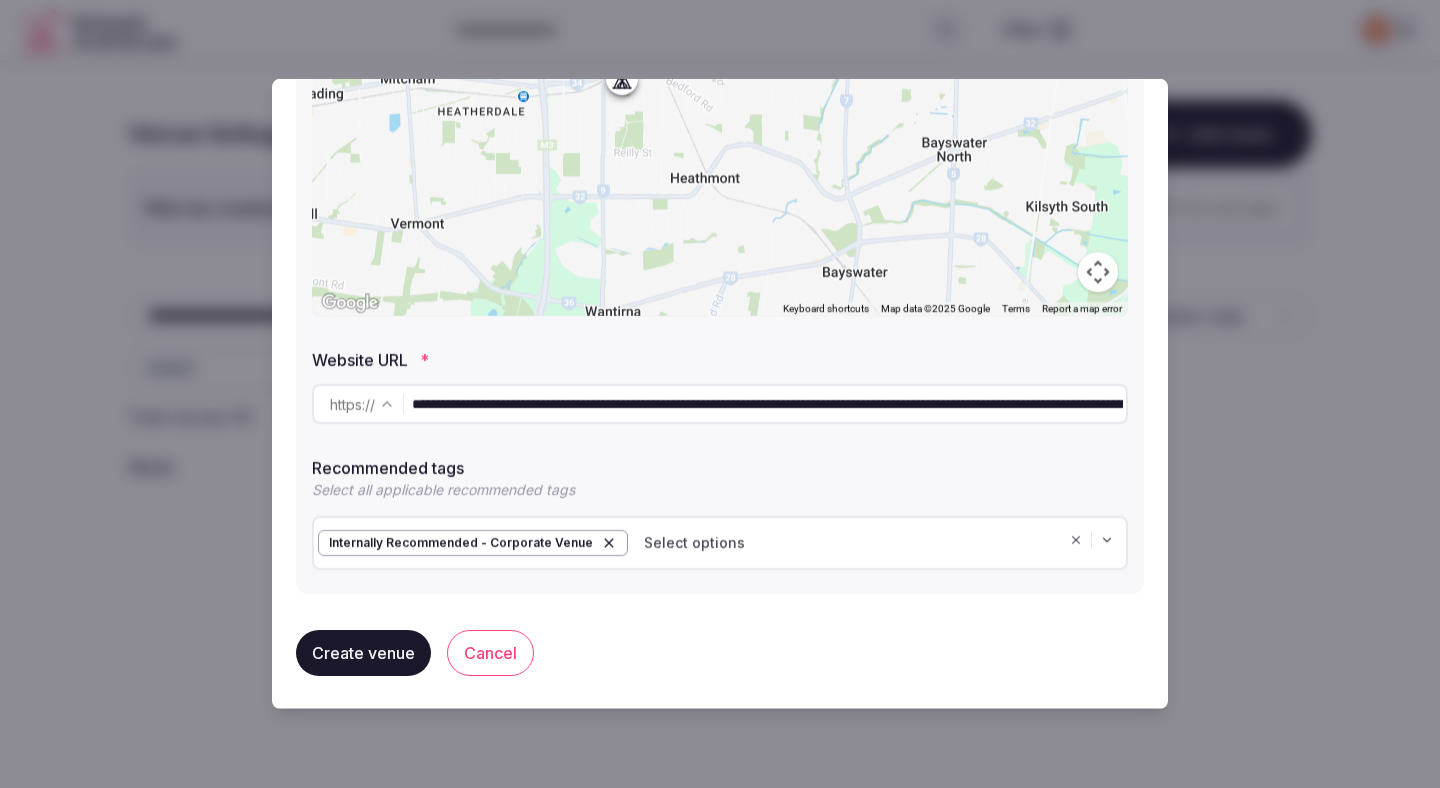 click on "Select options" at bounding box center (694, 543) 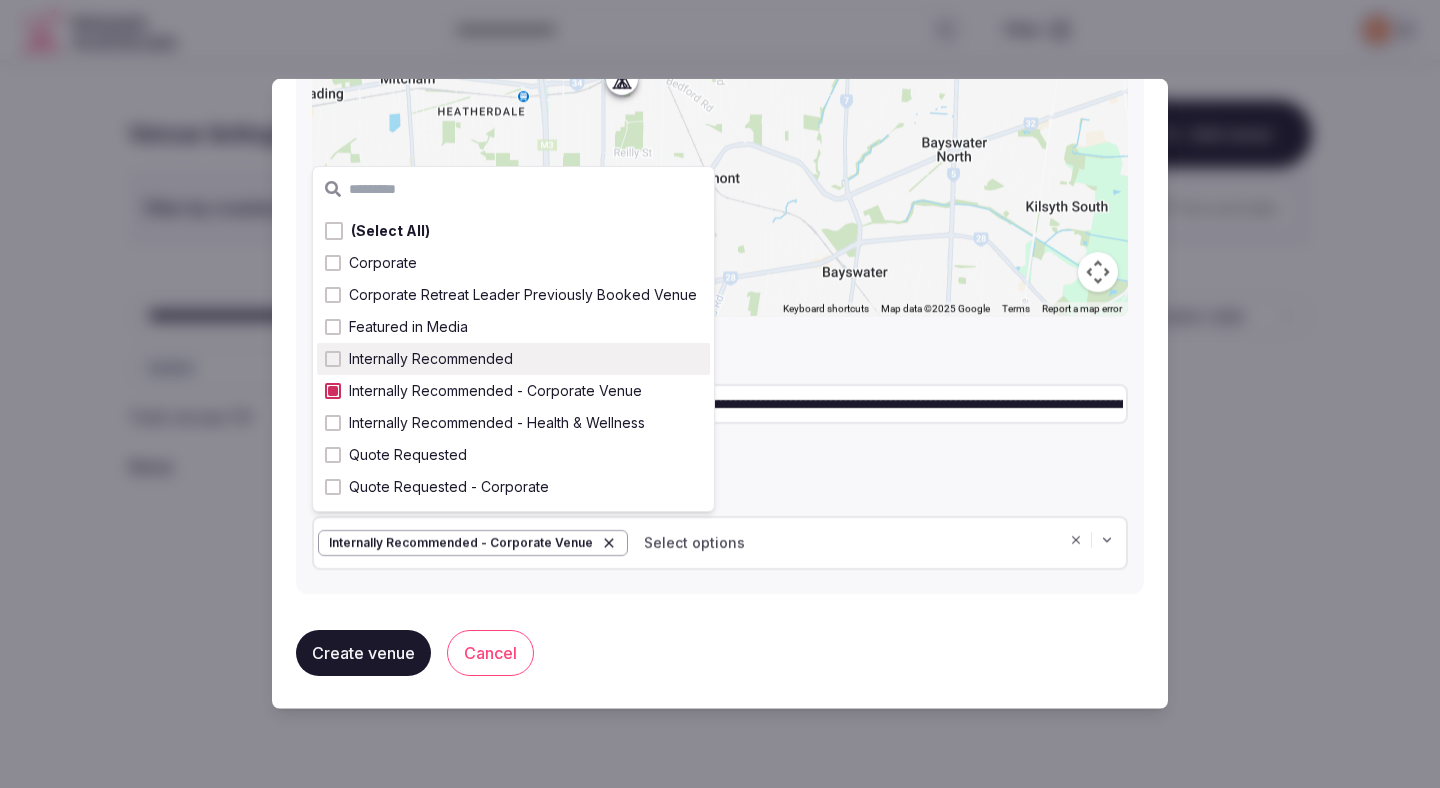 click on "Create venue Cancel" at bounding box center [720, 653] 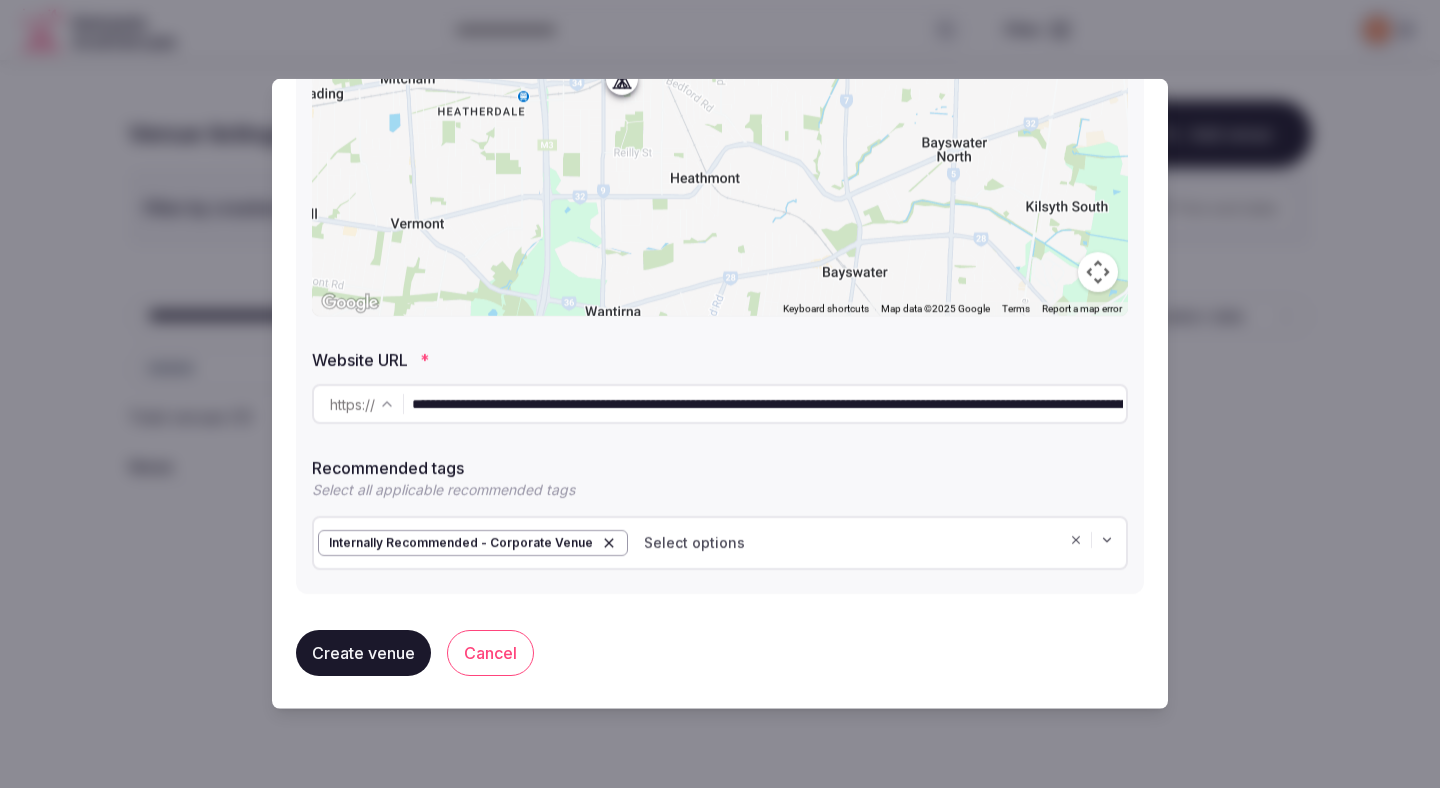 click on "Create venue" at bounding box center (363, 653) 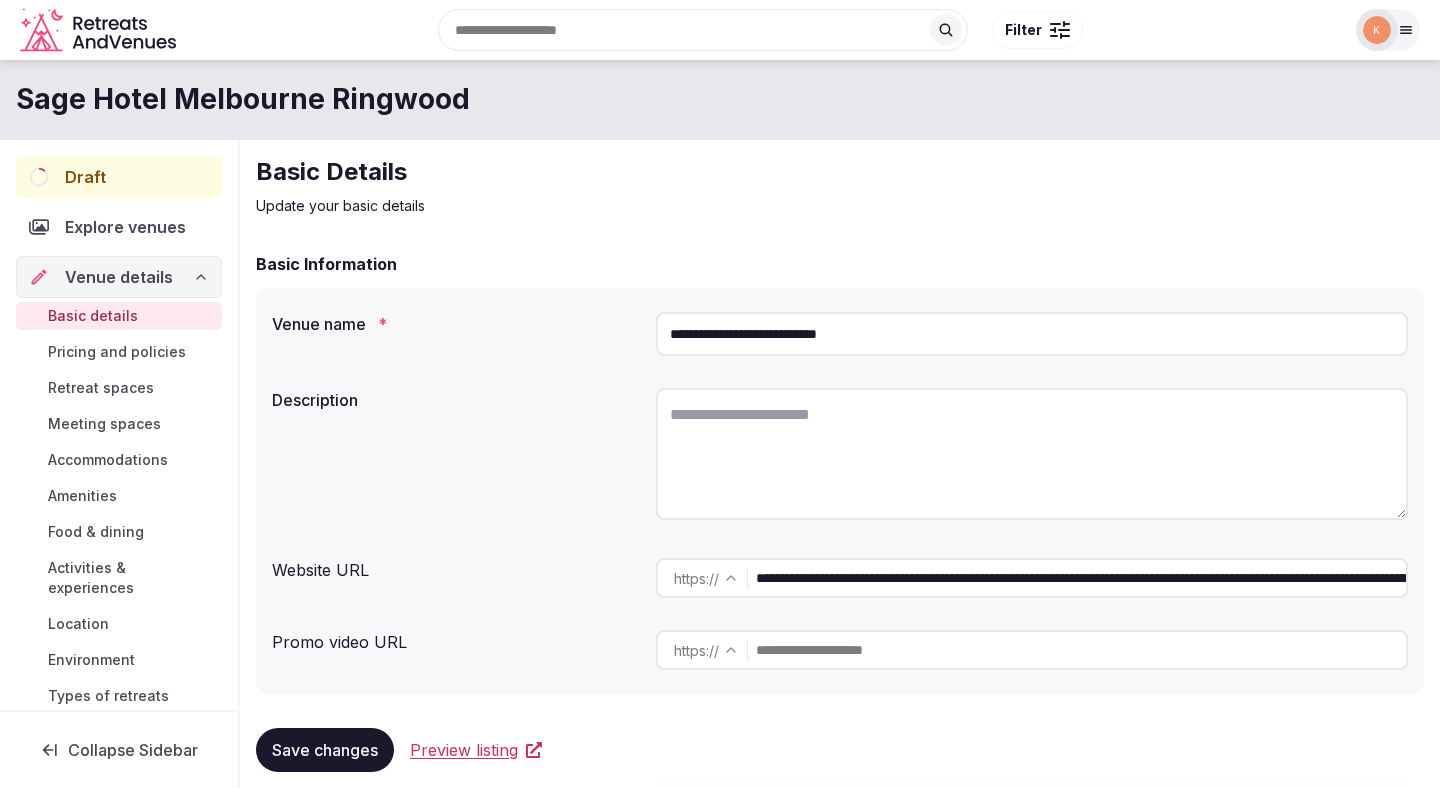 click on "**********" at bounding box center [1032, 334] 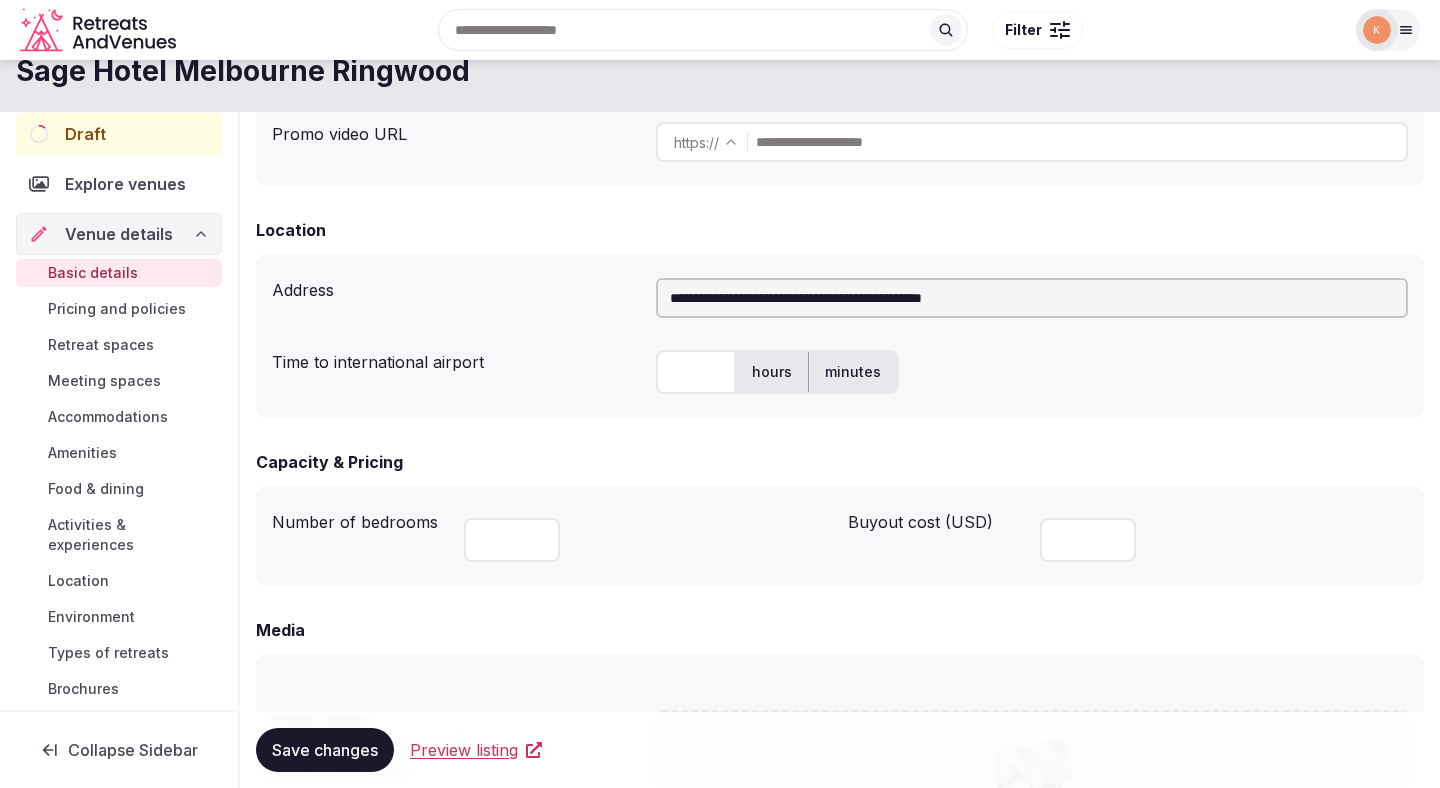 scroll, scrollTop: 0, scrollLeft: 0, axis: both 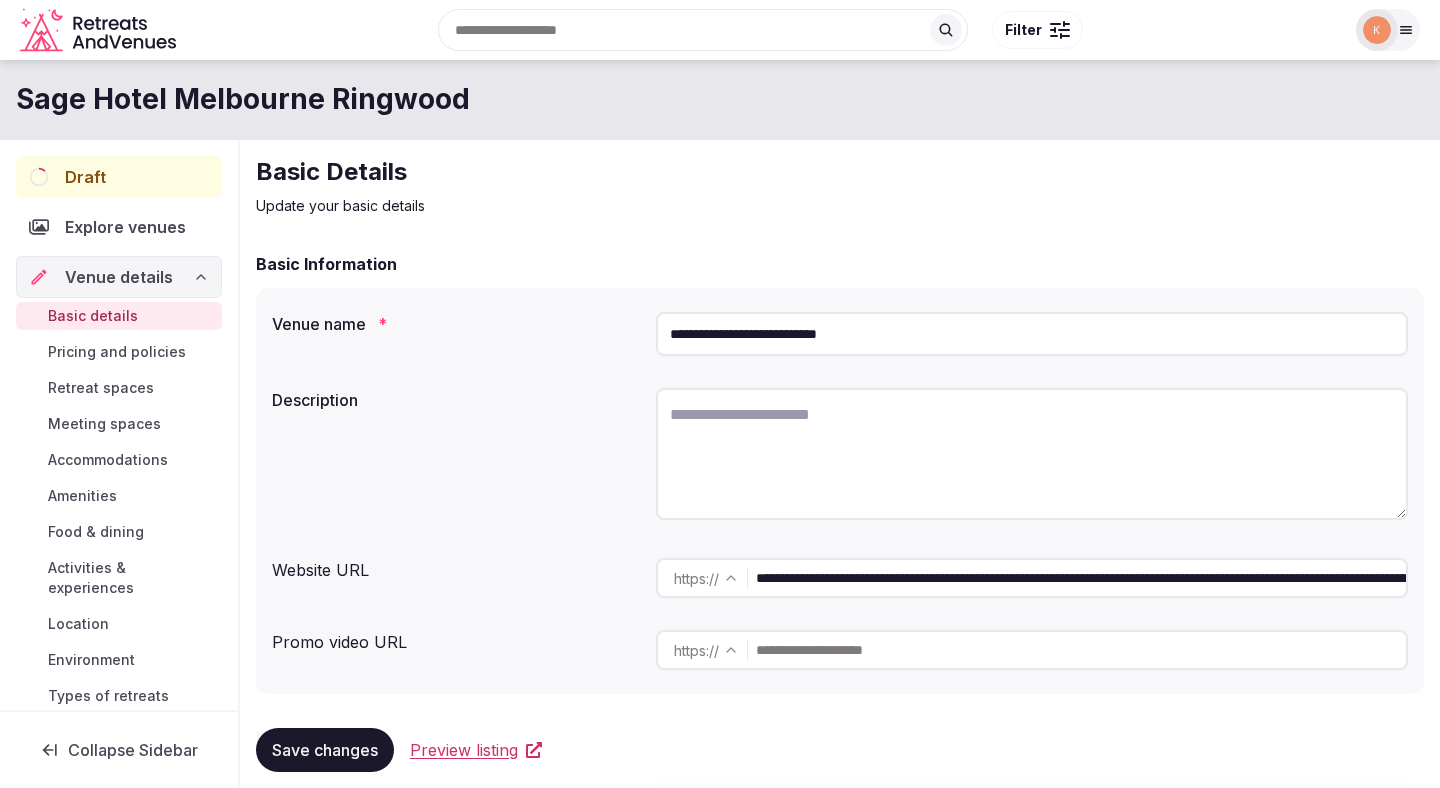 click on "**********" at bounding box center (1081, 578) 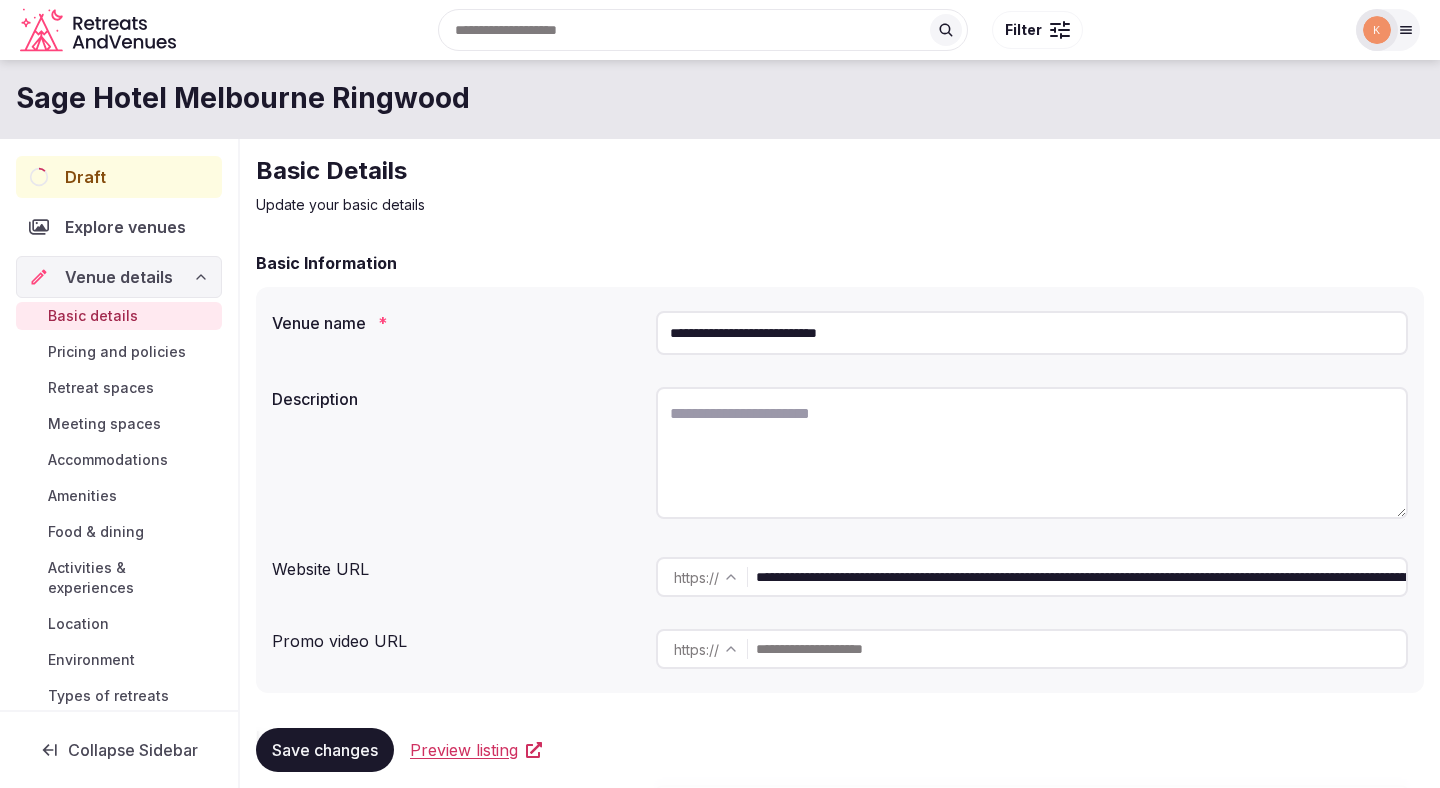 click at bounding box center [1032, 453] 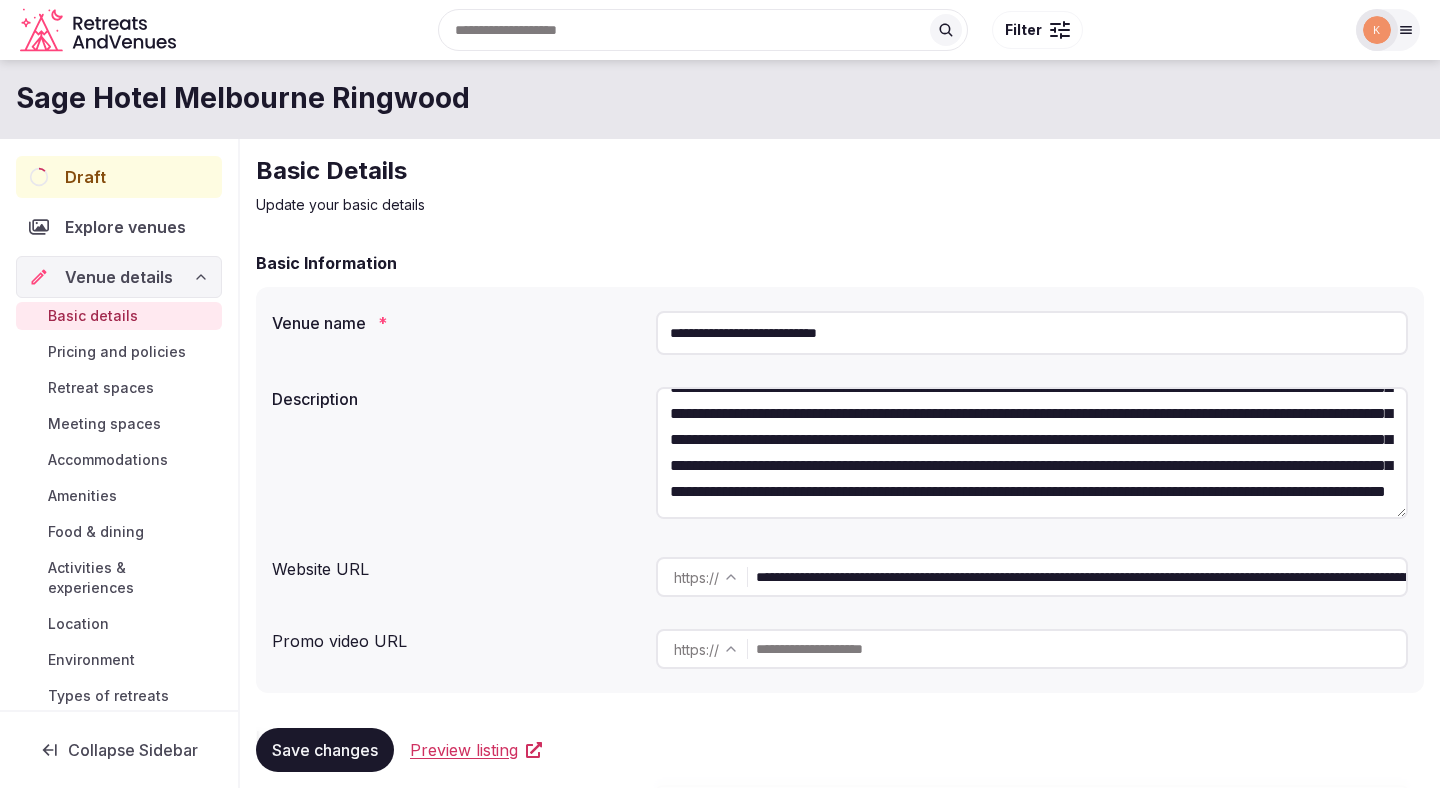 scroll, scrollTop: 0, scrollLeft: 0, axis: both 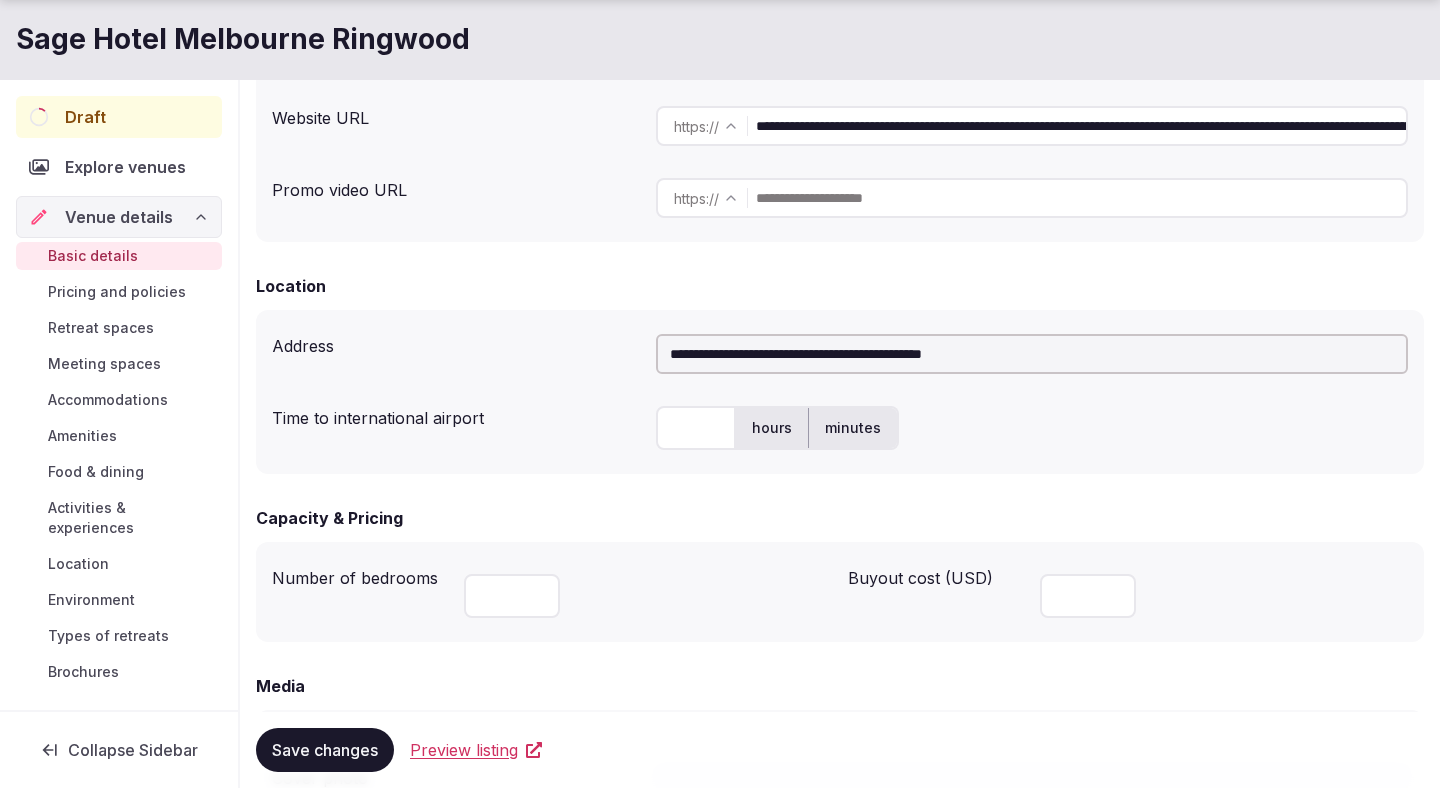 type on "**********" 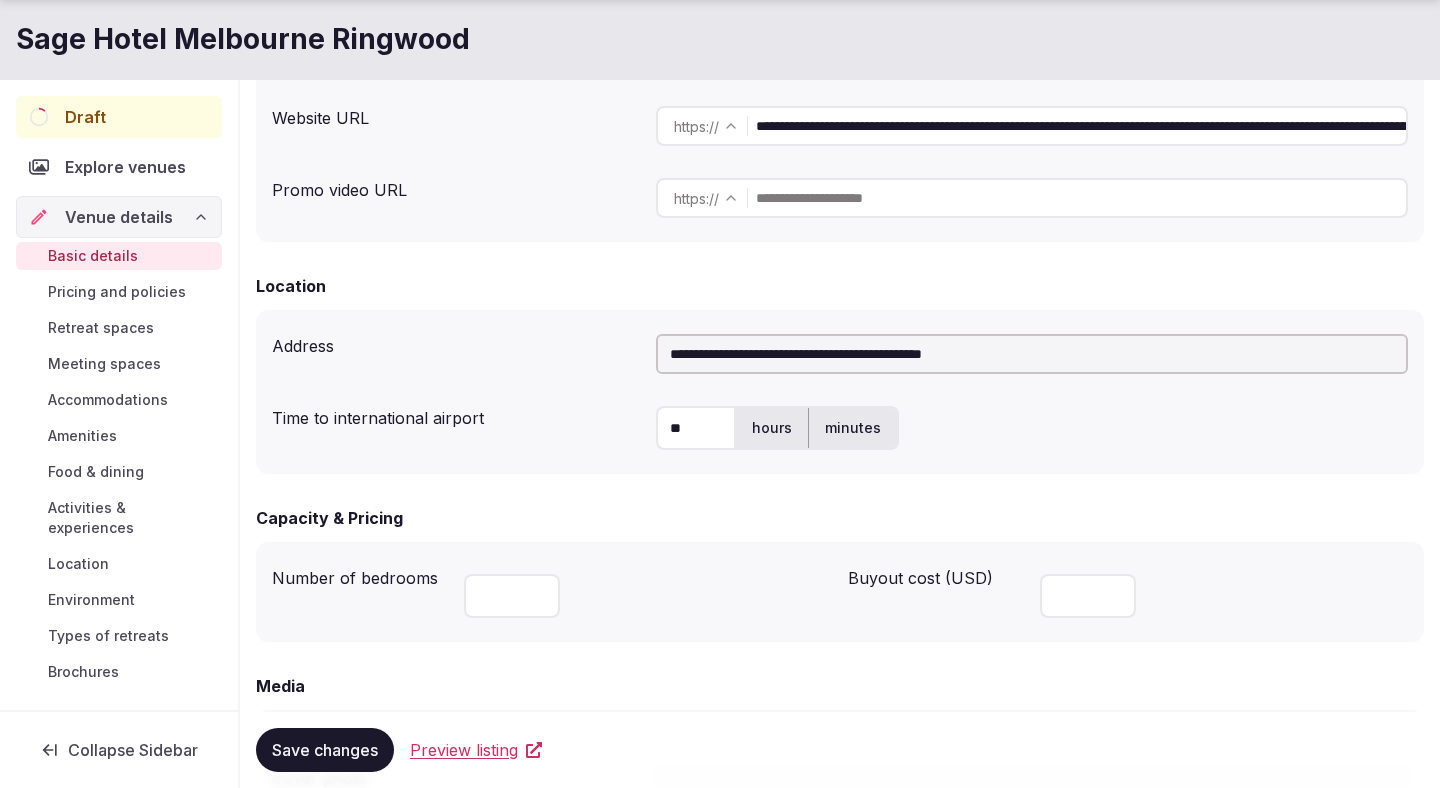type on "**" 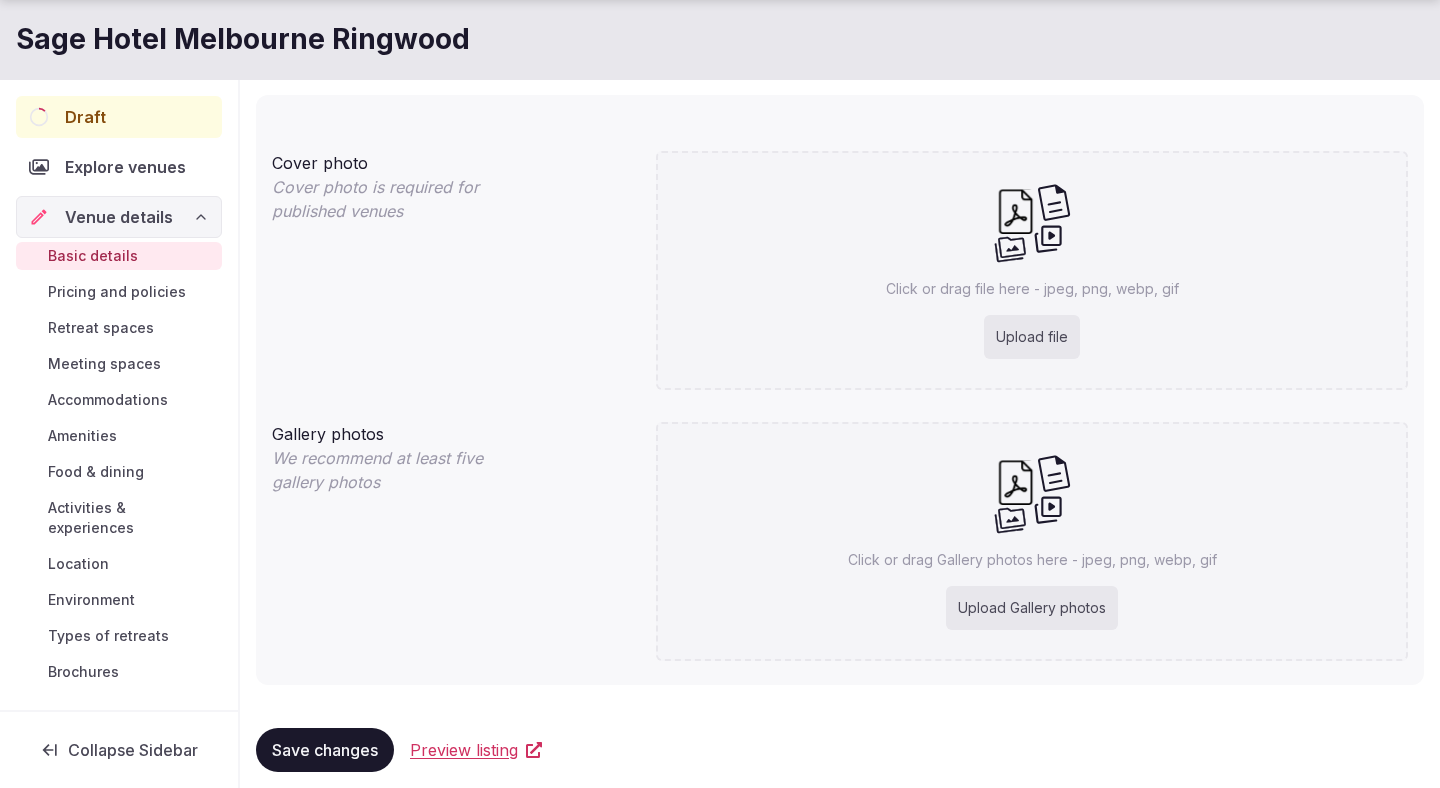 scroll, scrollTop: 1088, scrollLeft: 0, axis: vertical 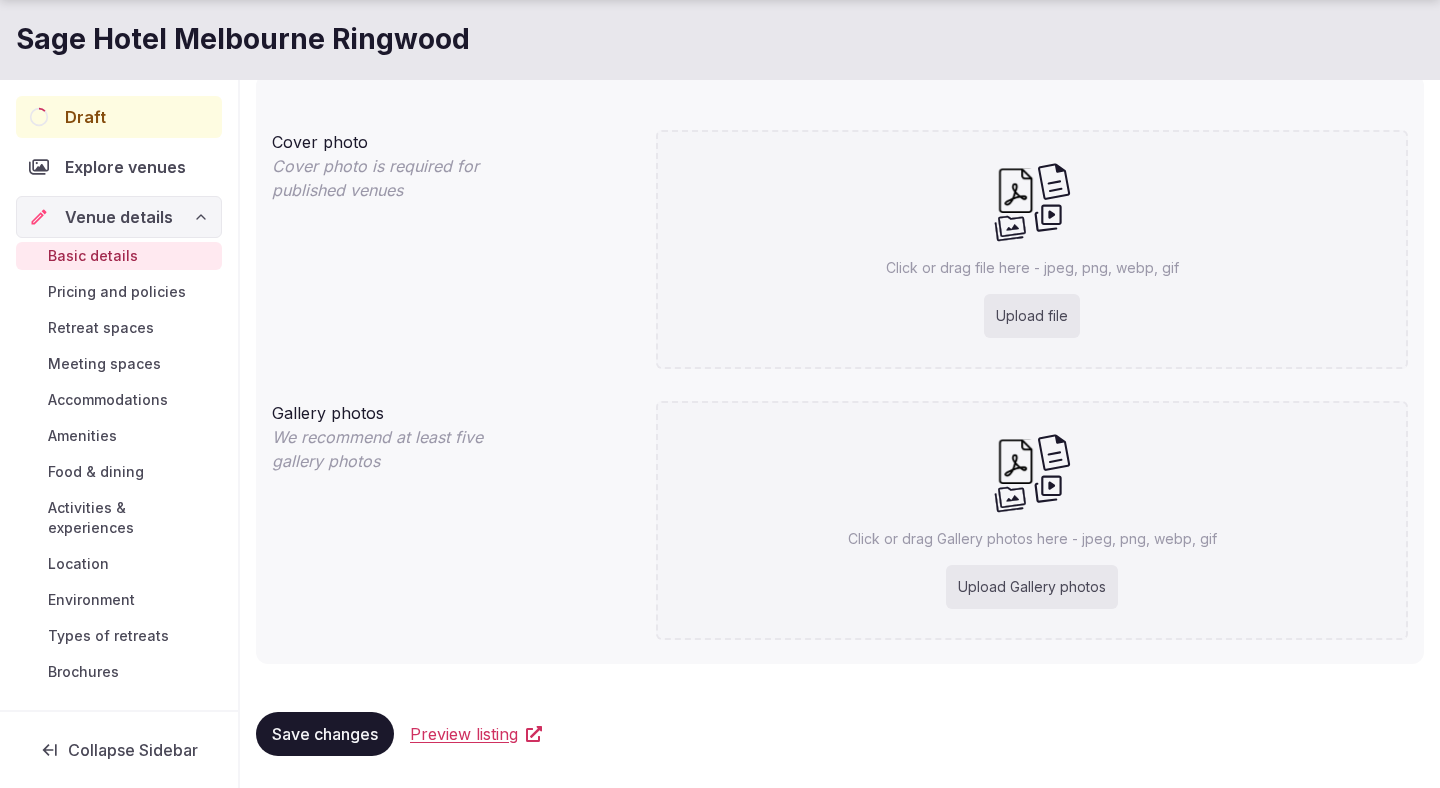 click on "Save changes" at bounding box center [325, 734] 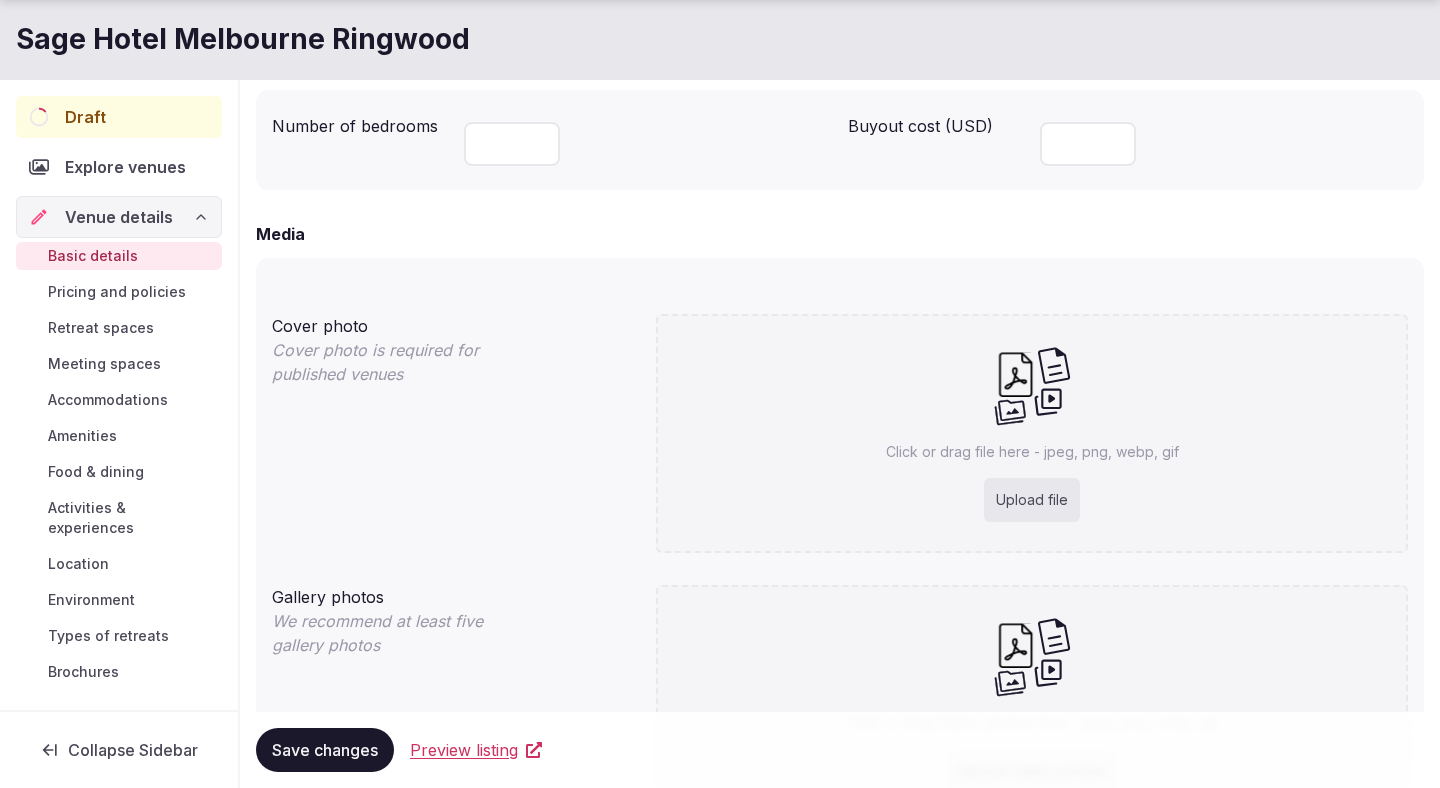 scroll, scrollTop: 913, scrollLeft: 0, axis: vertical 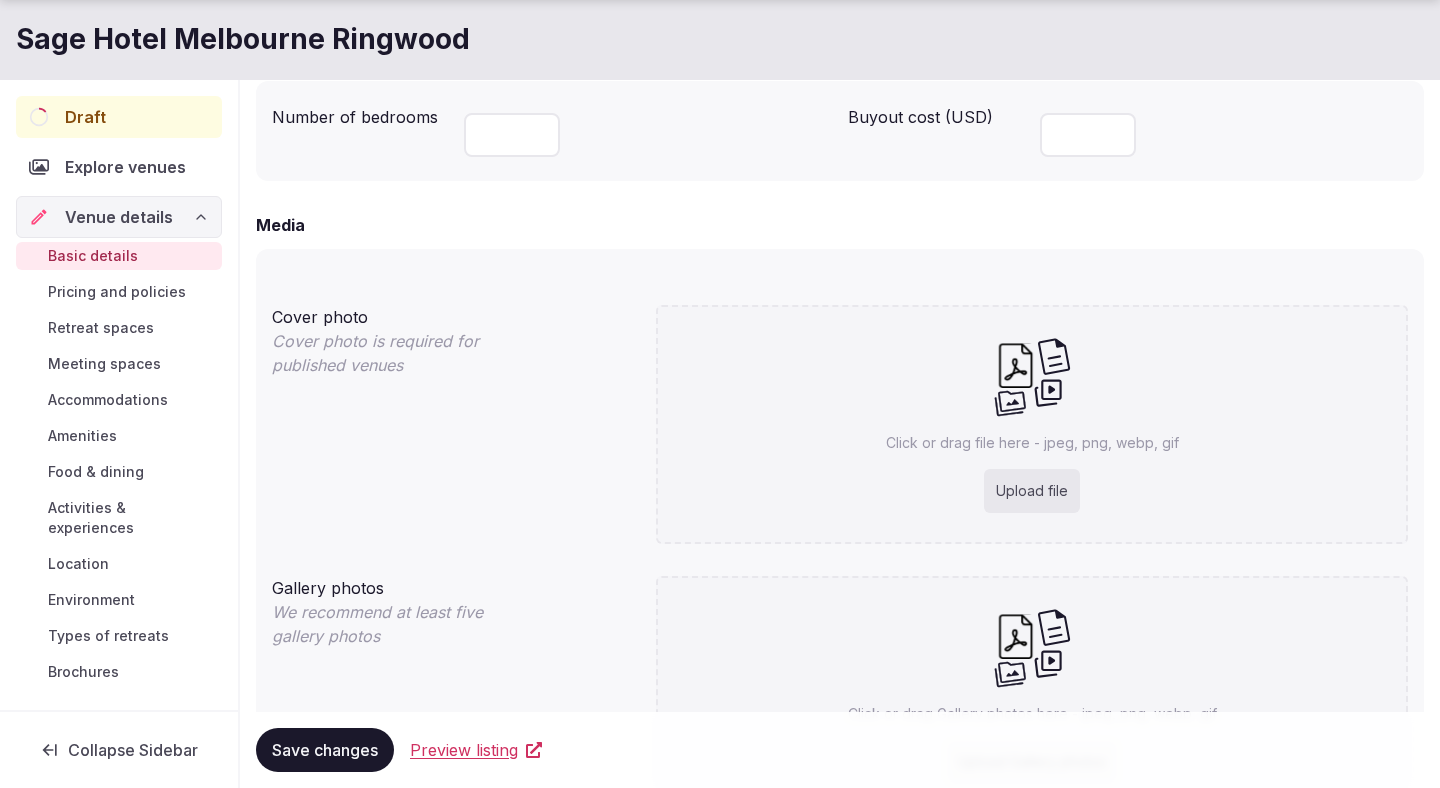 click on "Upload file" at bounding box center [1032, 491] 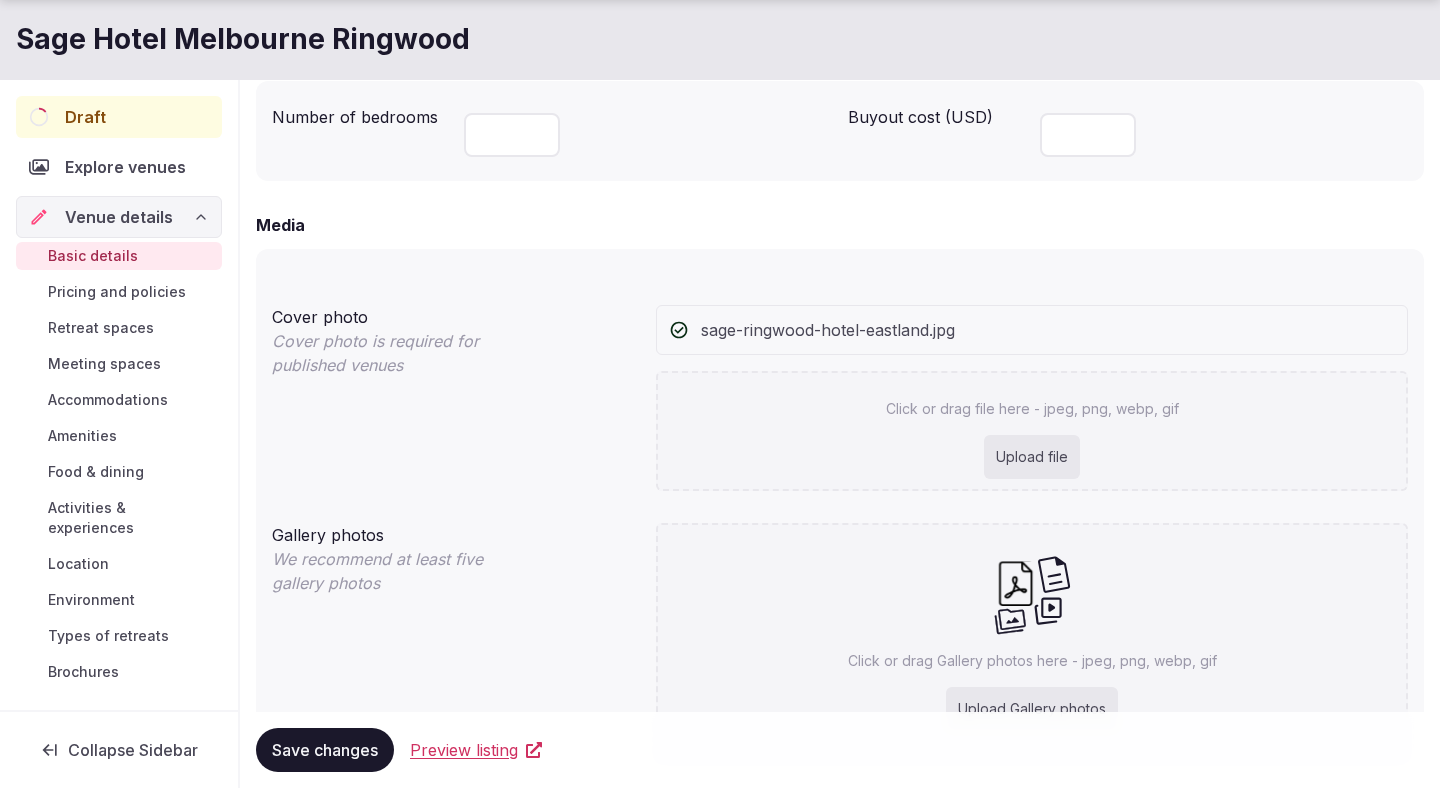scroll, scrollTop: 1035, scrollLeft: 0, axis: vertical 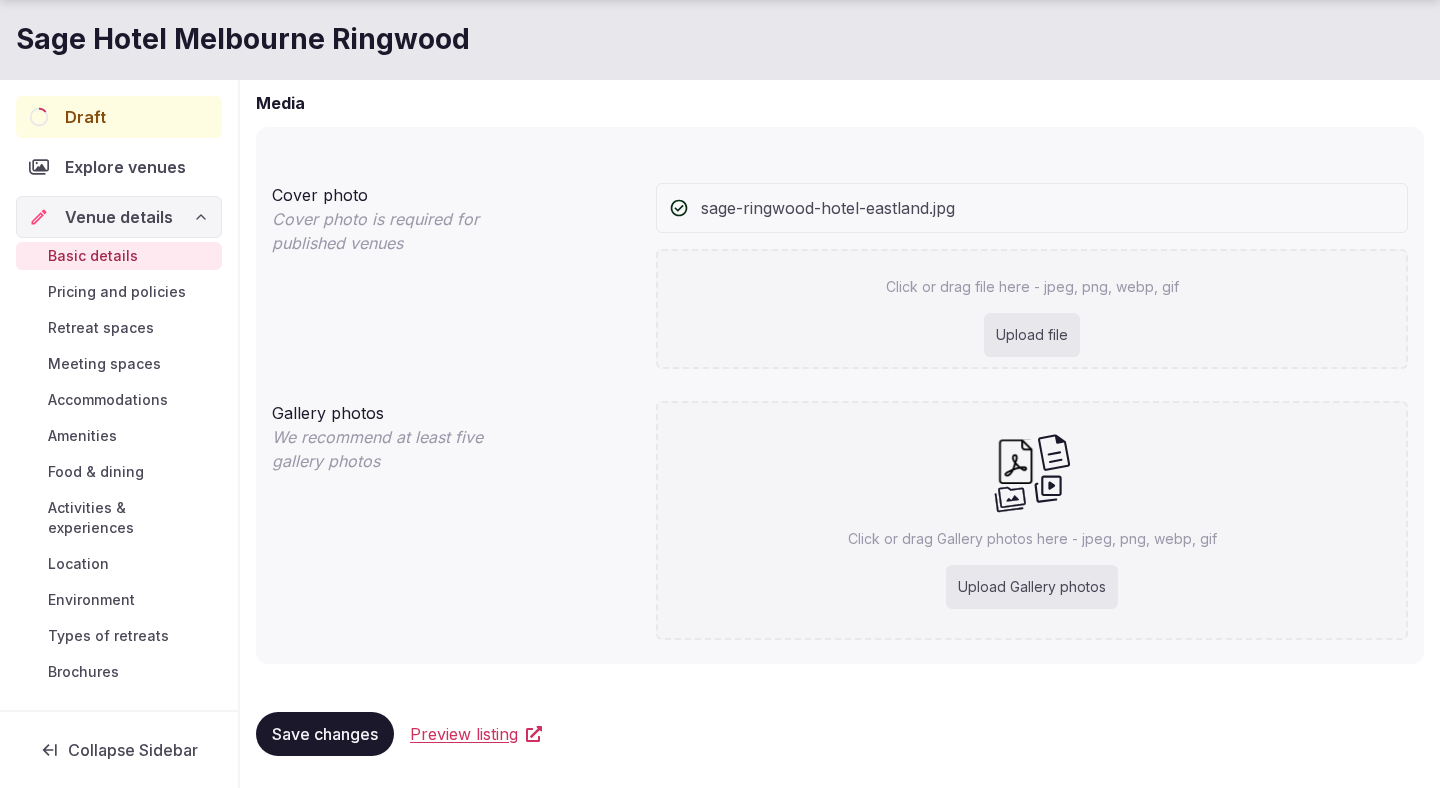 click on "Save changes" at bounding box center [325, 734] 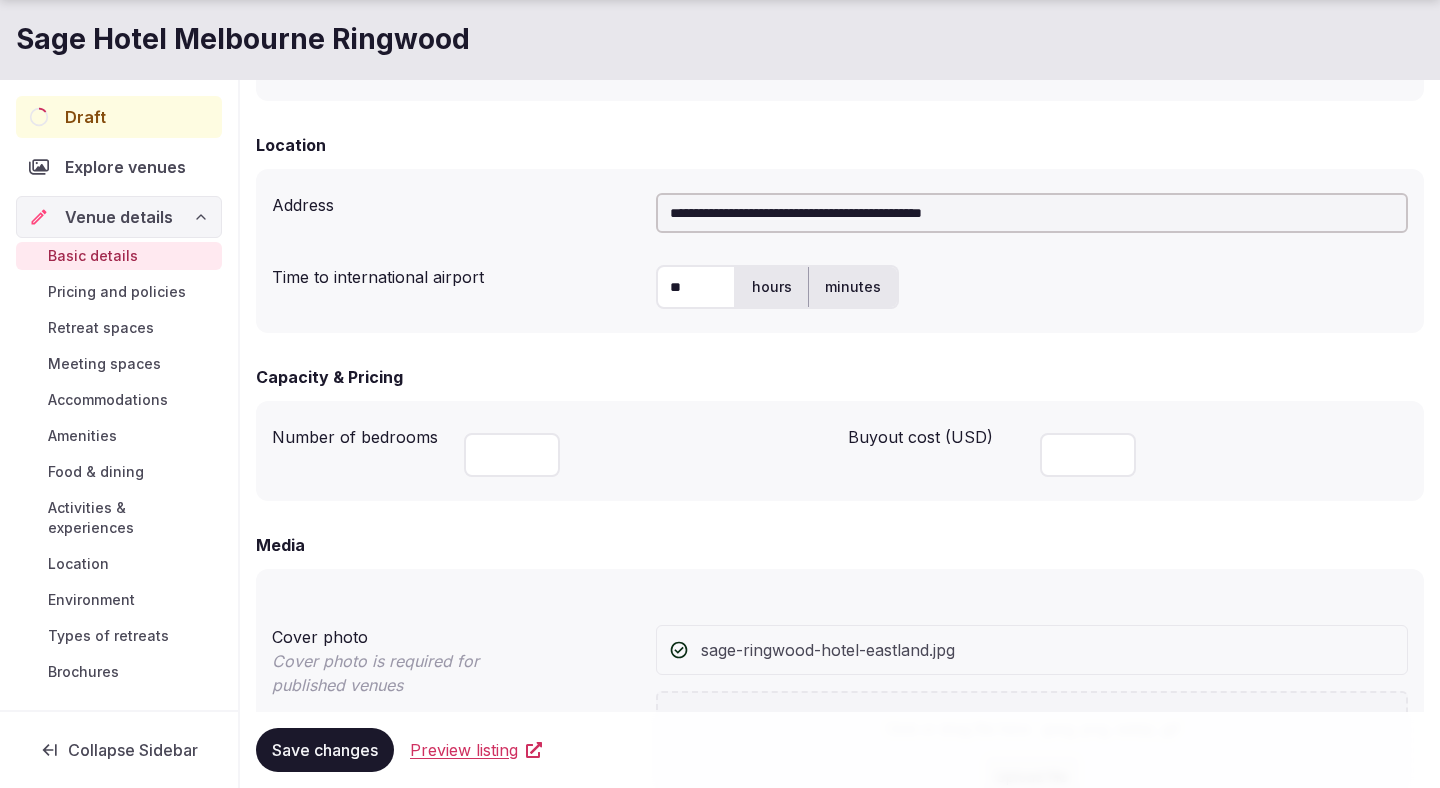 scroll, scrollTop: 615, scrollLeft: 0, axis: vertical 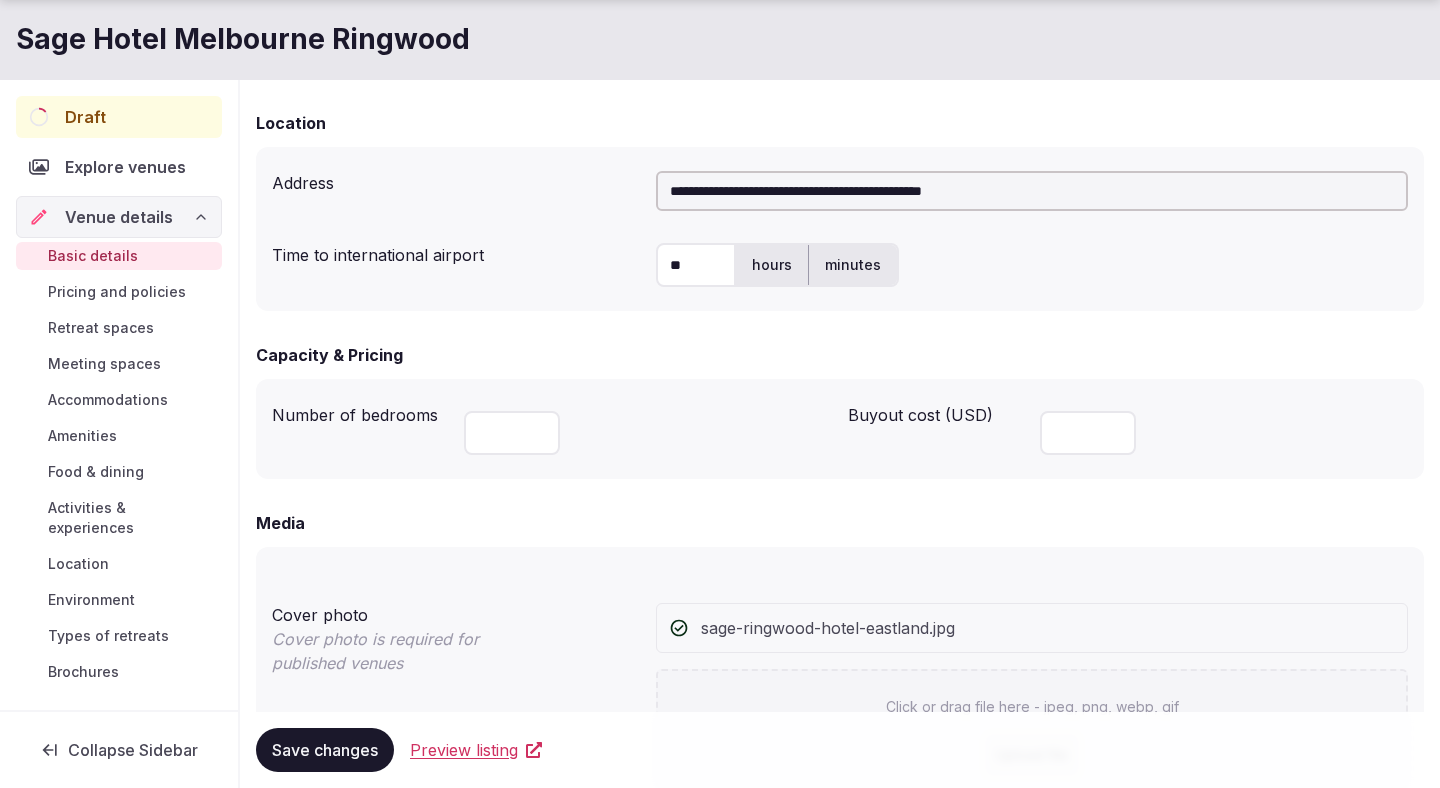 click at bounding box center [512, 433] 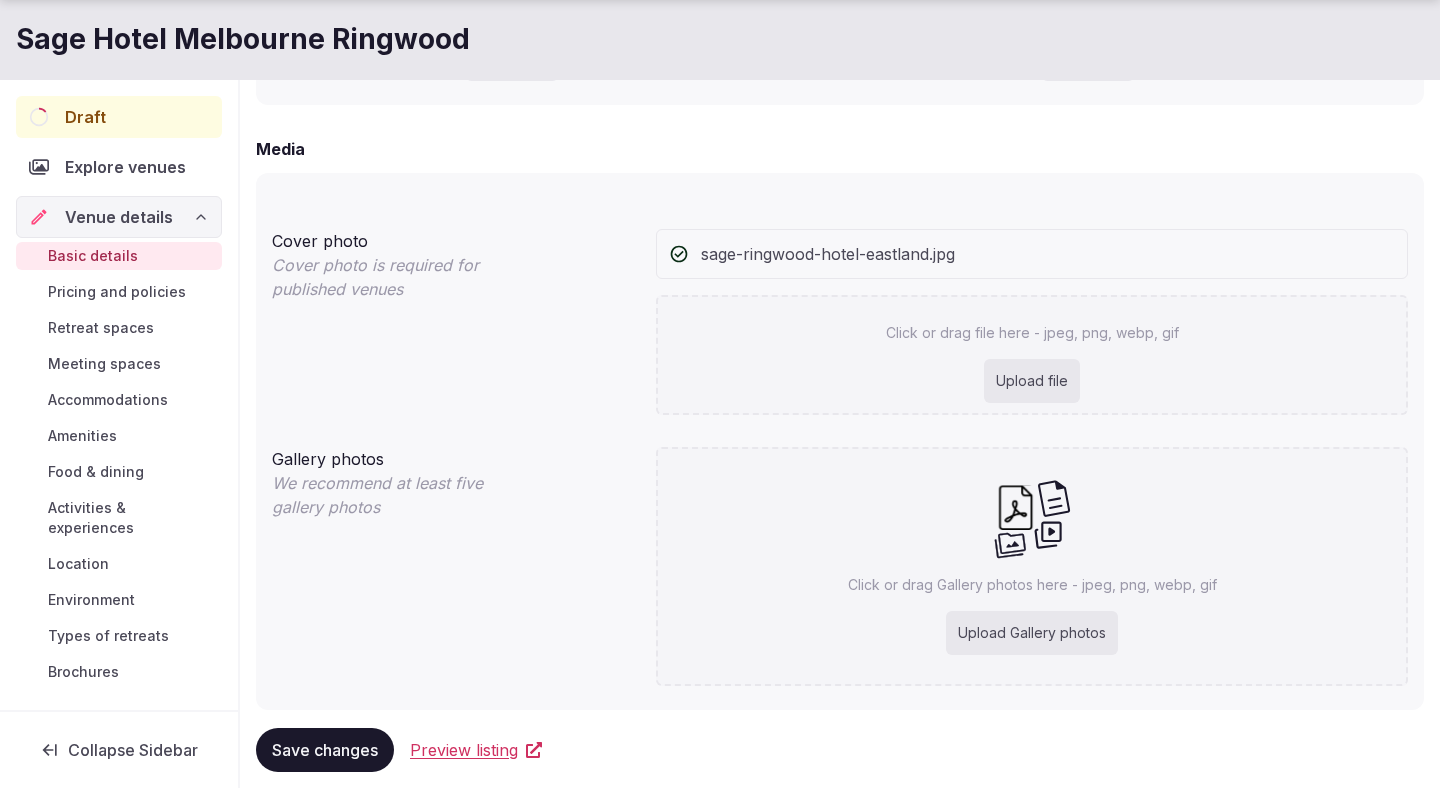 scroll, scrollTop: 1035, scrollLeft: 0, axis: vertical 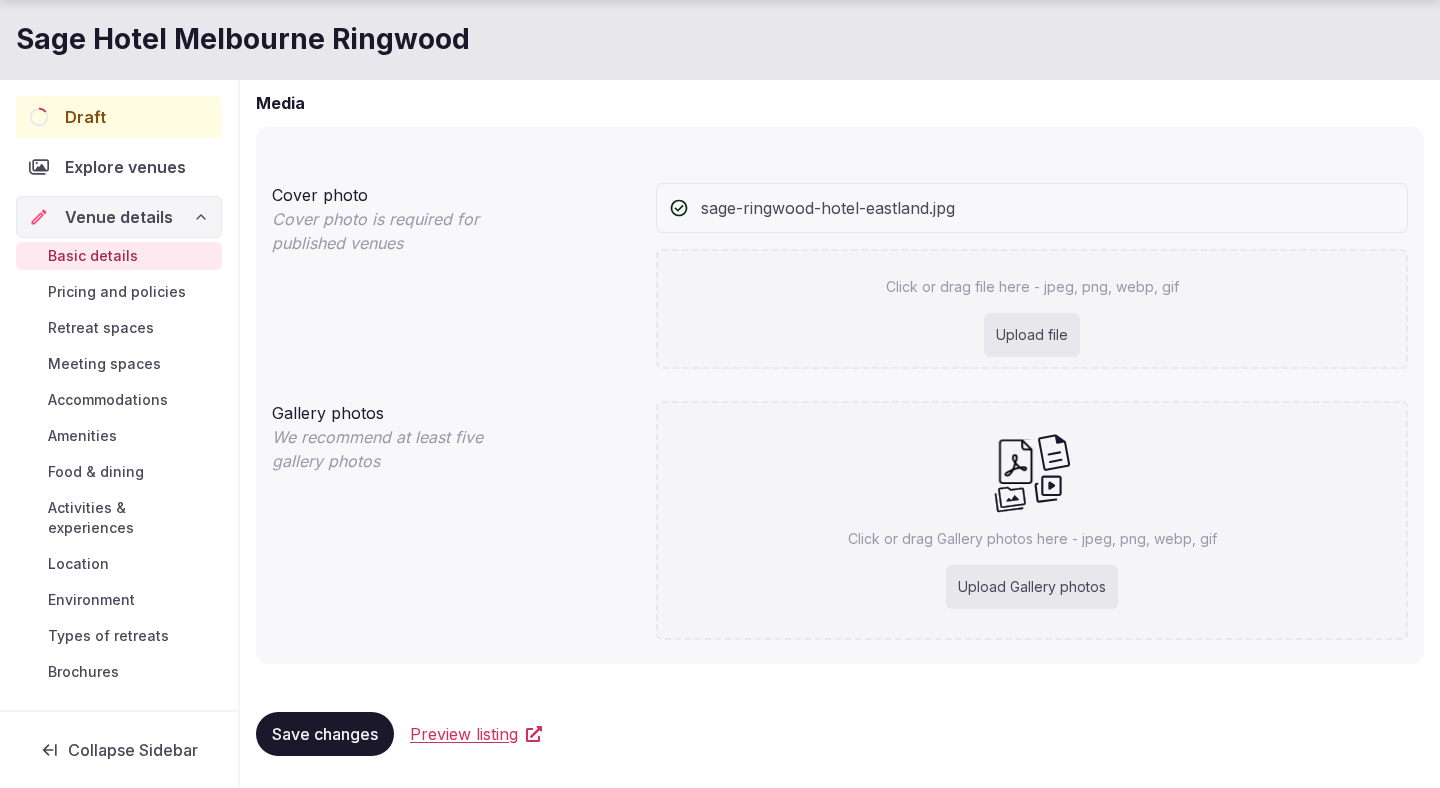 click on "Save changes" at bounding box center [325, 734] 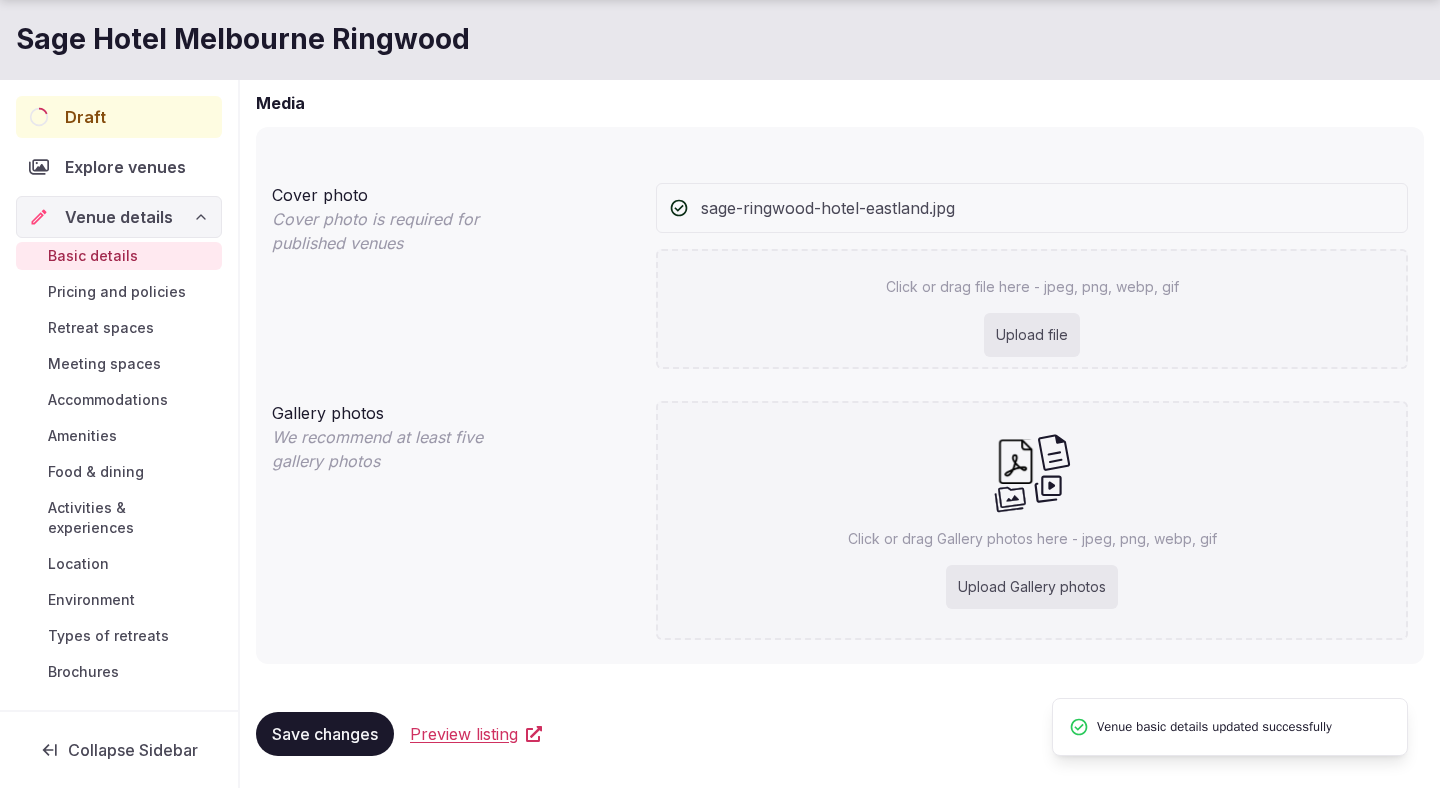 click on "Pricing and policies" at bounding box center (117, 292) 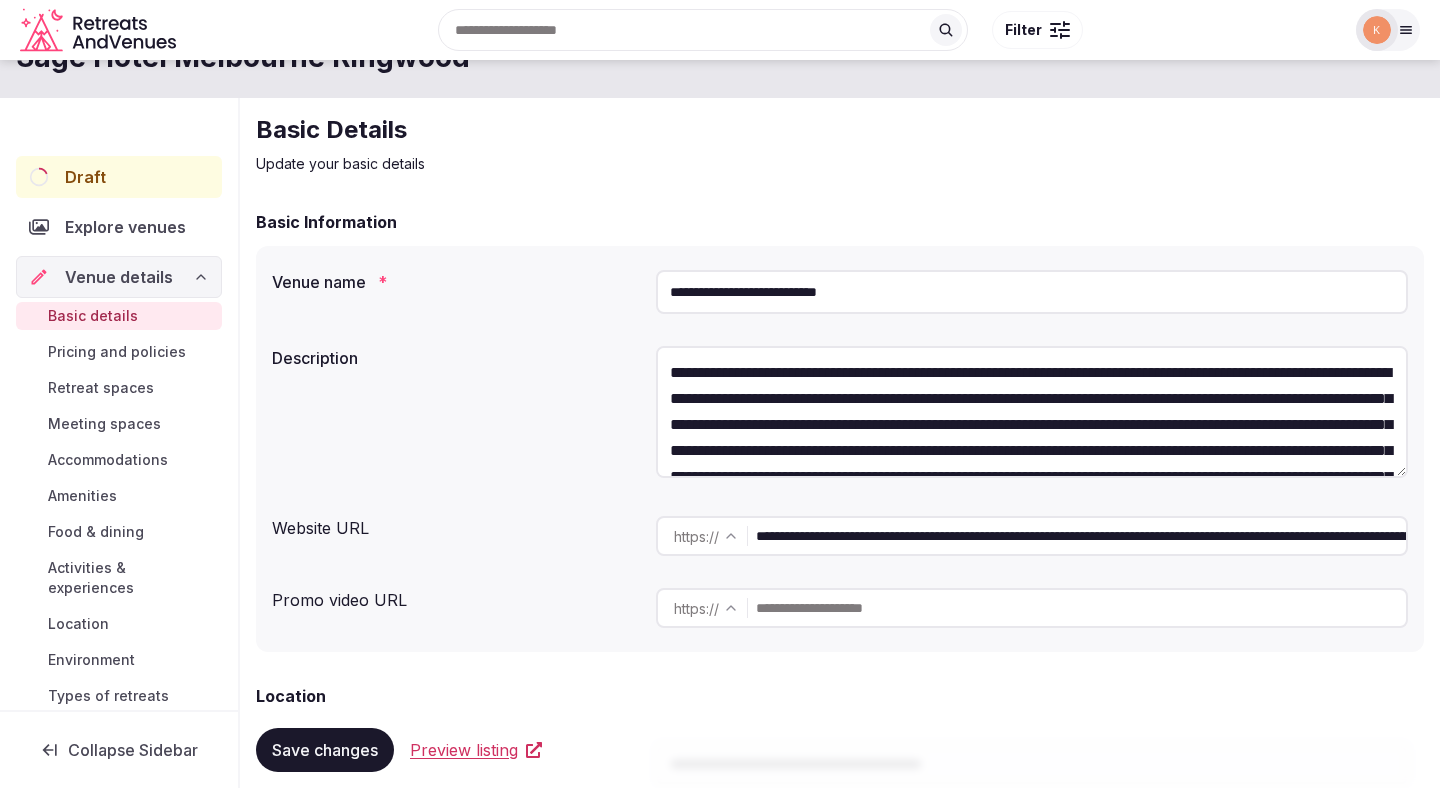 scroll, scrollTop: 50, scrollLeft: 0, axis: vertical 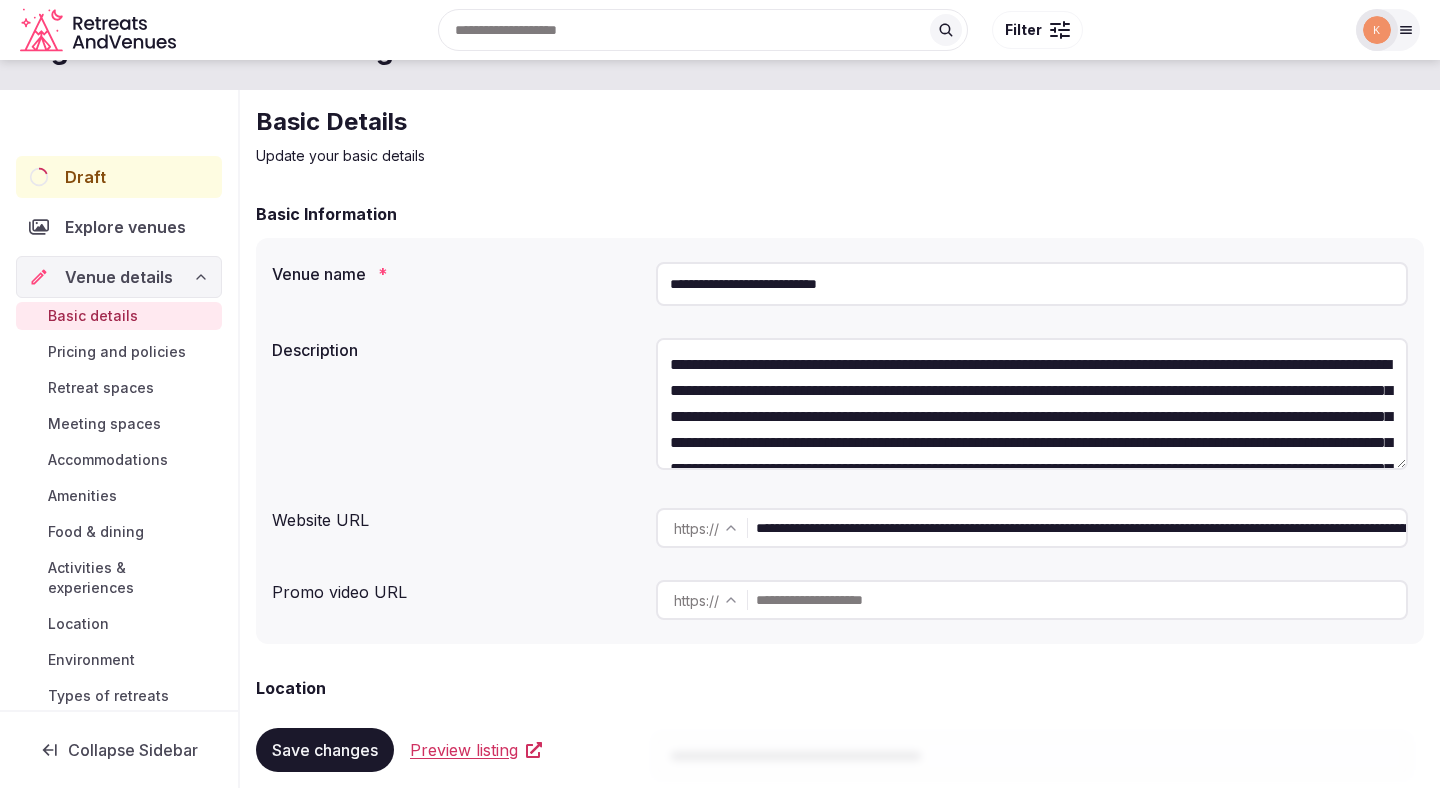 click on "Retreat spaces" at bounding box center [101, 388] 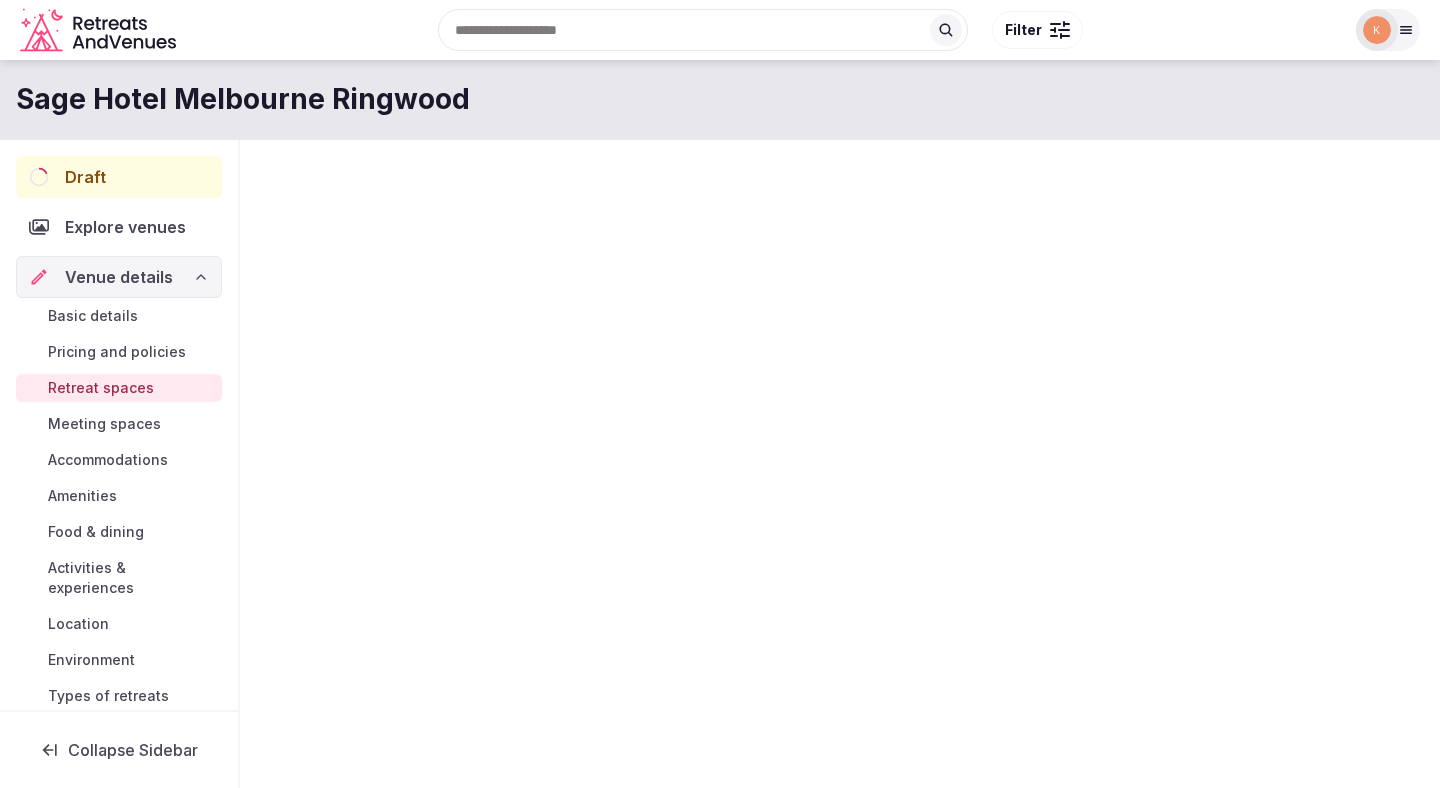 scroll, scrollTop: 0, scrollLeft: 0, axis: both 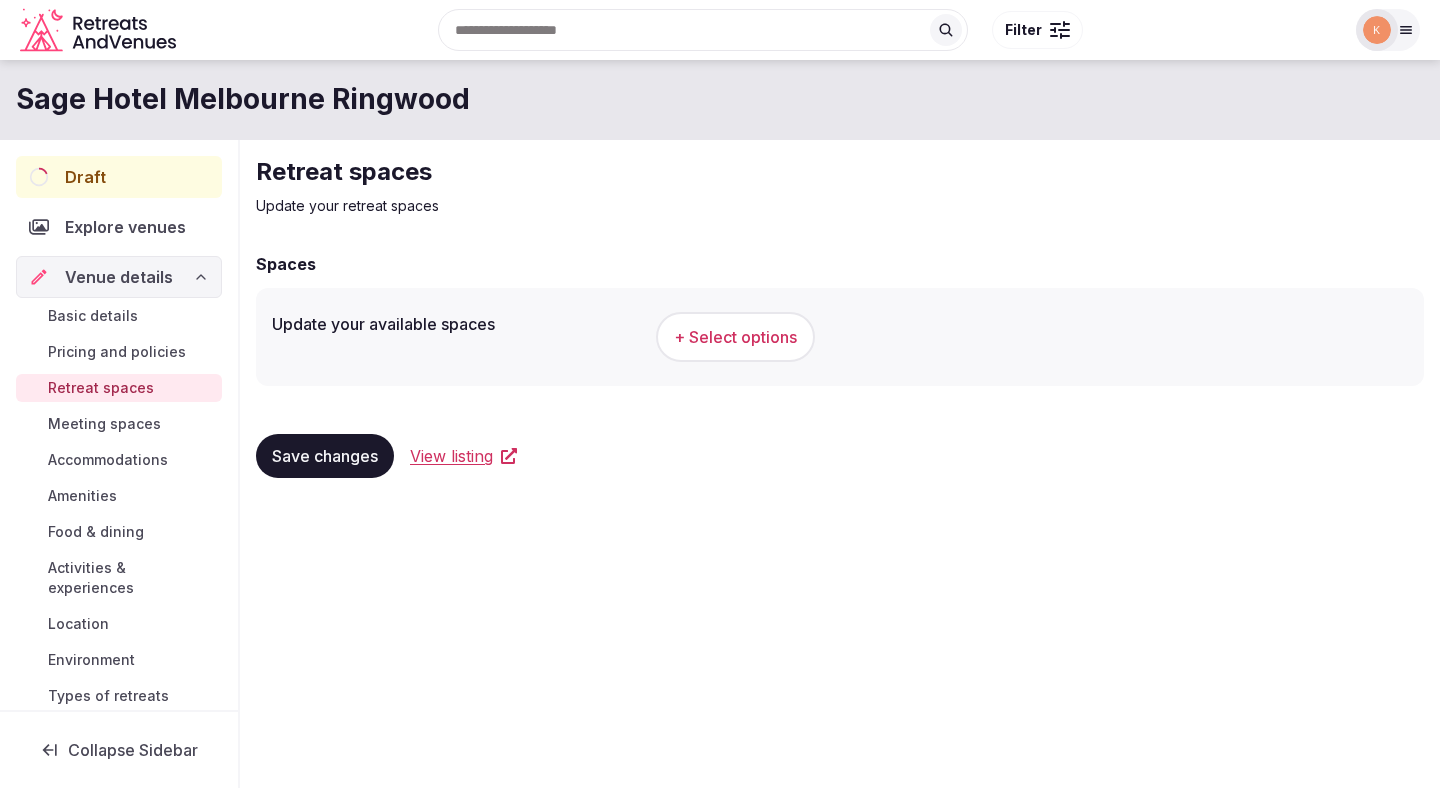 click on "Meeting spaces" at bounding box center [104, 424] 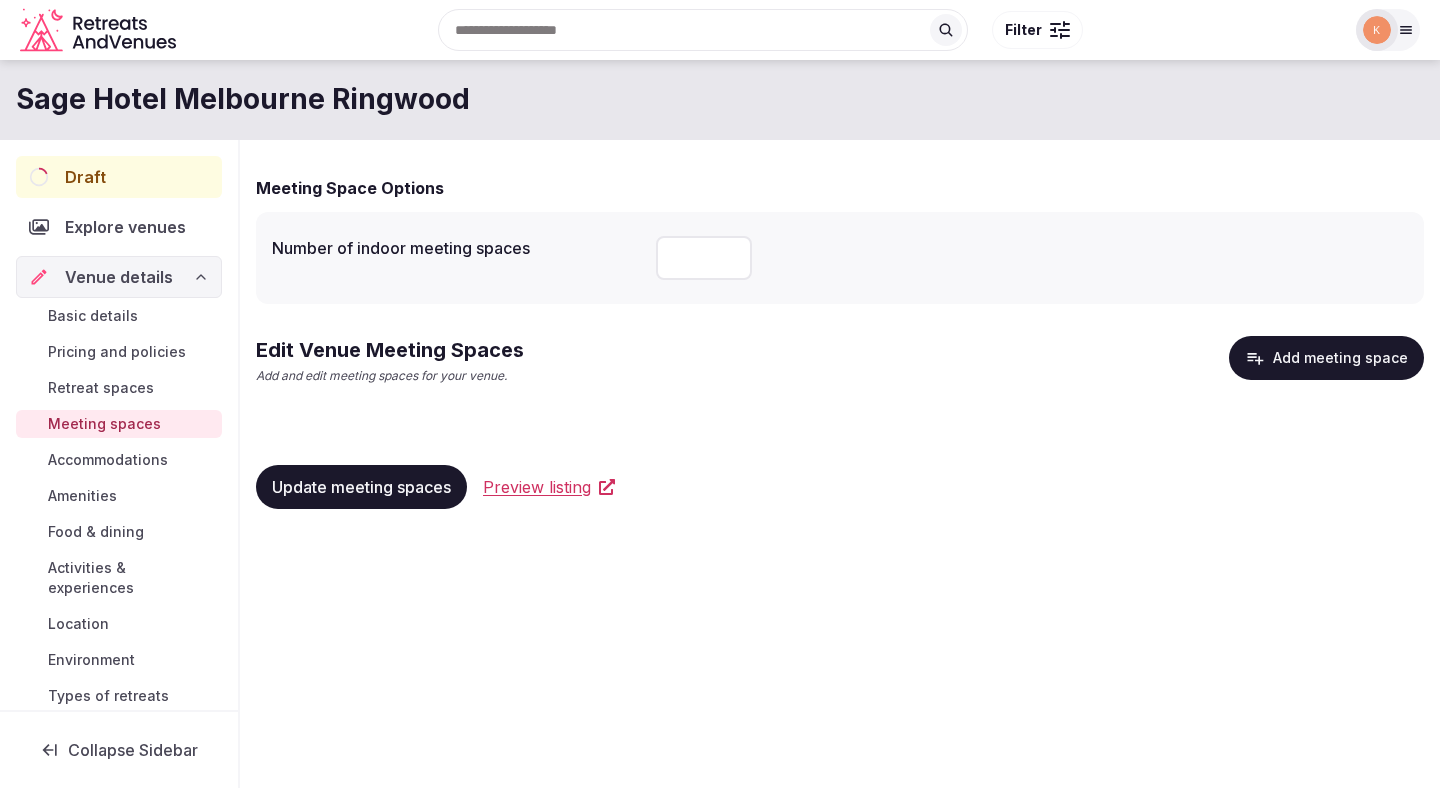 click at bounding box center (704, 258) 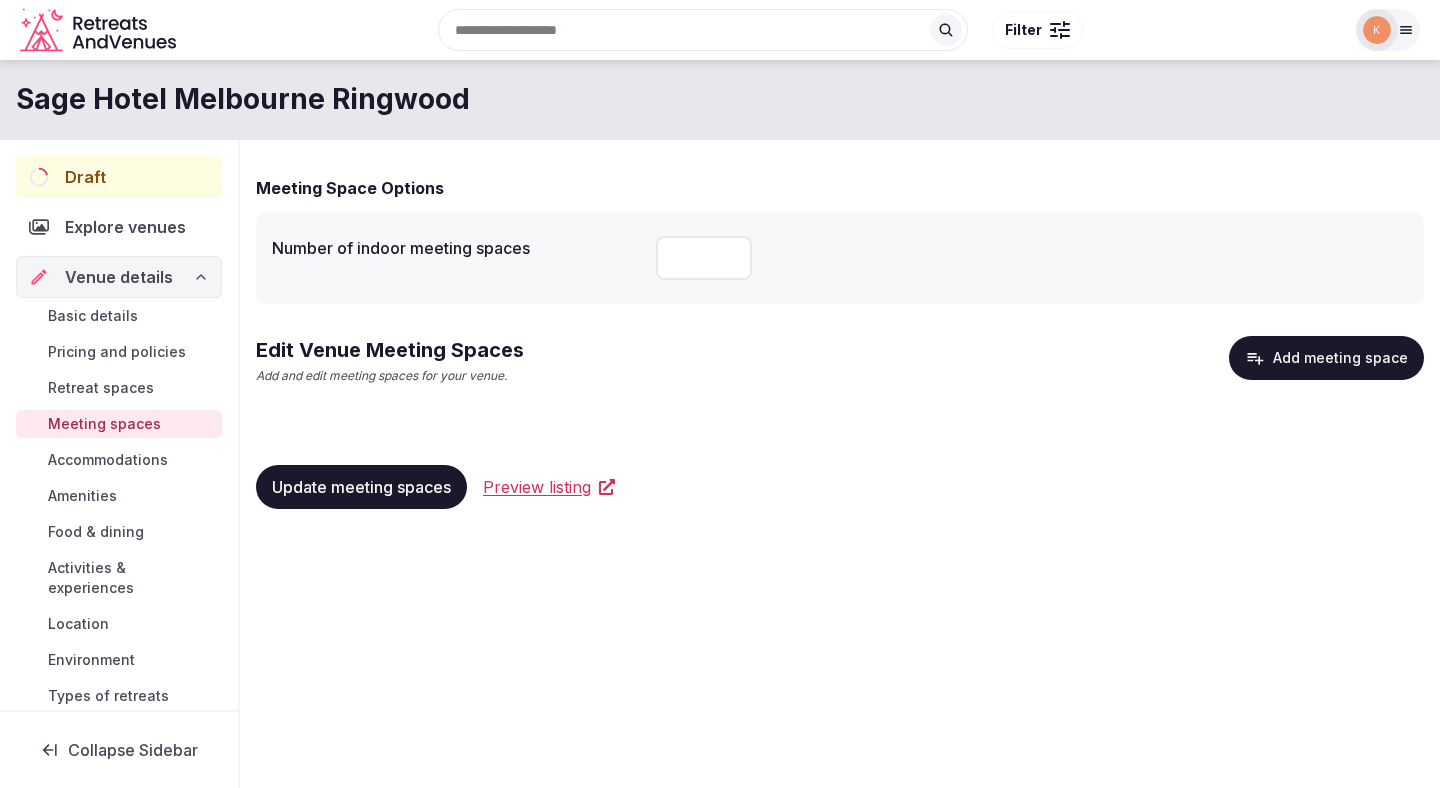 click on "Basic details" at bounding box center [93, 316] 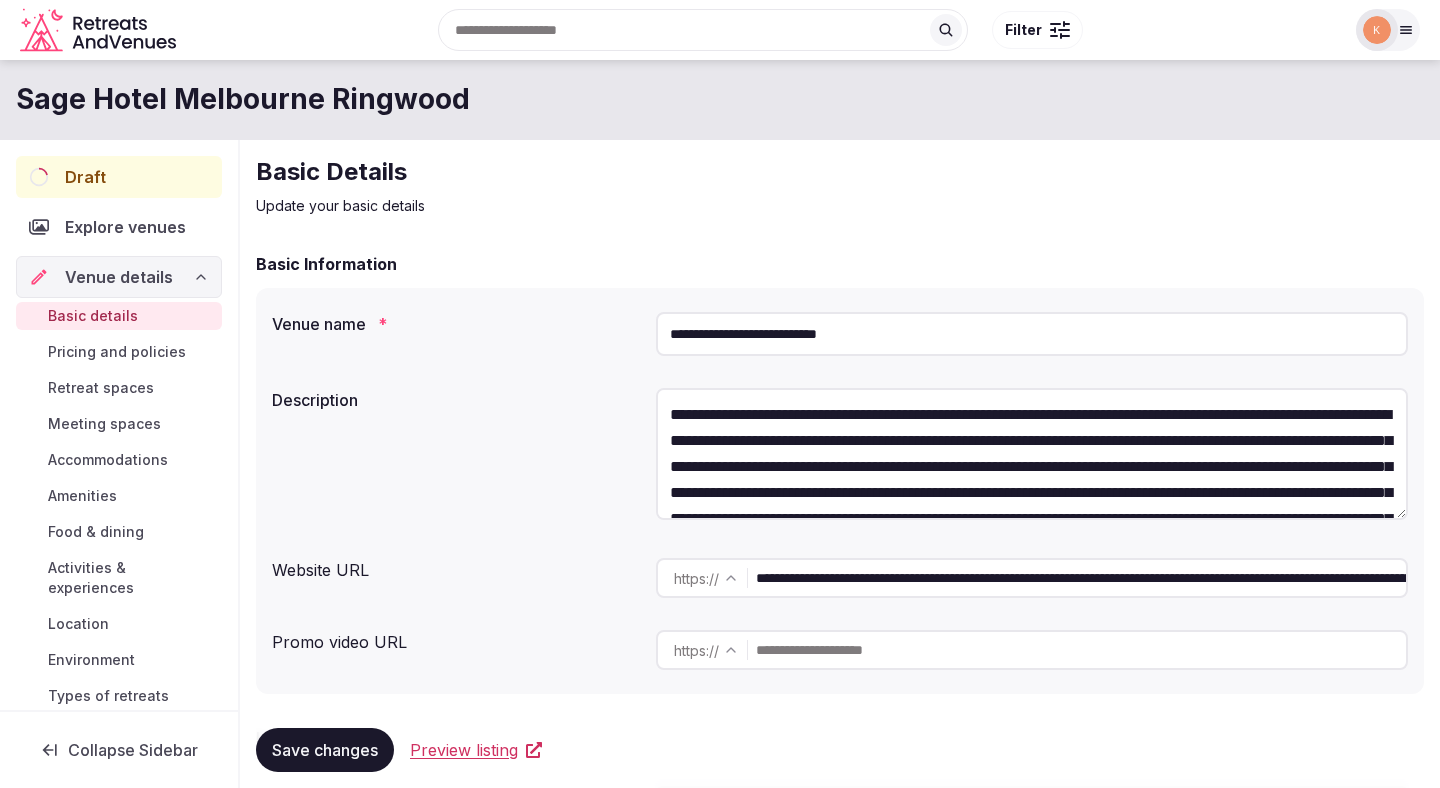 click on "Preview listing" at bounding box center (464, 750) 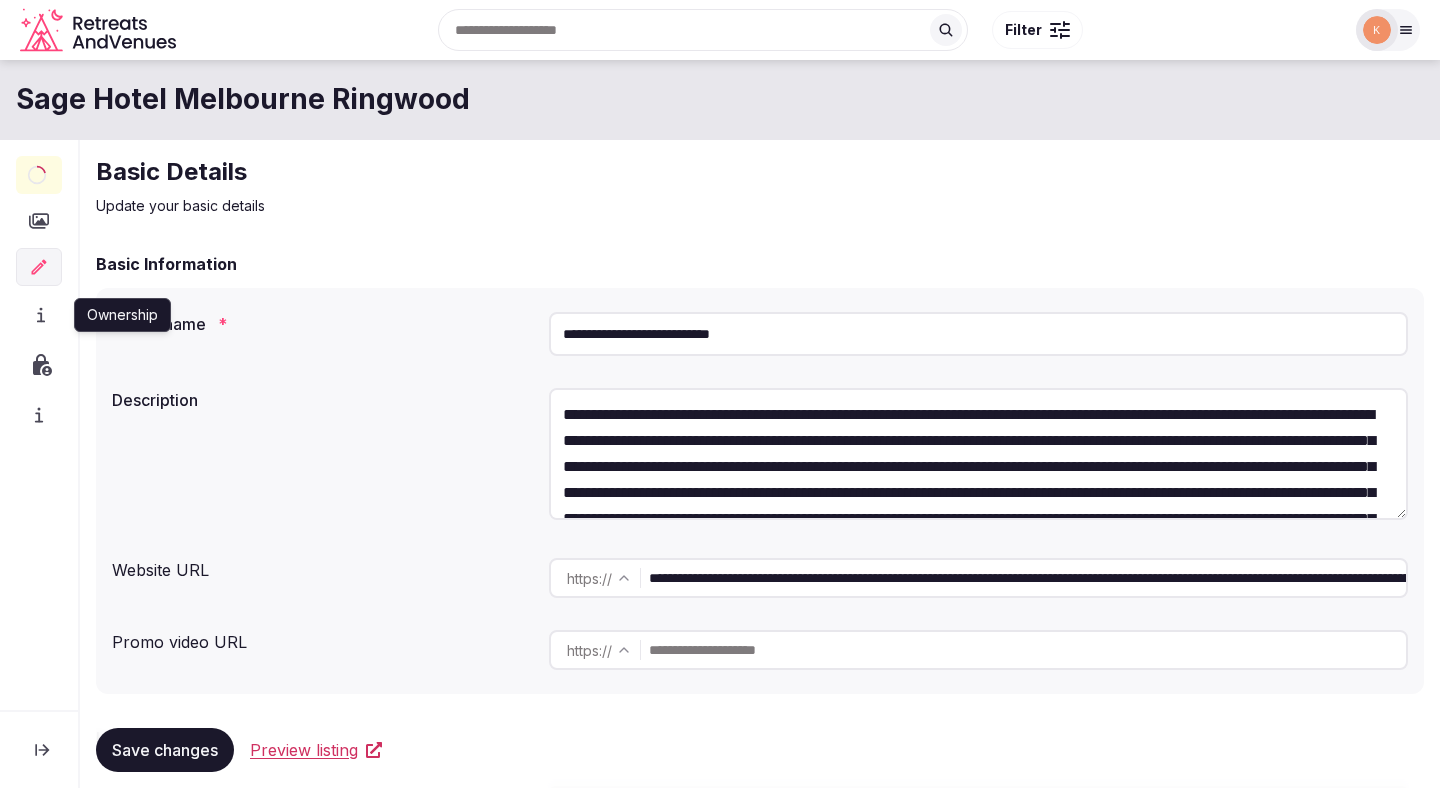 click 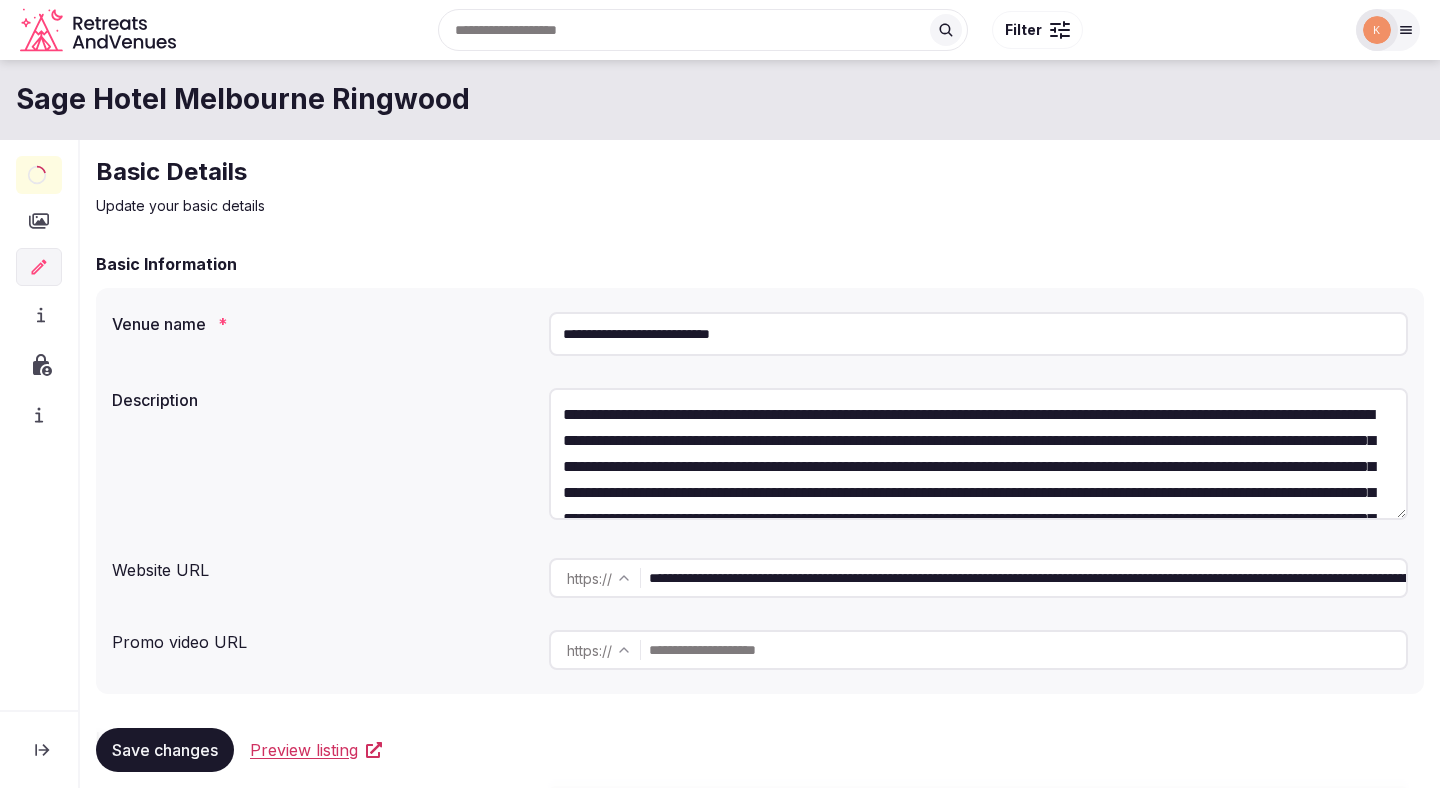 click 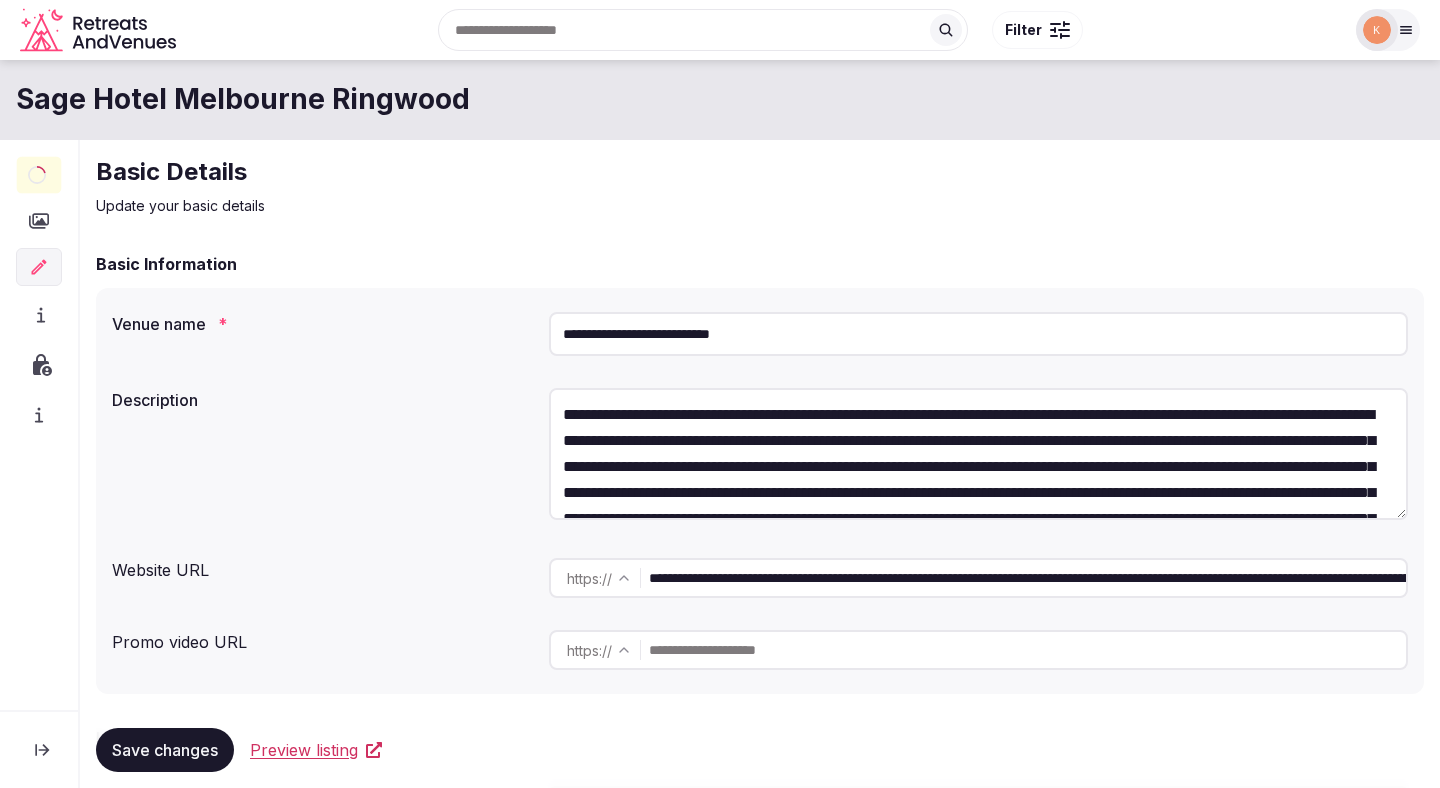 click 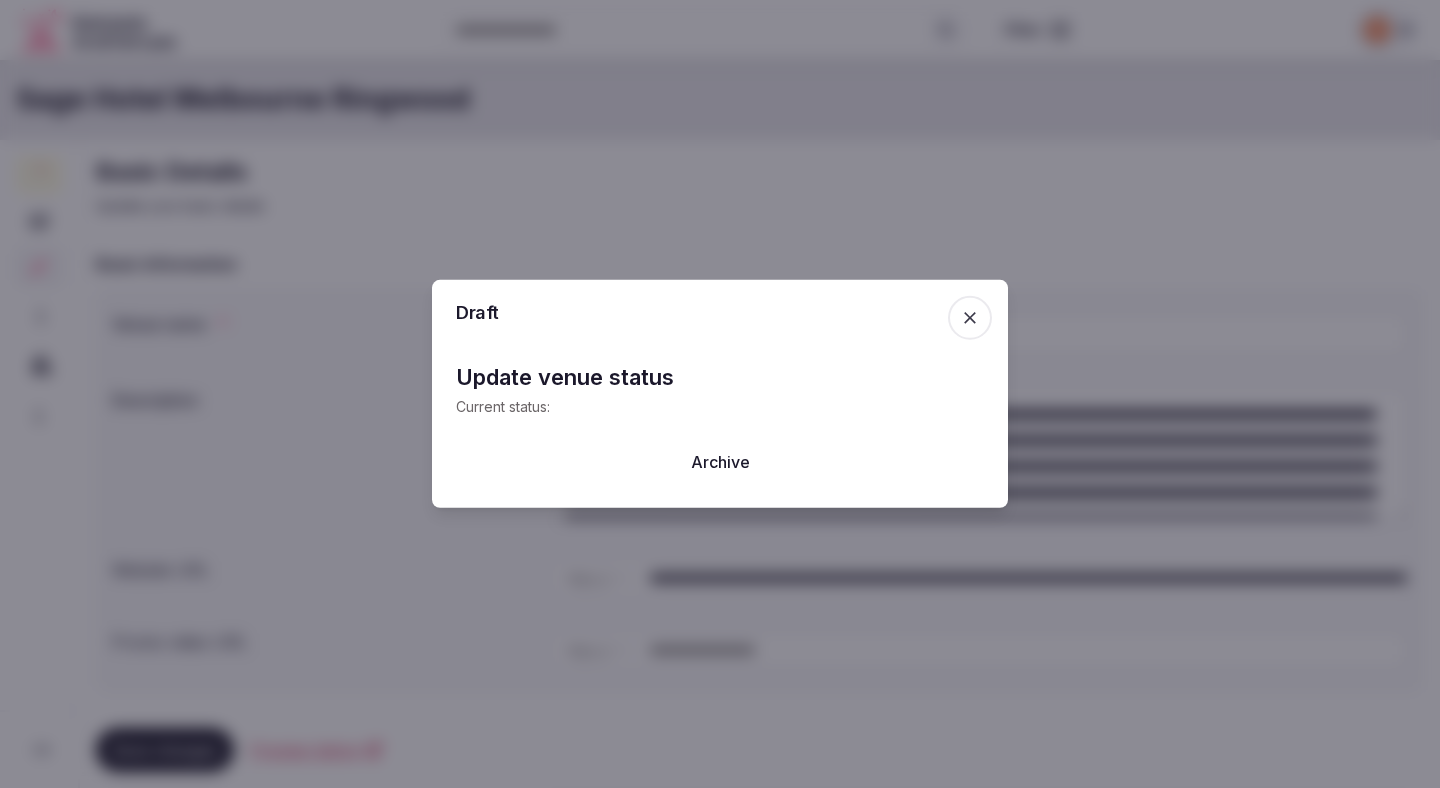 click 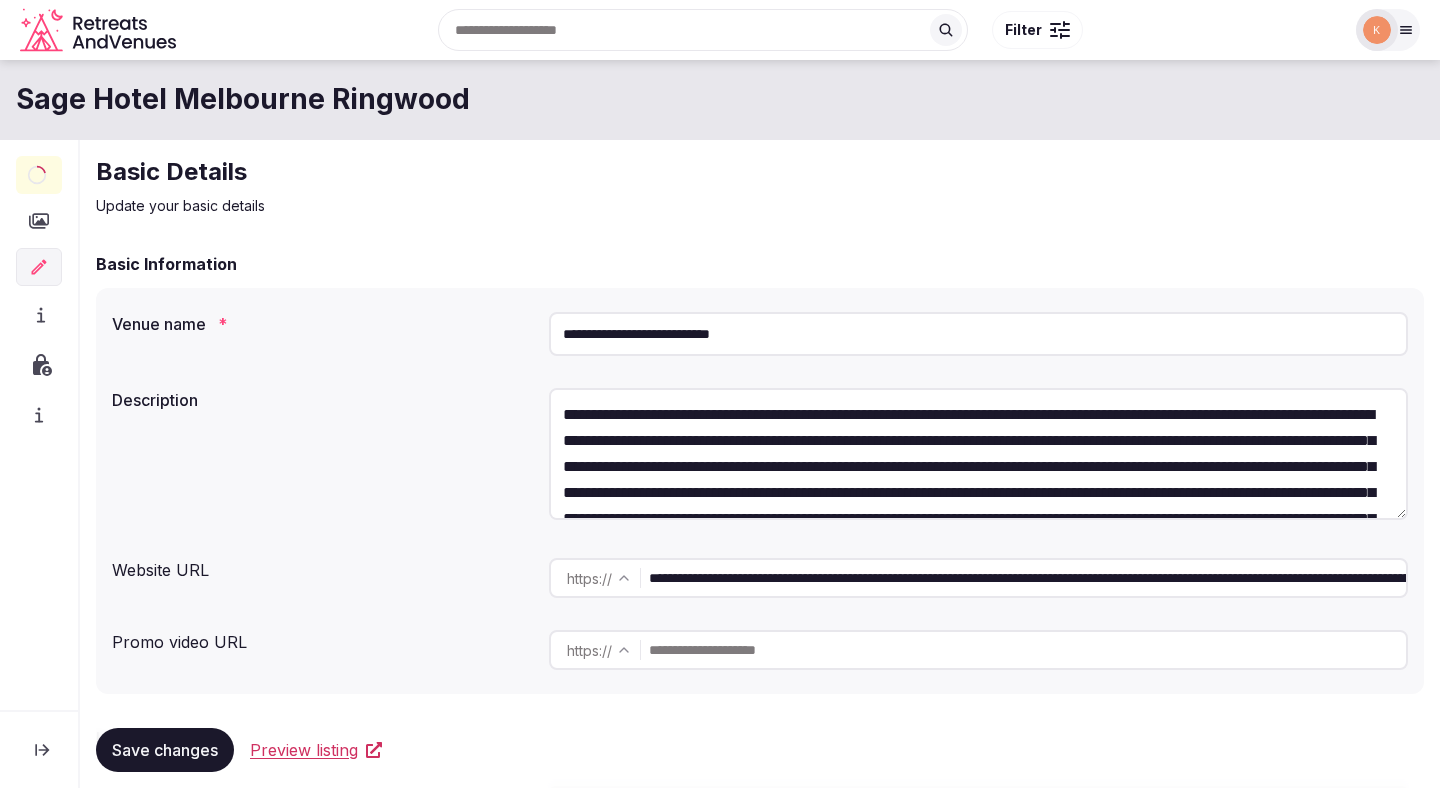 scroll, scrollTop: 5, scrollLeft: 0, axis: vertical 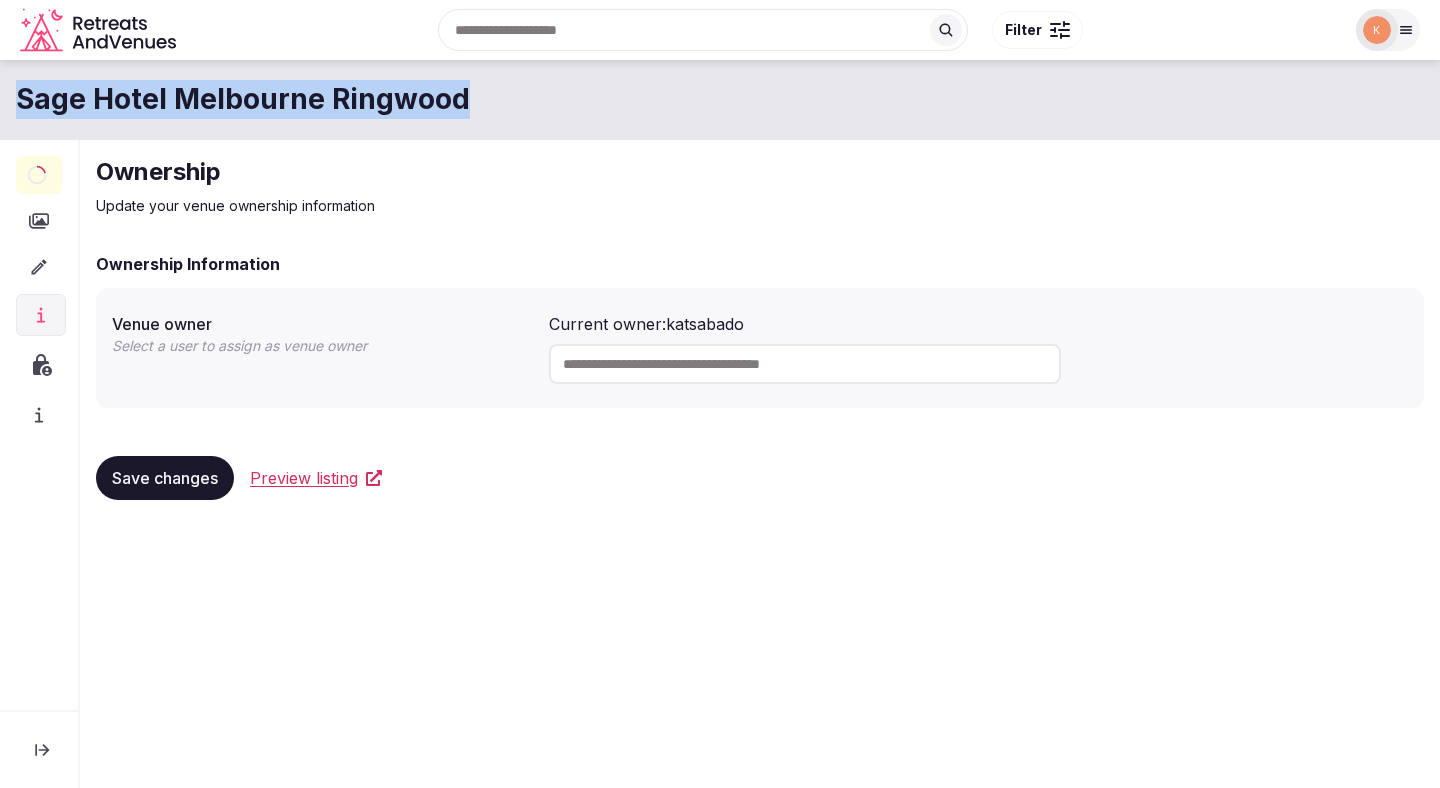 drag, startPoint x: 480, startPoint y: 96, endPoint x: 19, endPoint y: 91, distance: 461.0271 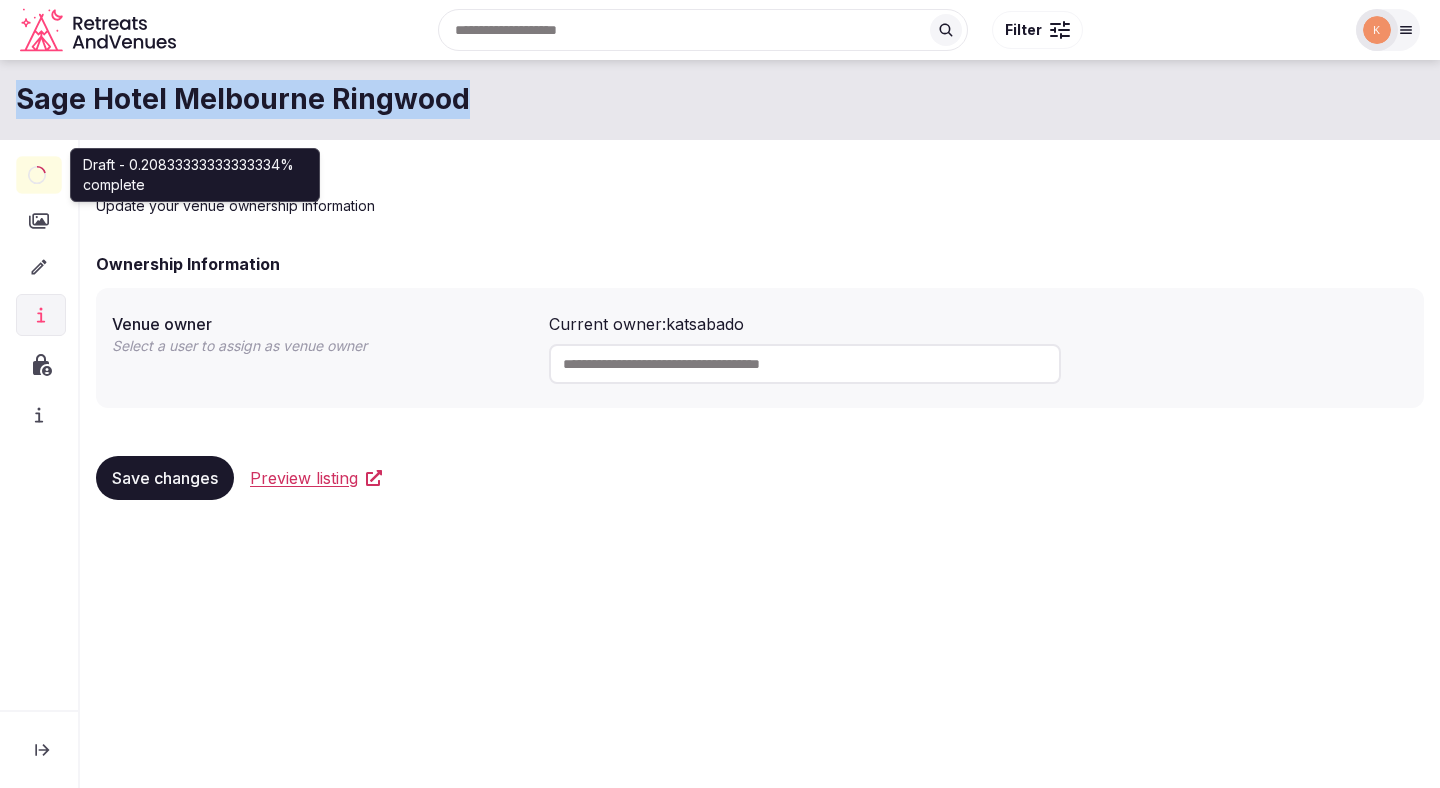 click 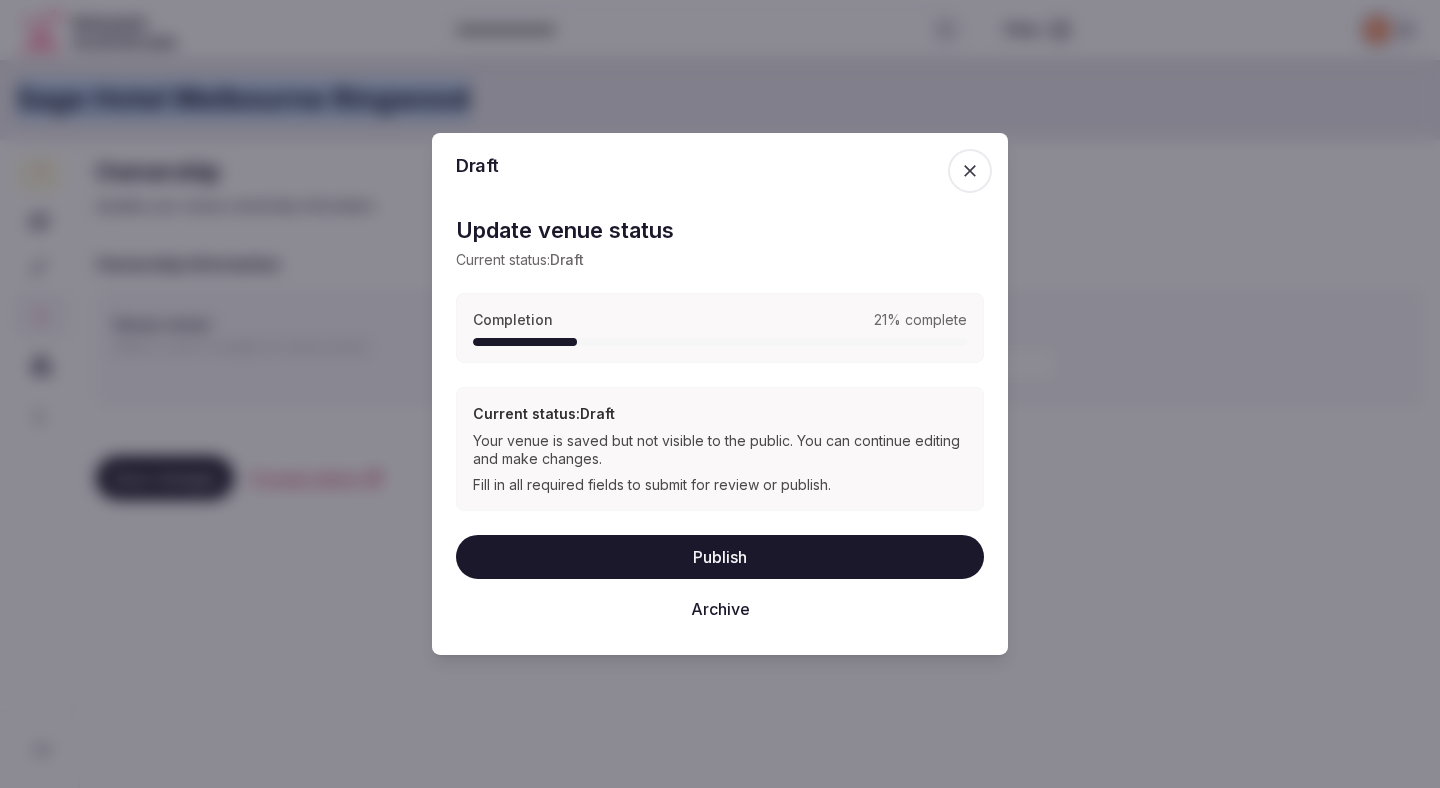 click on "Publish" at bounding box center [720, 557] 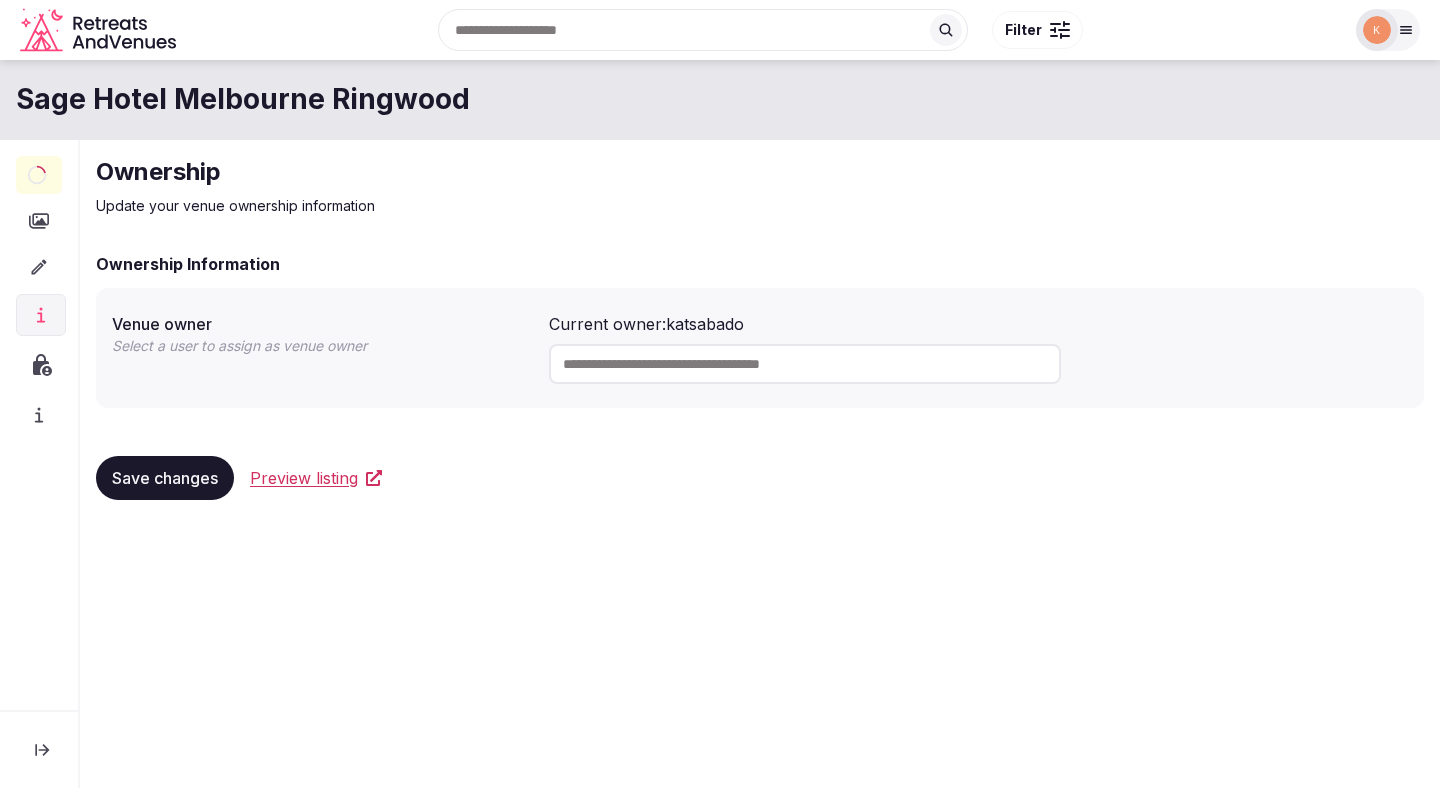 click on "Sage Hotel Melbourne Ringwood" at bounding box center [720, 100] 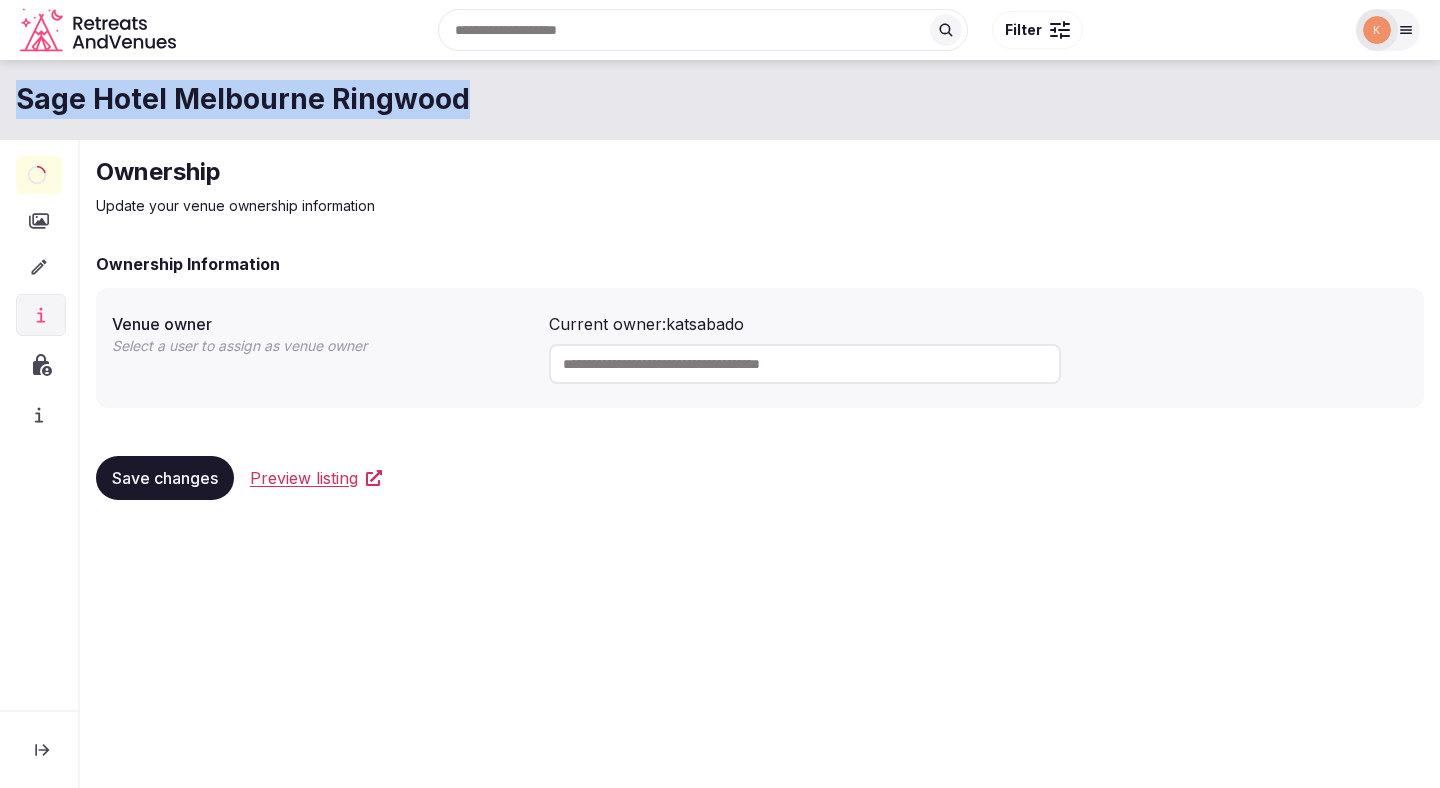 drag, startPoint x: 505, startPoint y: 109, endPoint x: 3, endPoint y: 111, distance: 502.004 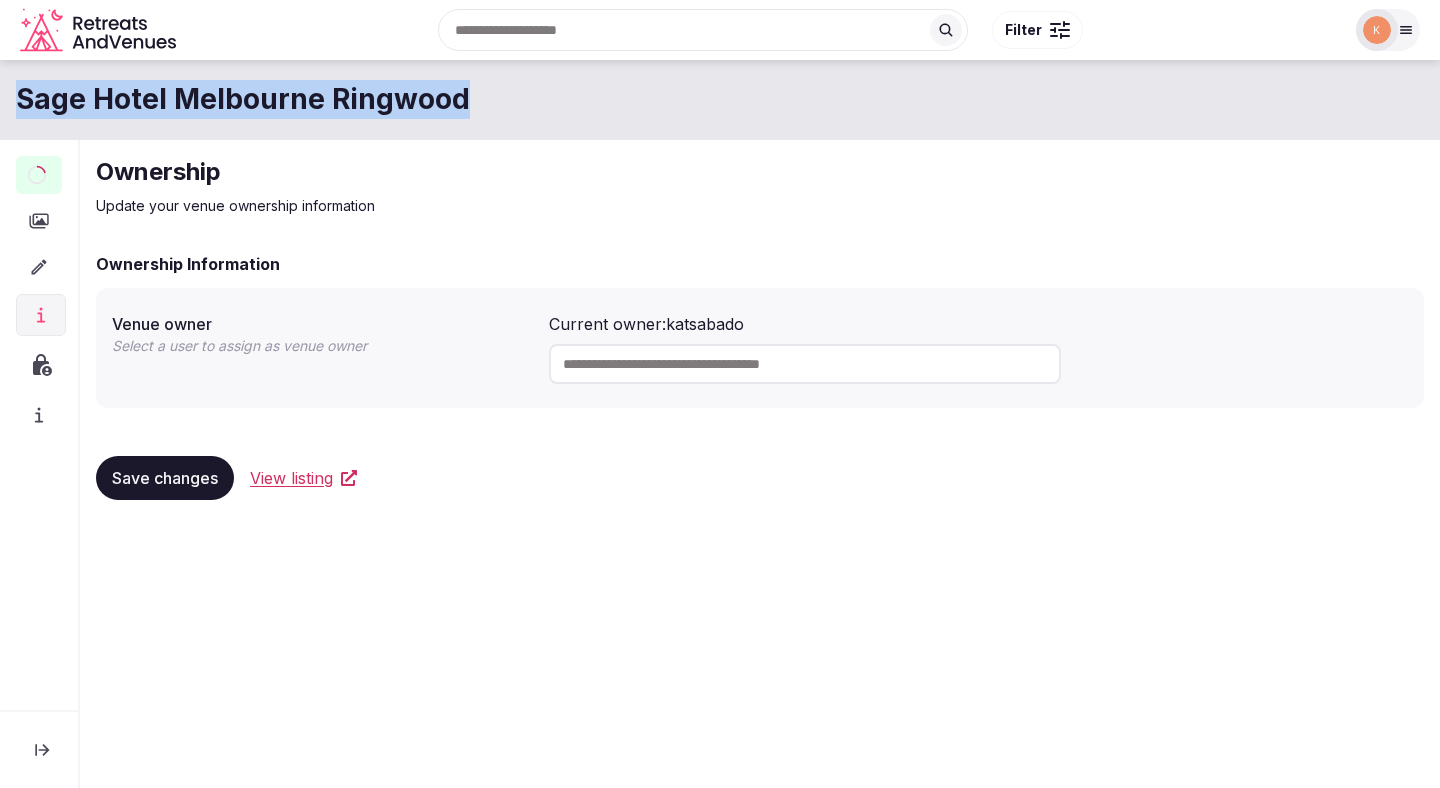 click 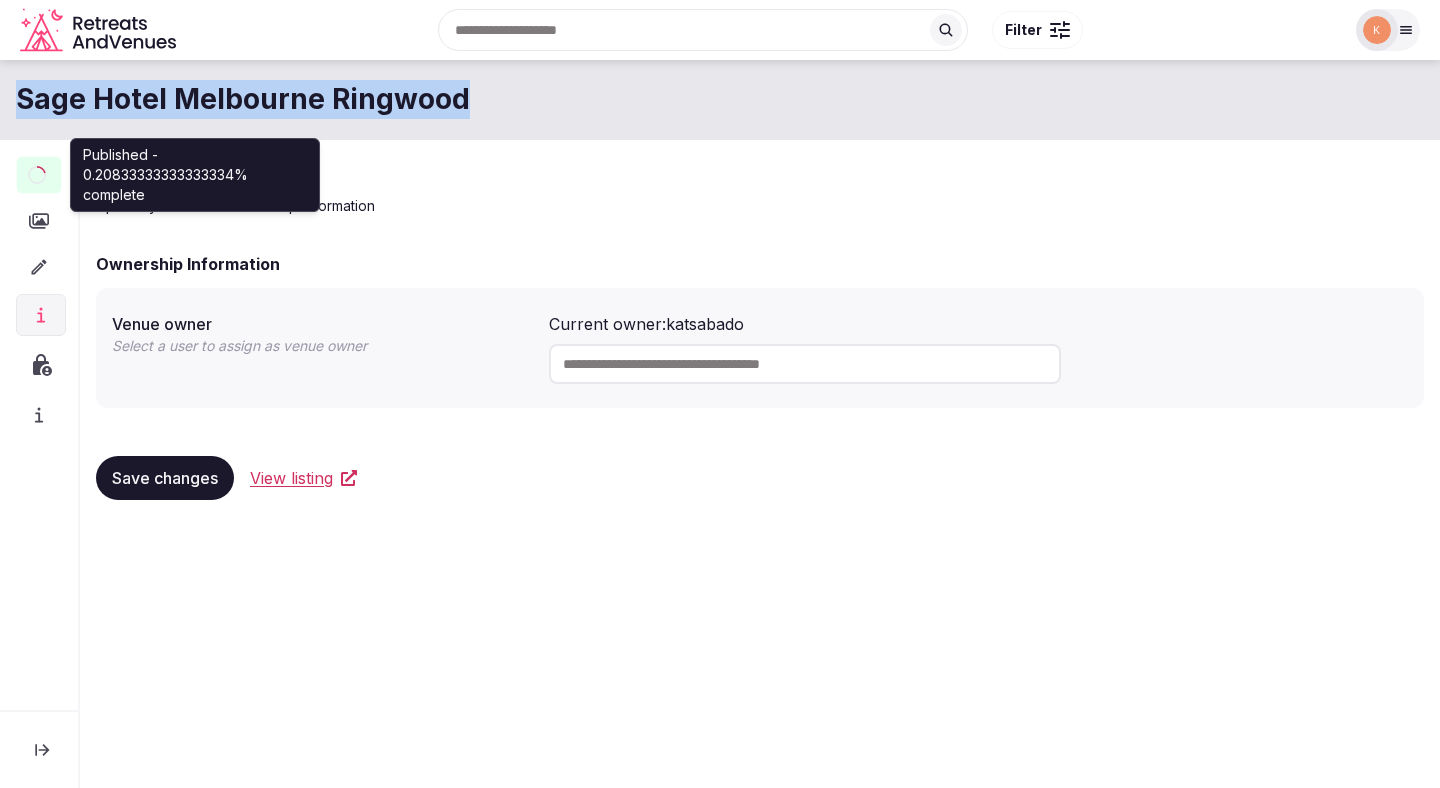 click 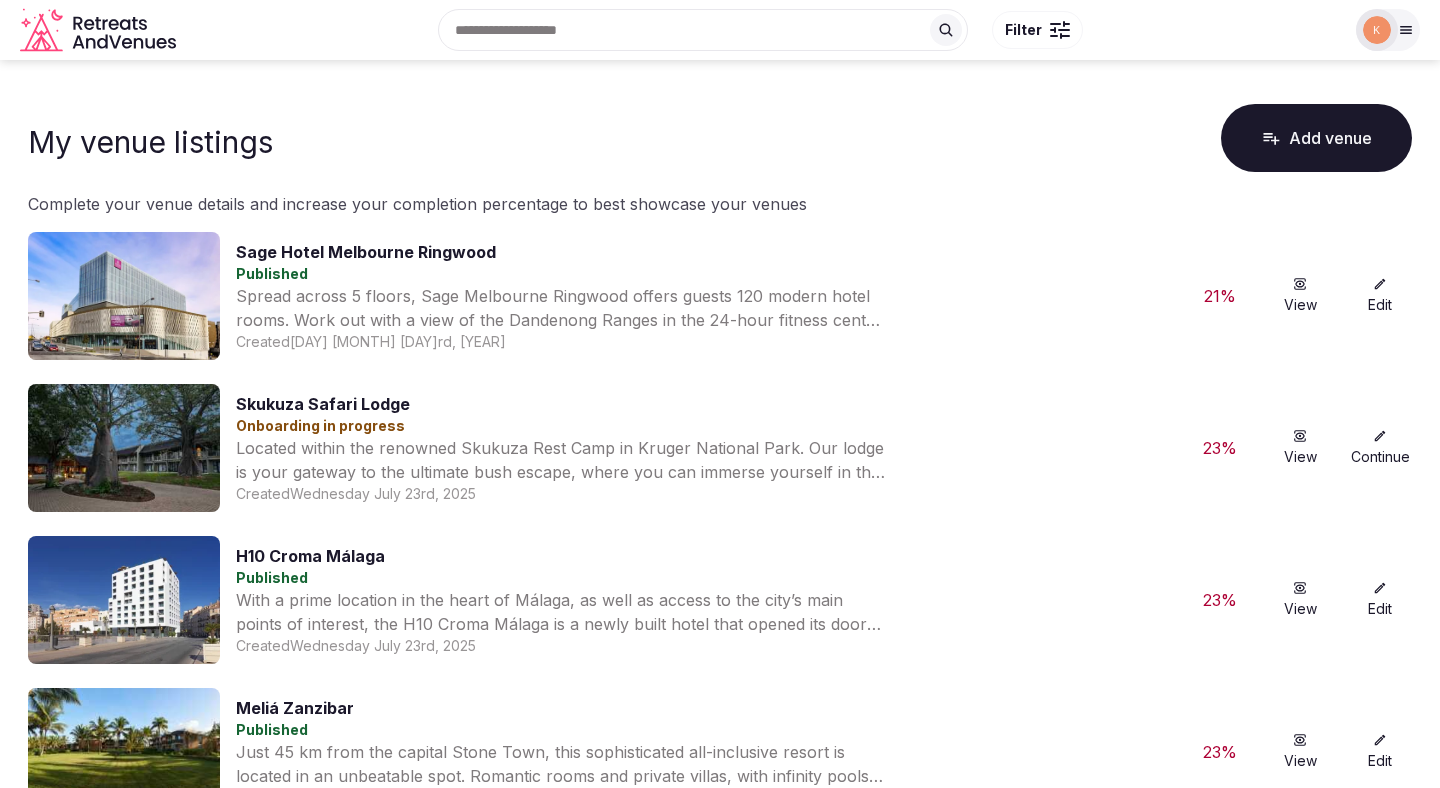 click on "Edit" at bounding box center [1380, 296] 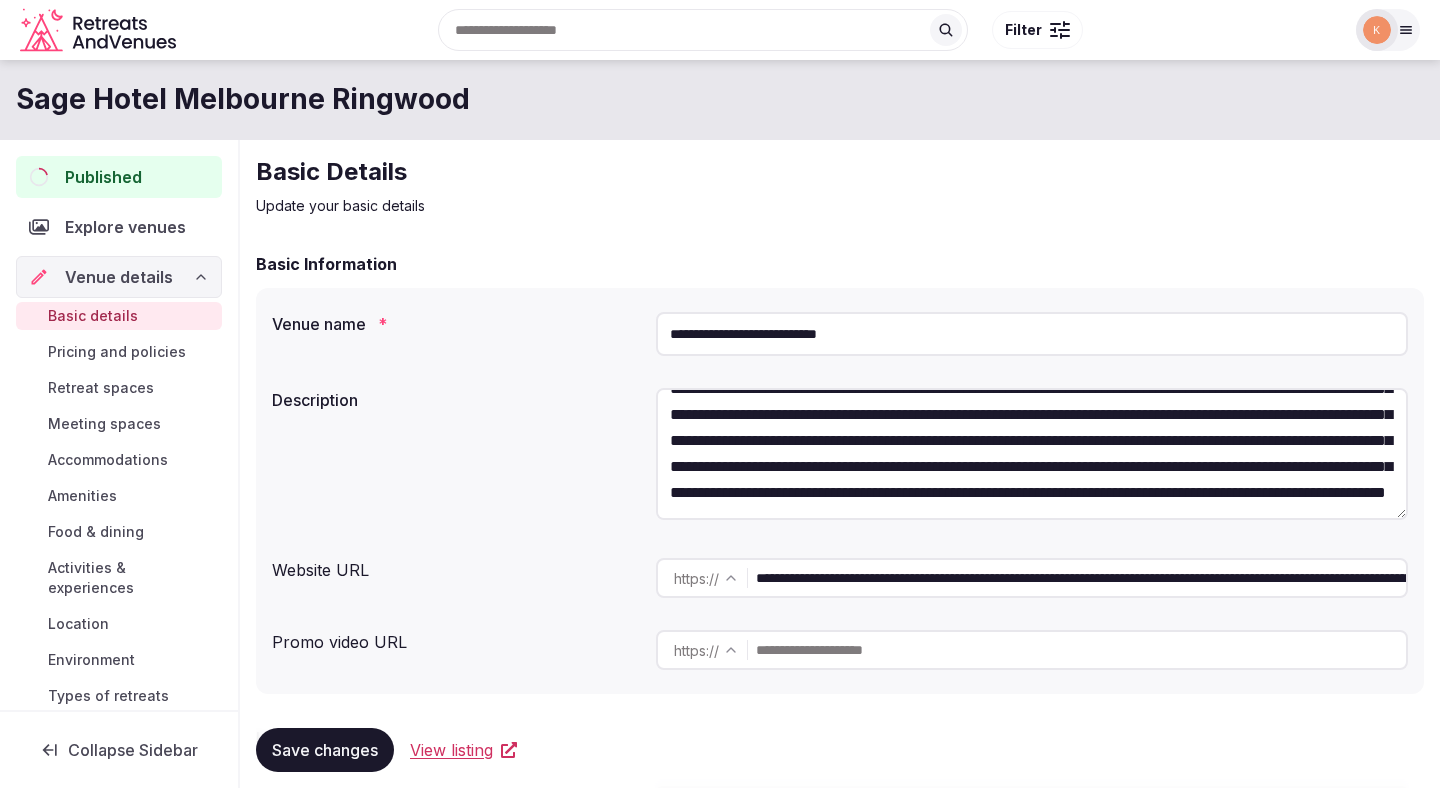 scroll, scrollTop: 104, scrollLeft: 0, axis: vertical 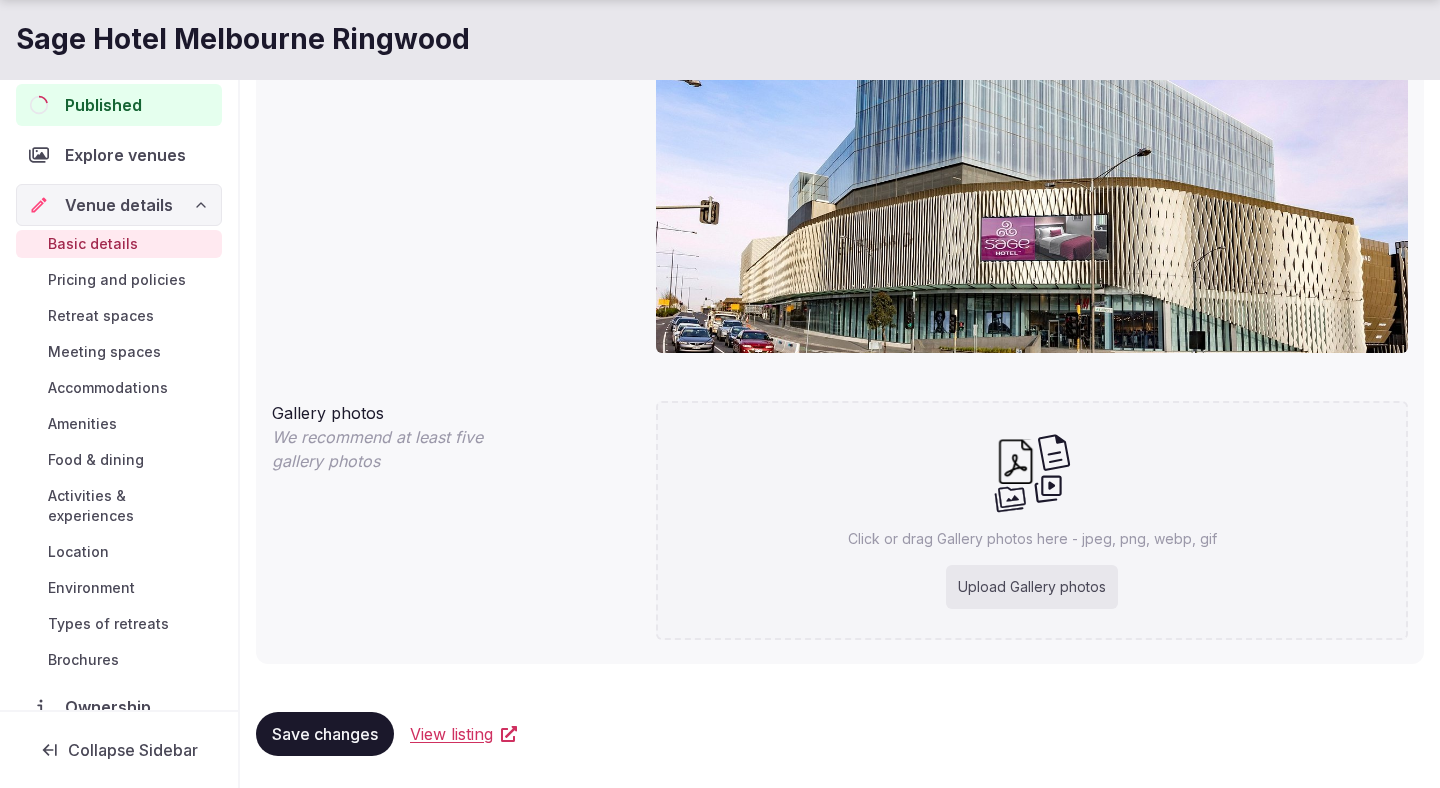 click on "Pricing and policies" at bounding box center (117, 280) 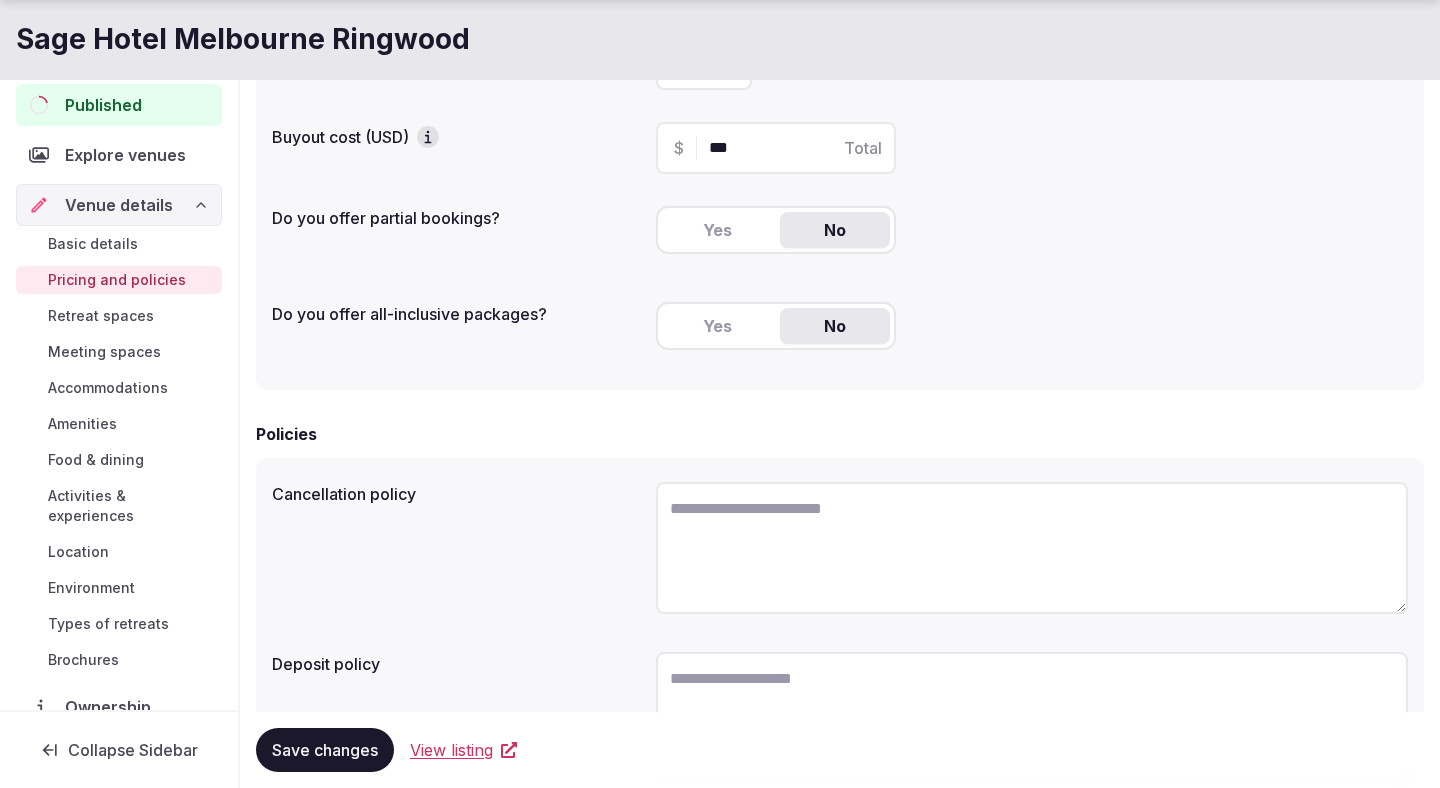 scroll, scrollTop: 0, scrollLeft: 0, axis: both 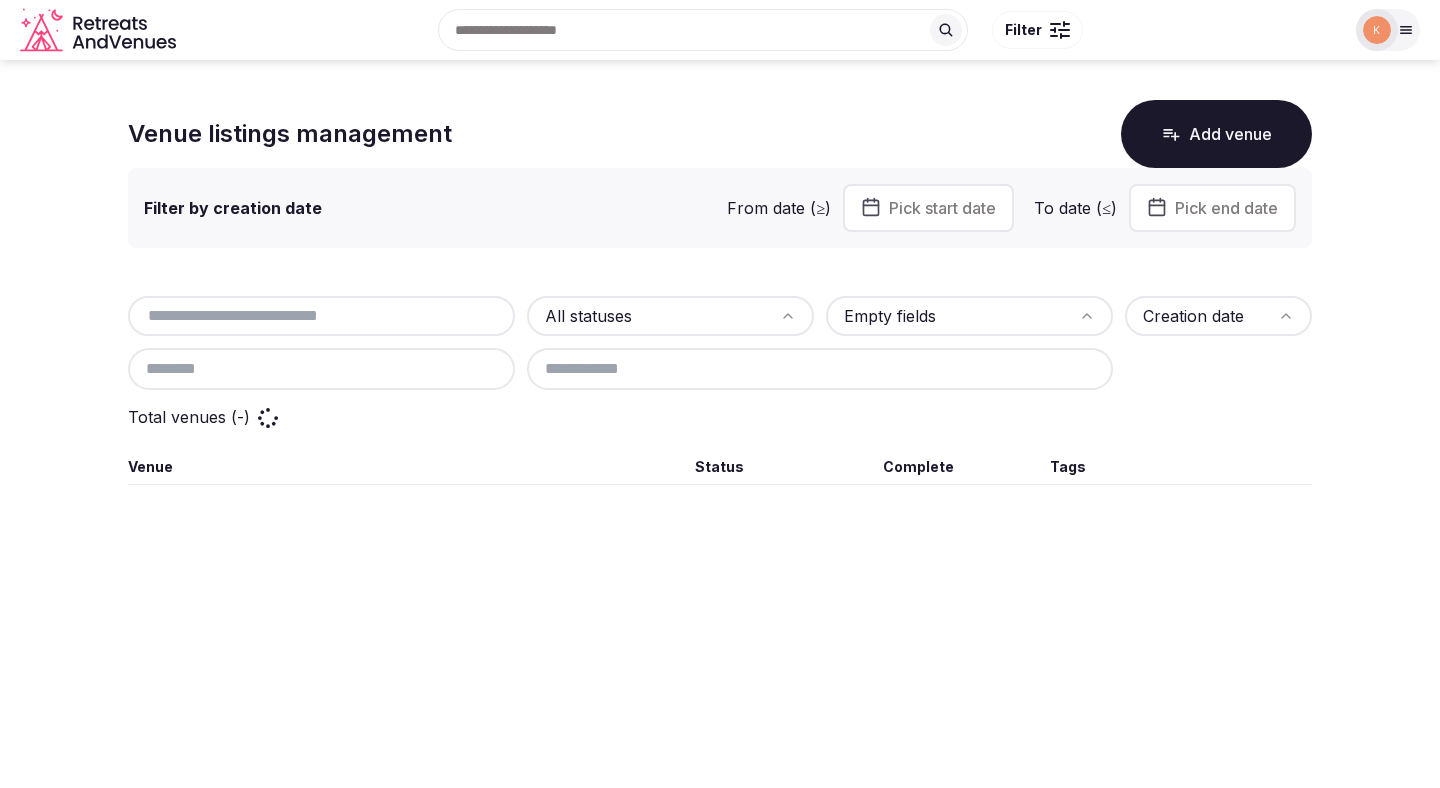 click at bounding box center (321, 316) 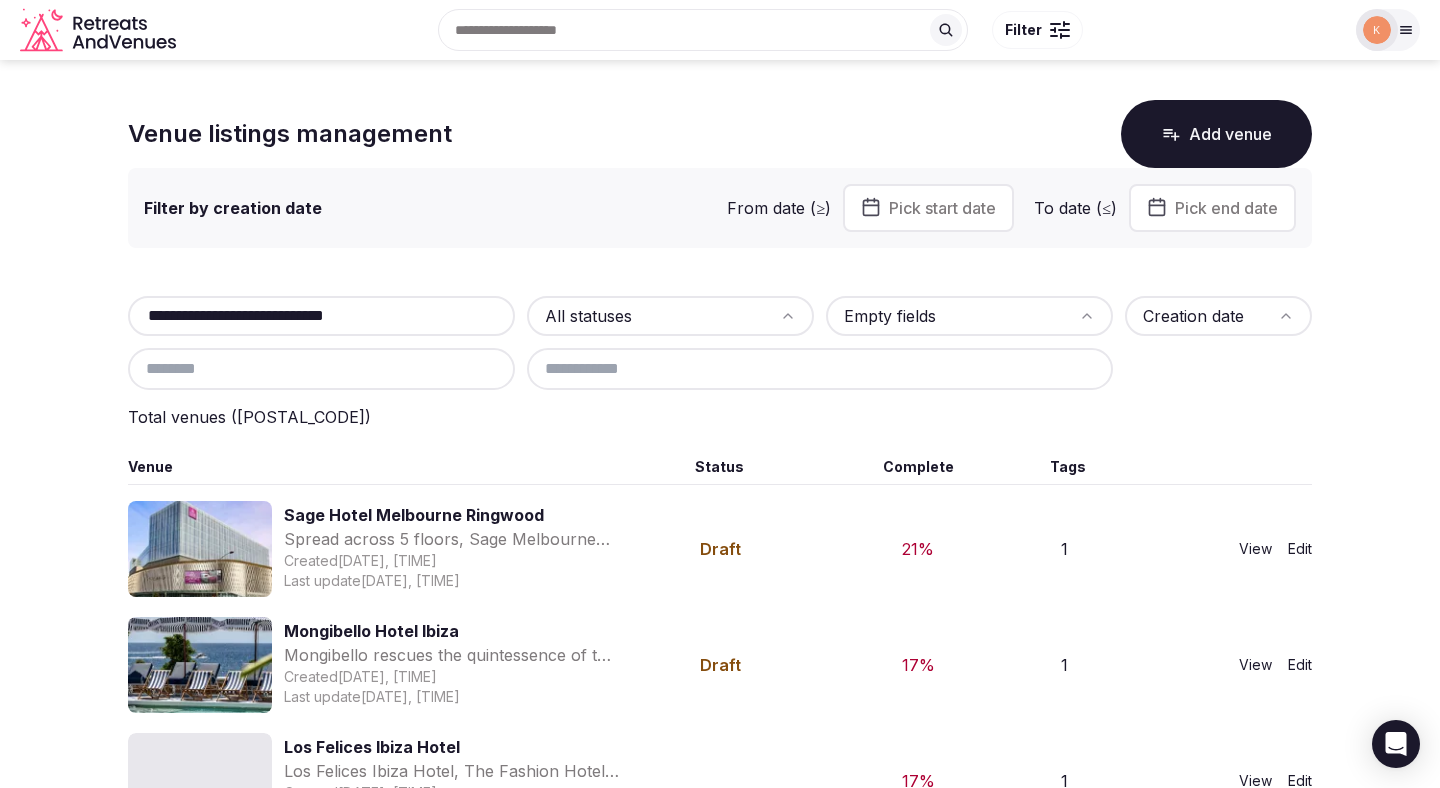 type on "**********" 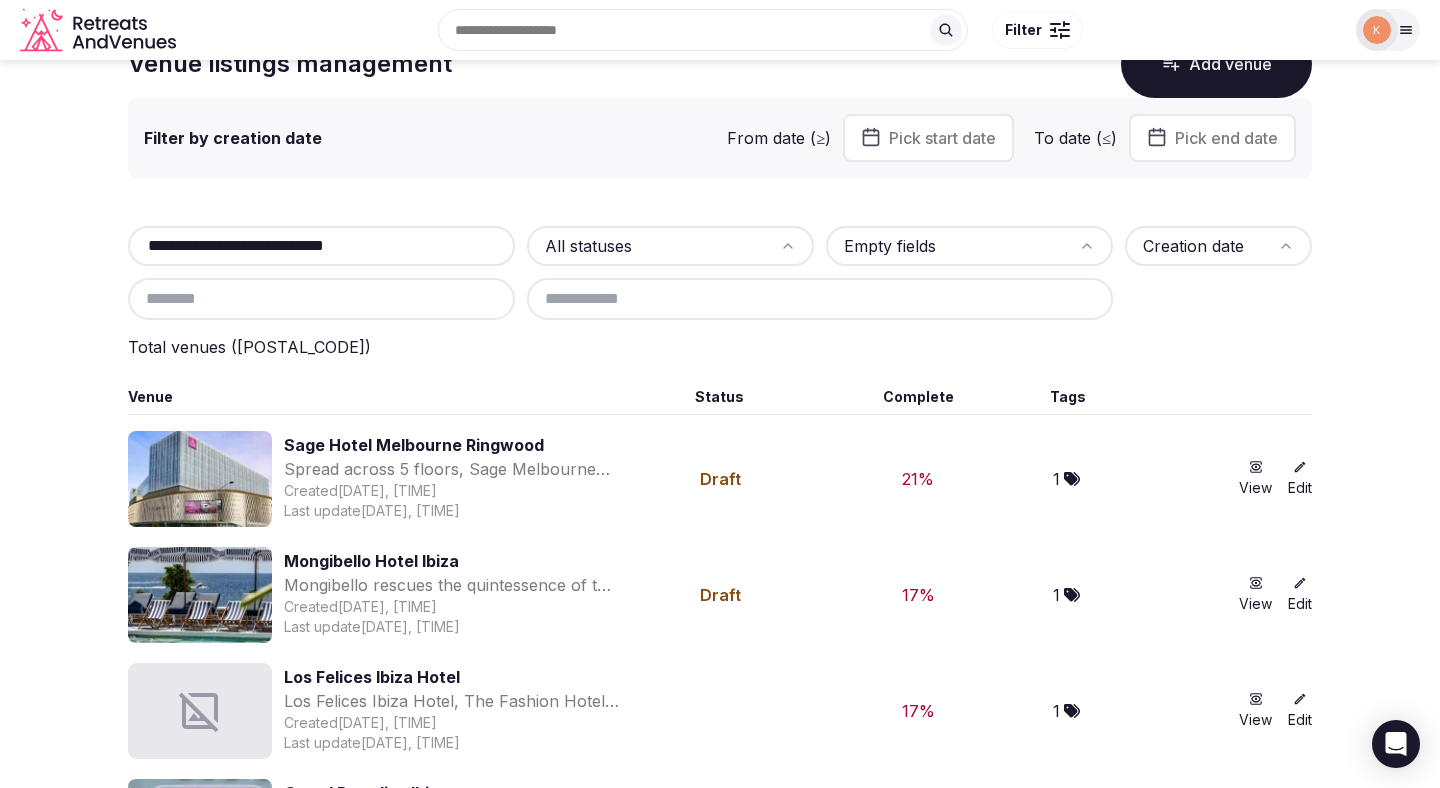 scroll, scrollTop: 91, scrollLeft: 0, axis: vertical 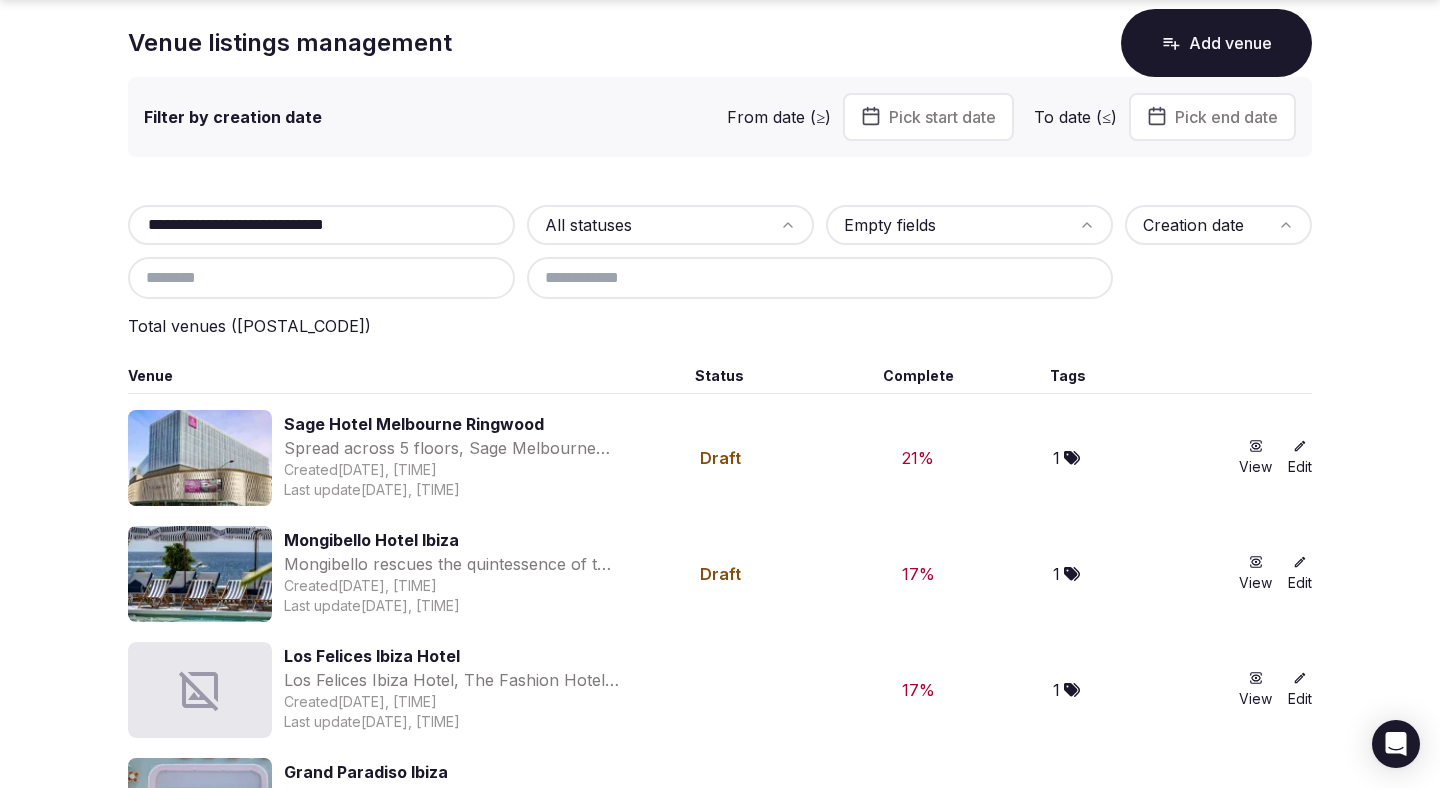 click on "Sage Hotel Melbourne Ringwood" at bounding box center (451, 424) 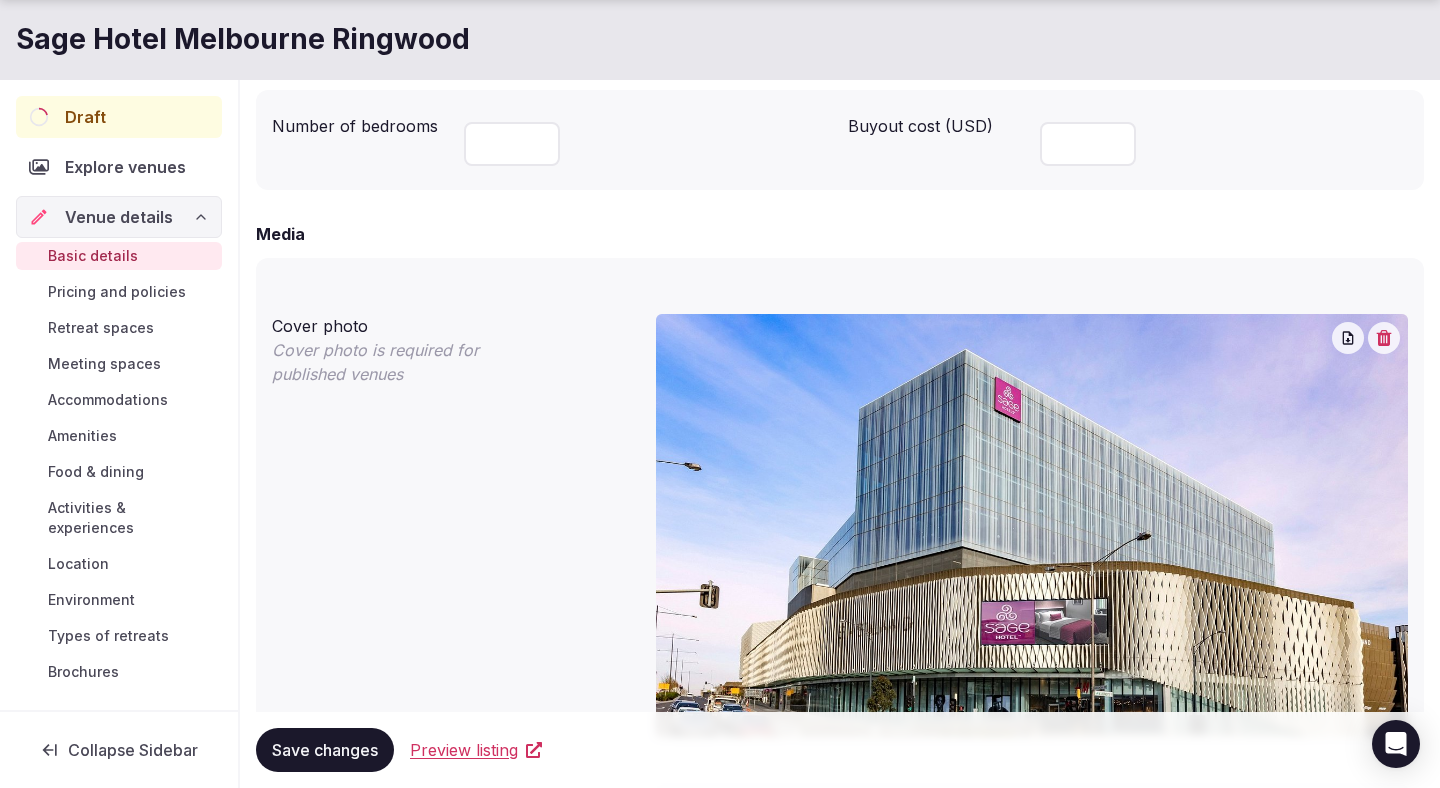 scroll, scrollTop: 1288, scrollLeft: 0, axis: vertical 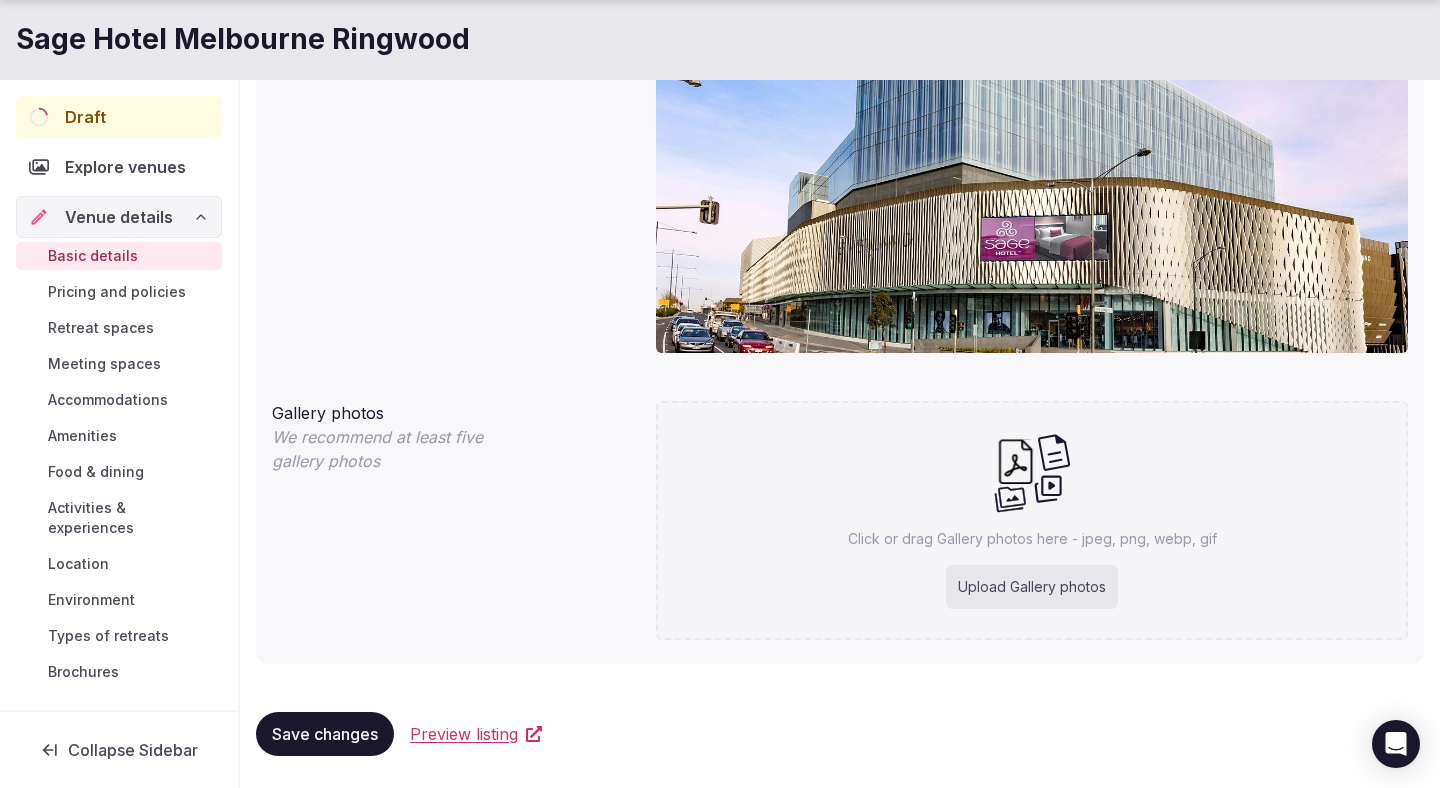 click on "Meeting spaces" at bounding box center [104, 364] 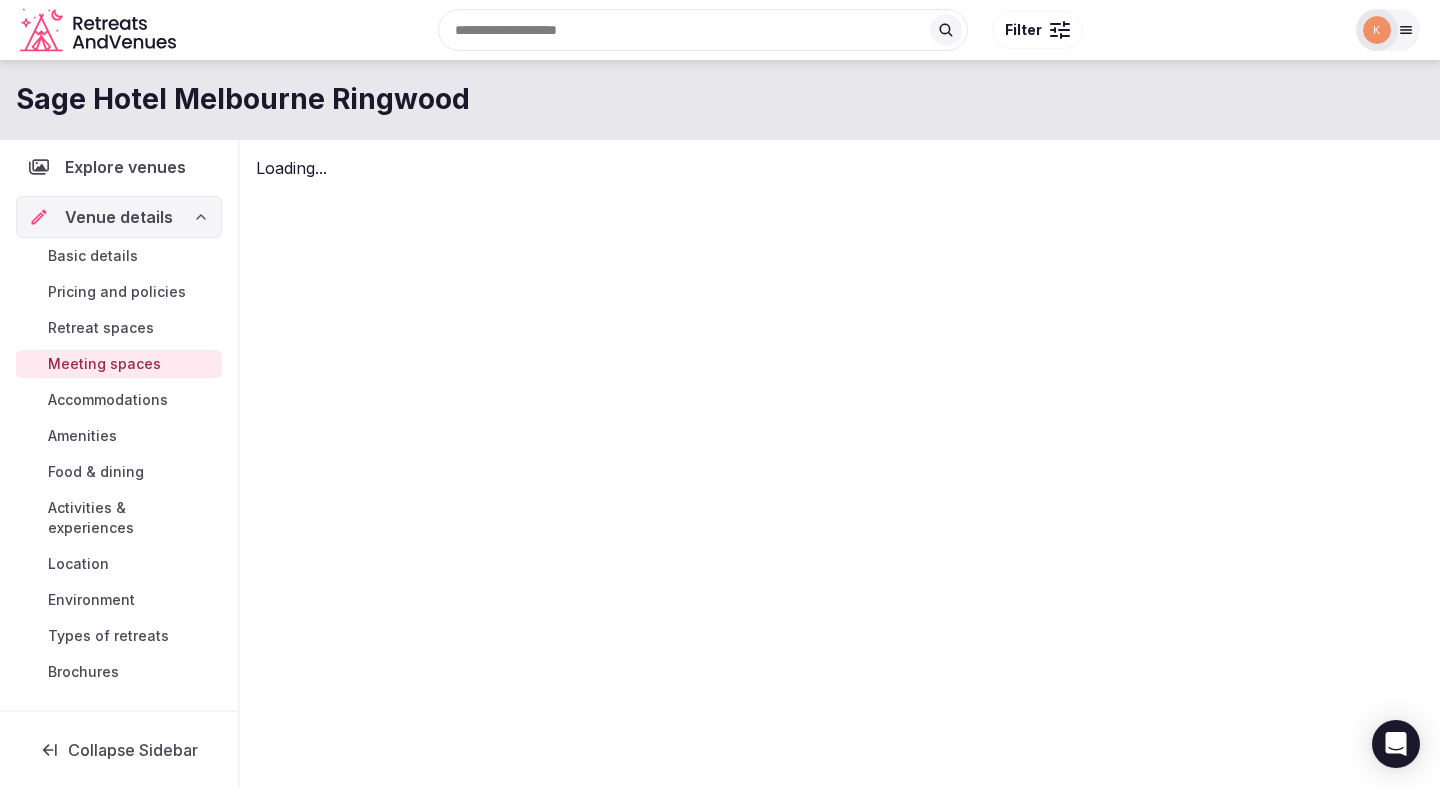 scroll, scrollTop: 0, scrollLeft: 0, axis: both 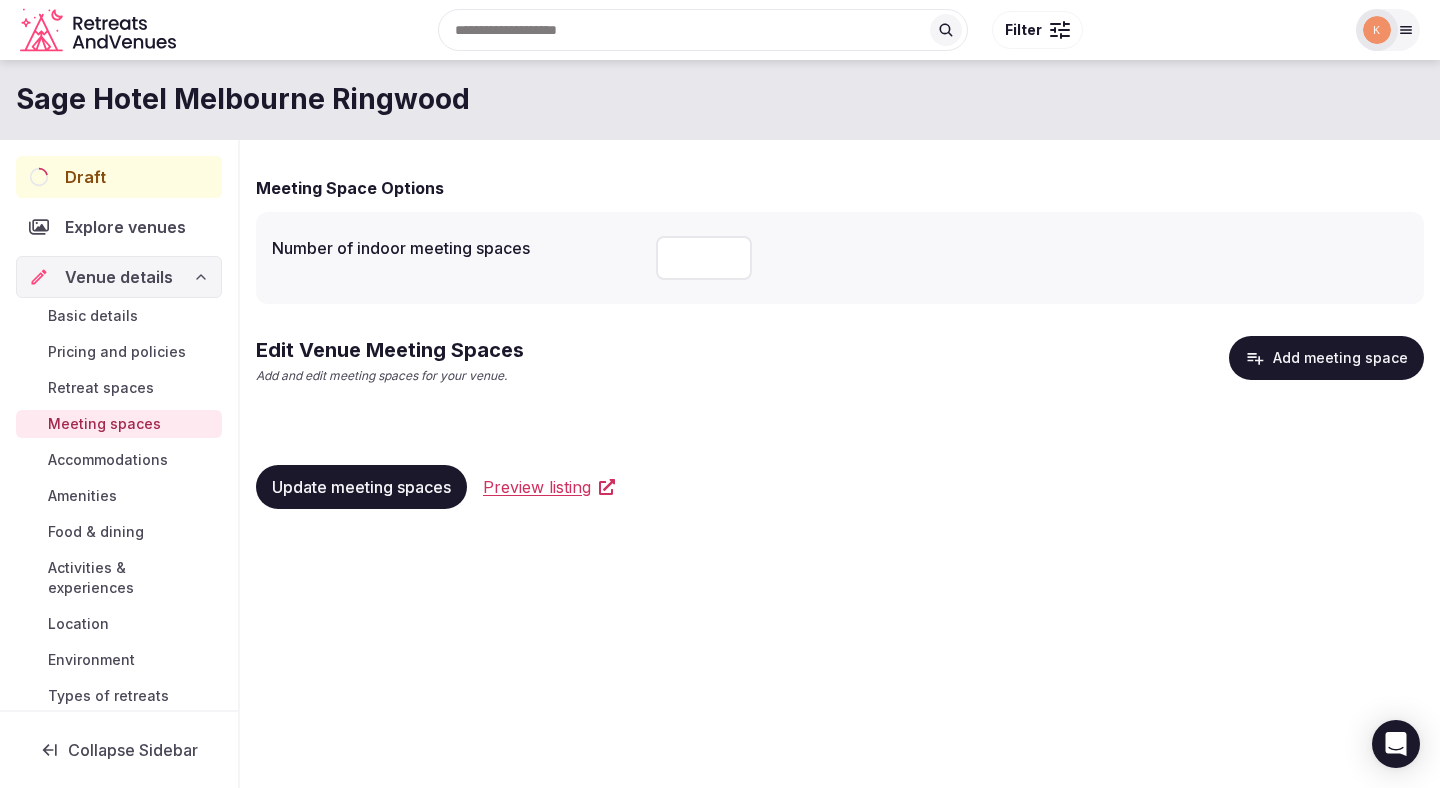 click on "Location" at bounding box center [78, 624] 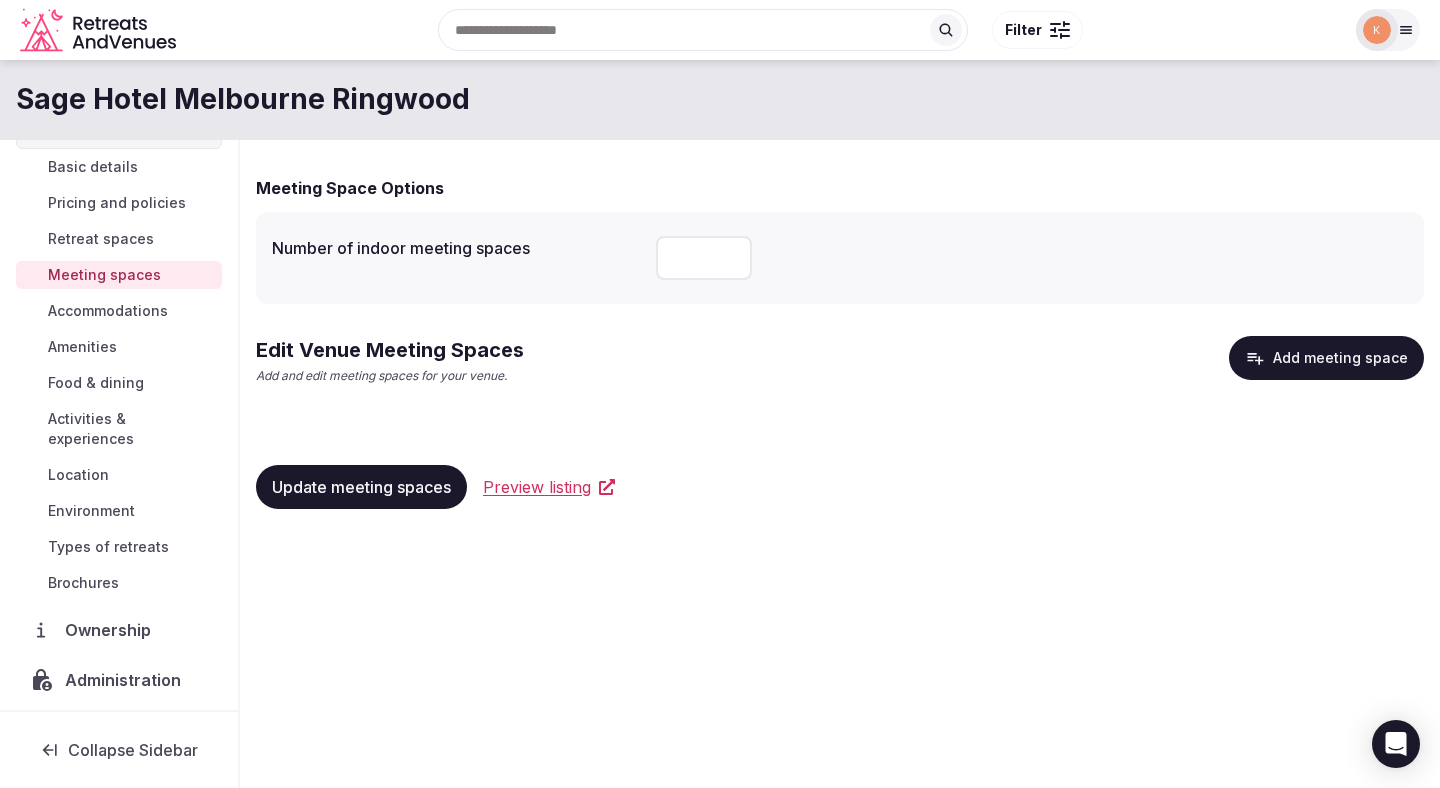 scroll, scrollTop: 186, scrollLeft: 0, axis: vertical 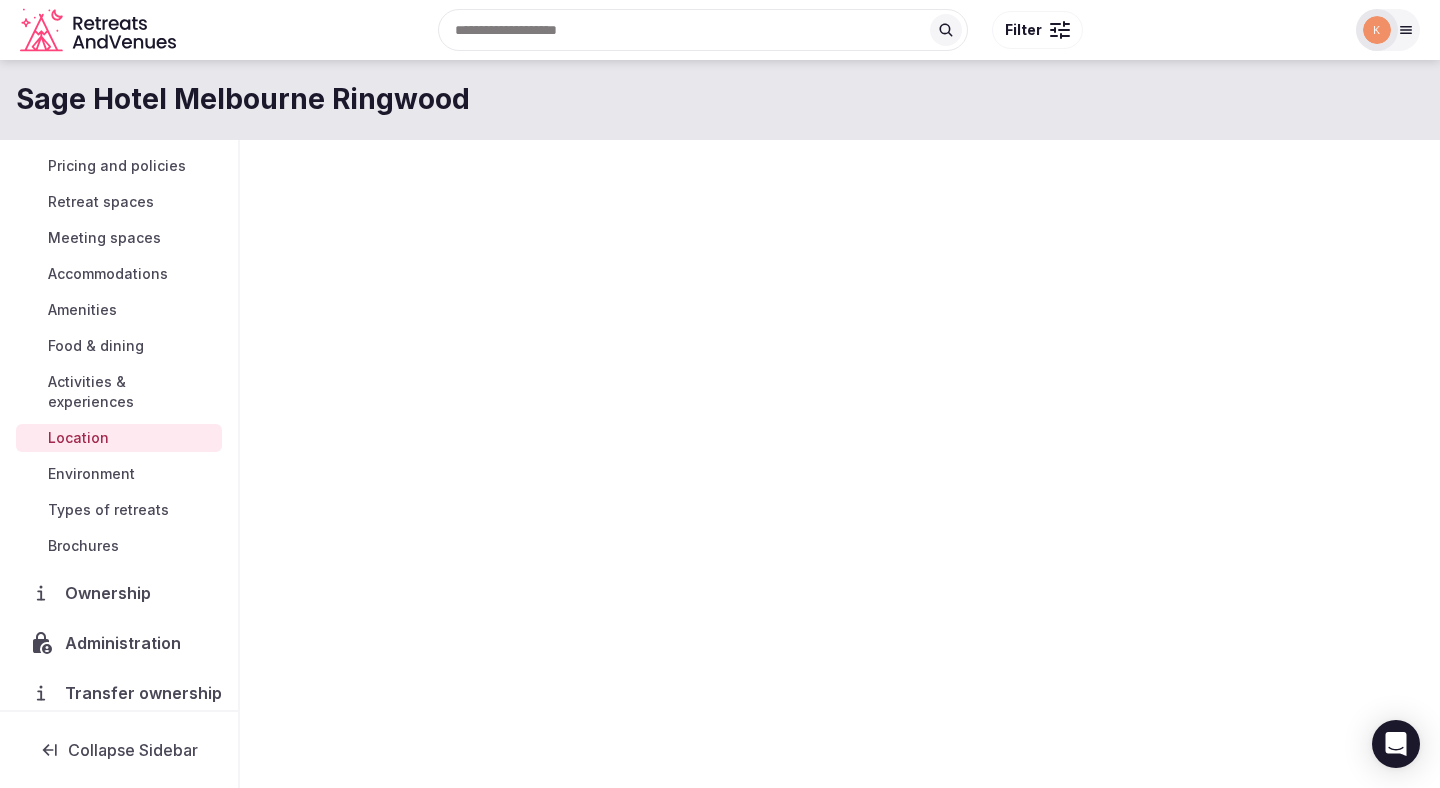 click on "Location" at bounding box center (78, 438) 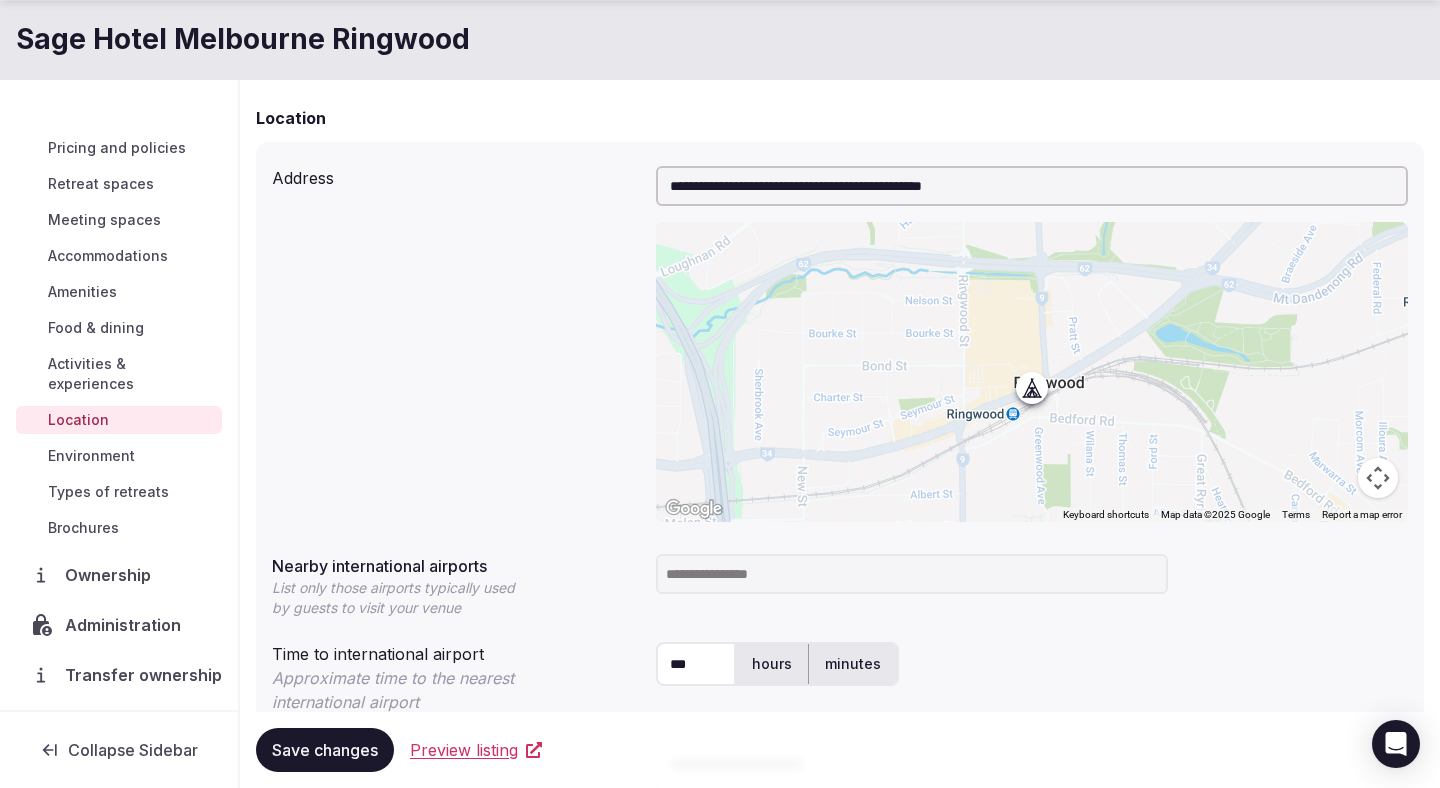 scroll, scrollTop: 294, scrollLeft: 0, axis: vertical 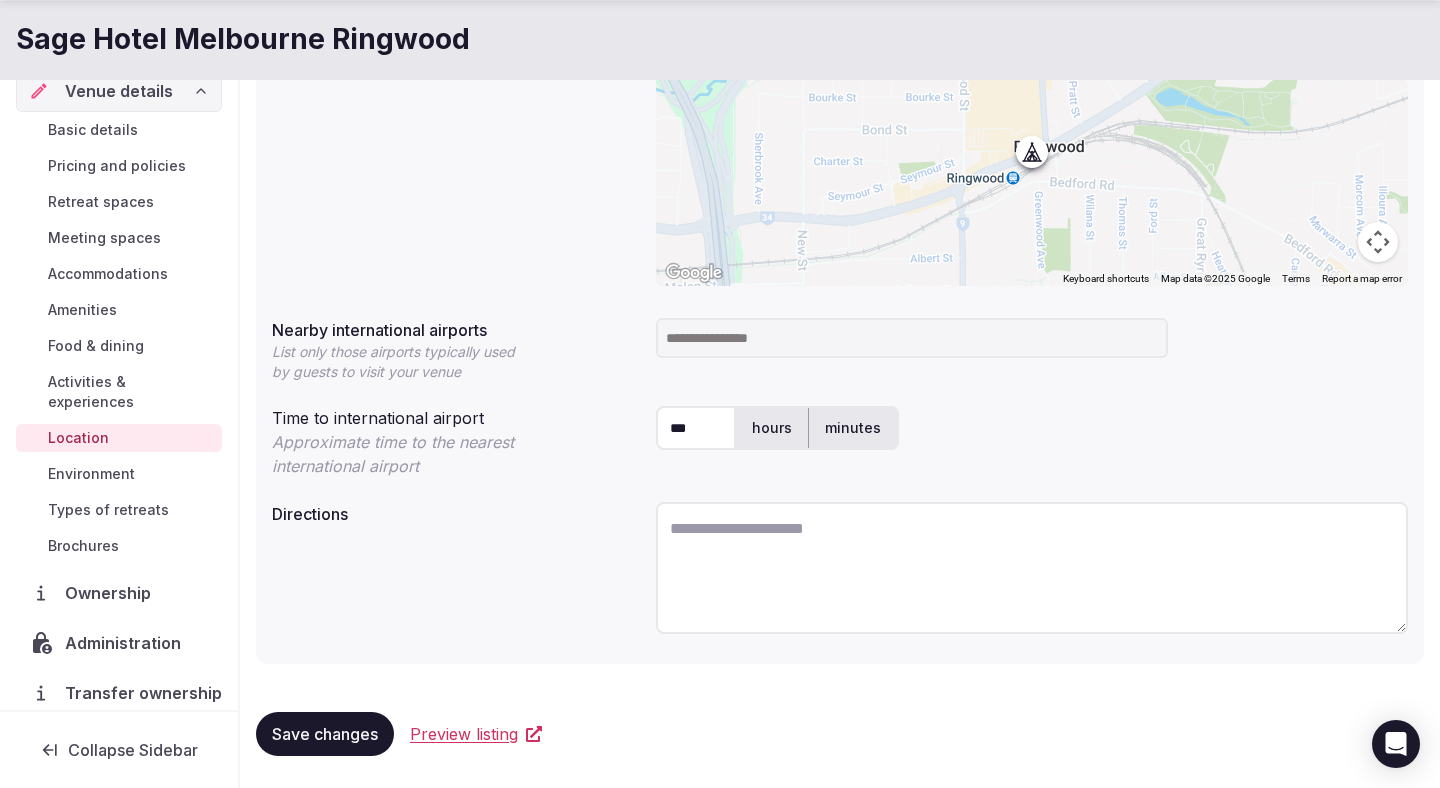 click at bounding box center (912, 338) 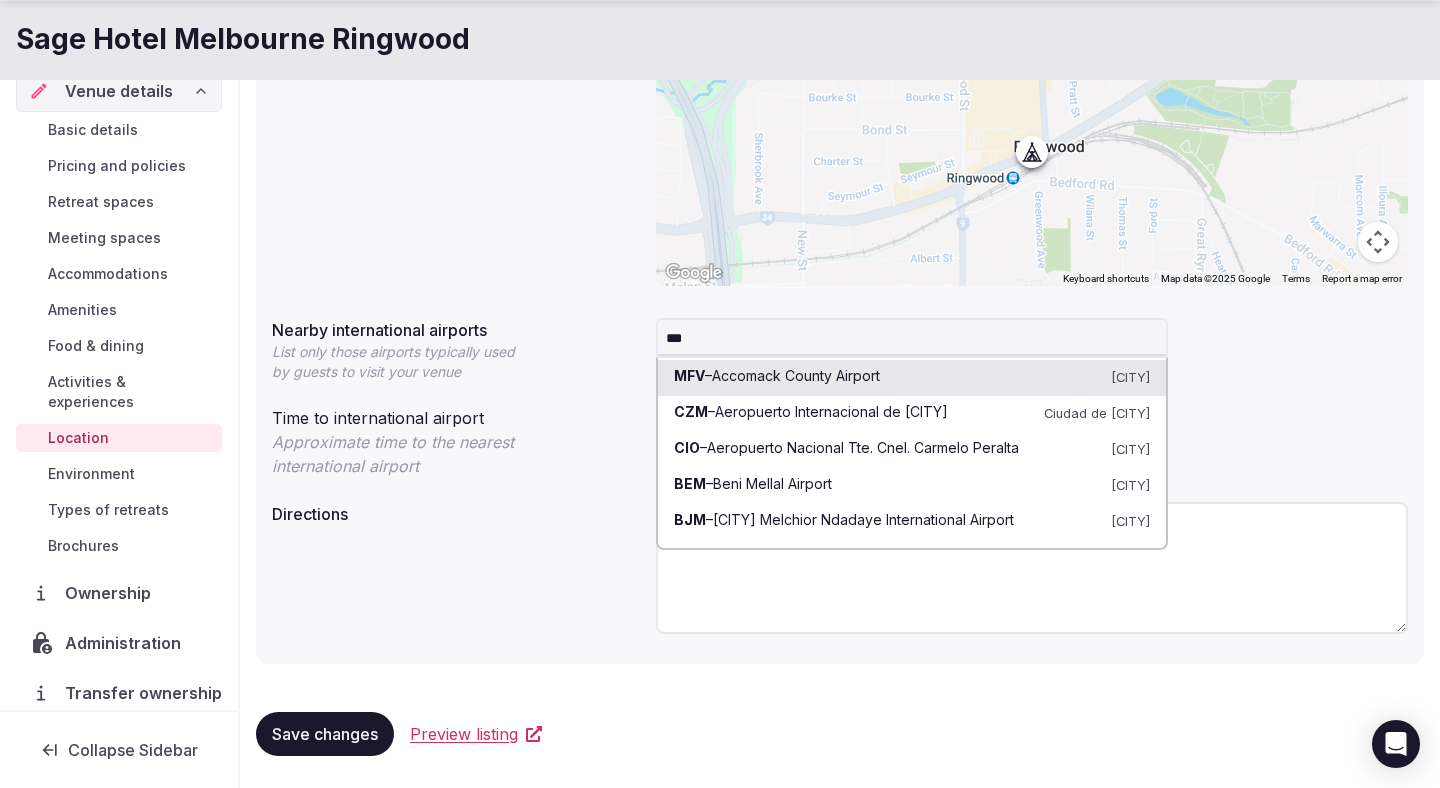 type on "****" 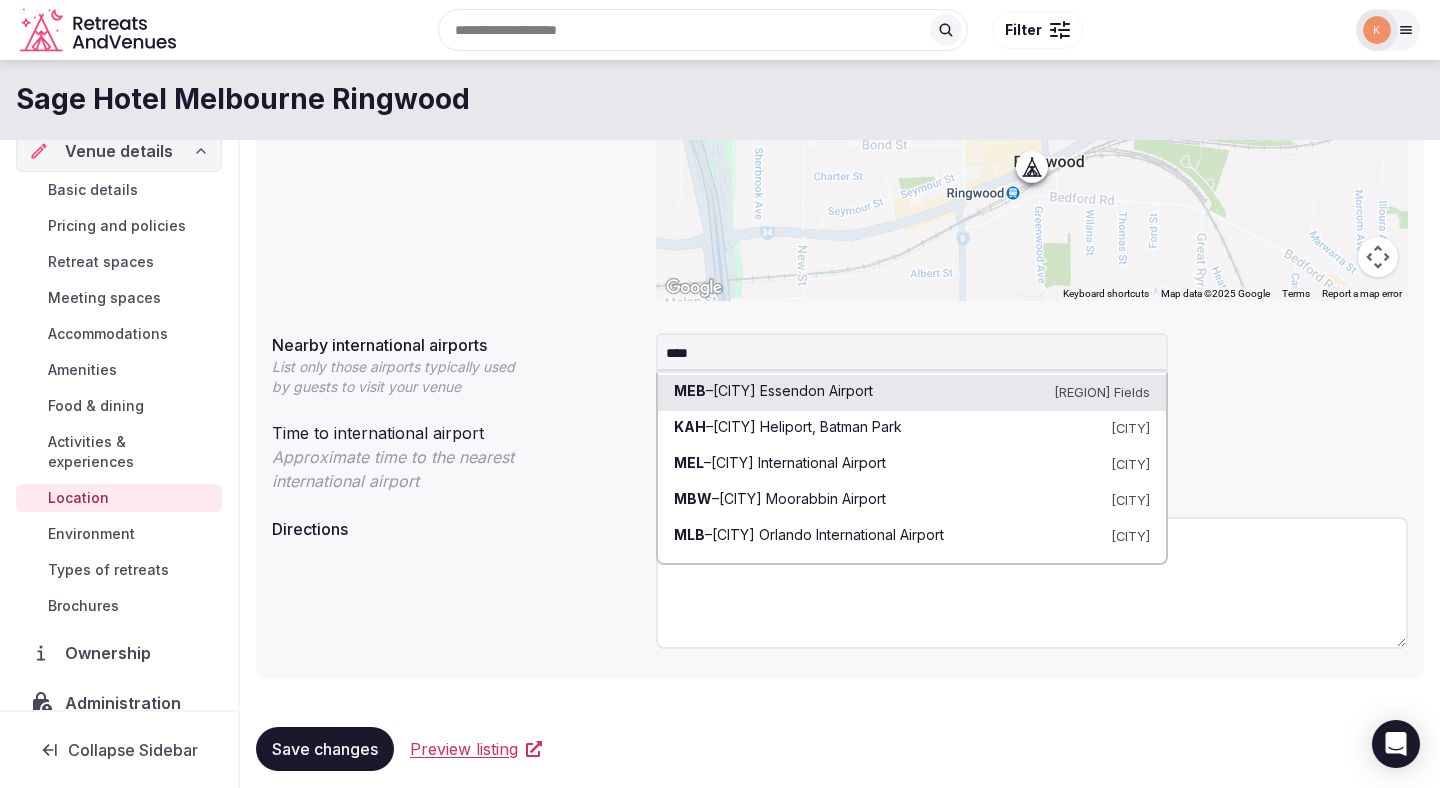 scroll, scrollTop: 359, scrollLeft: 0, axis: vertical 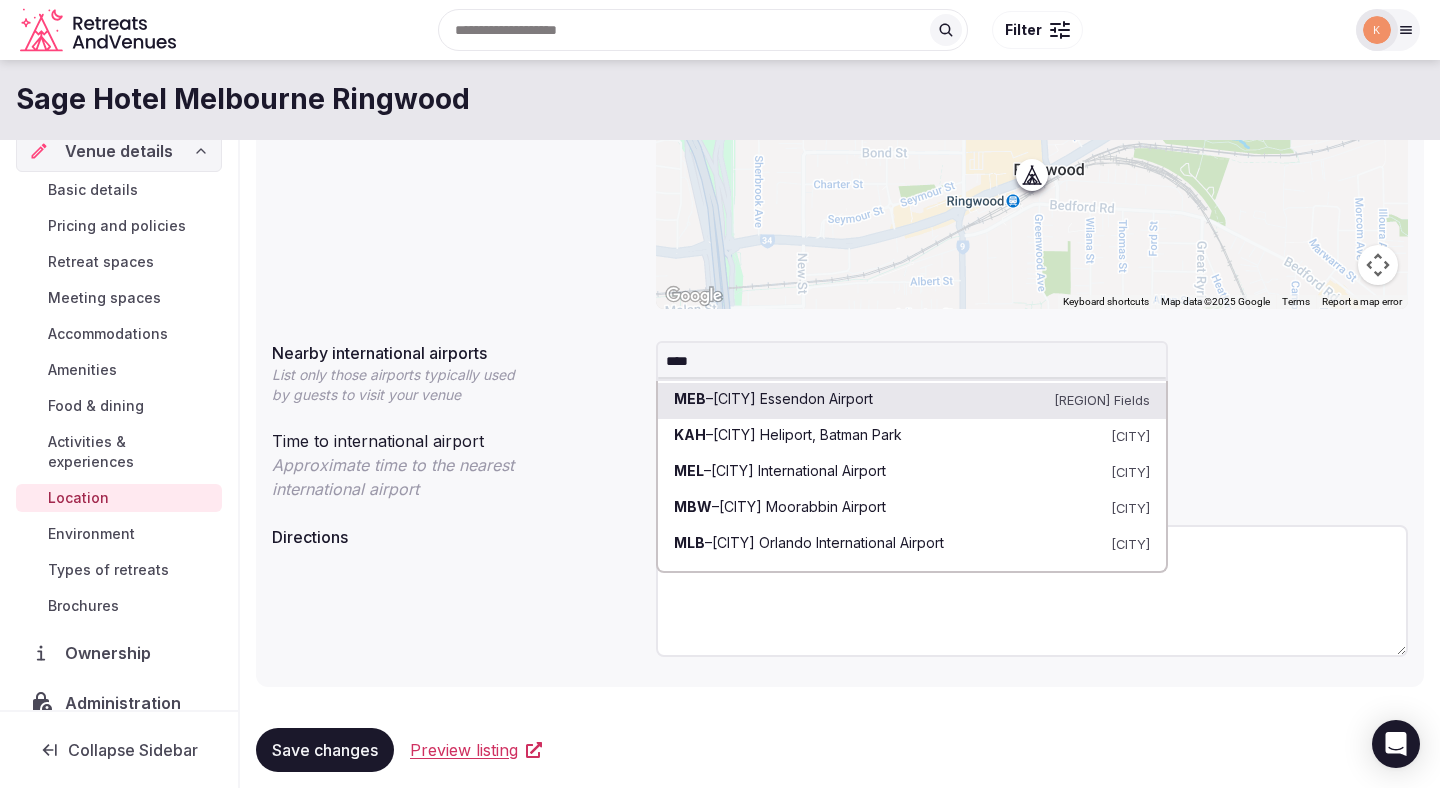 type 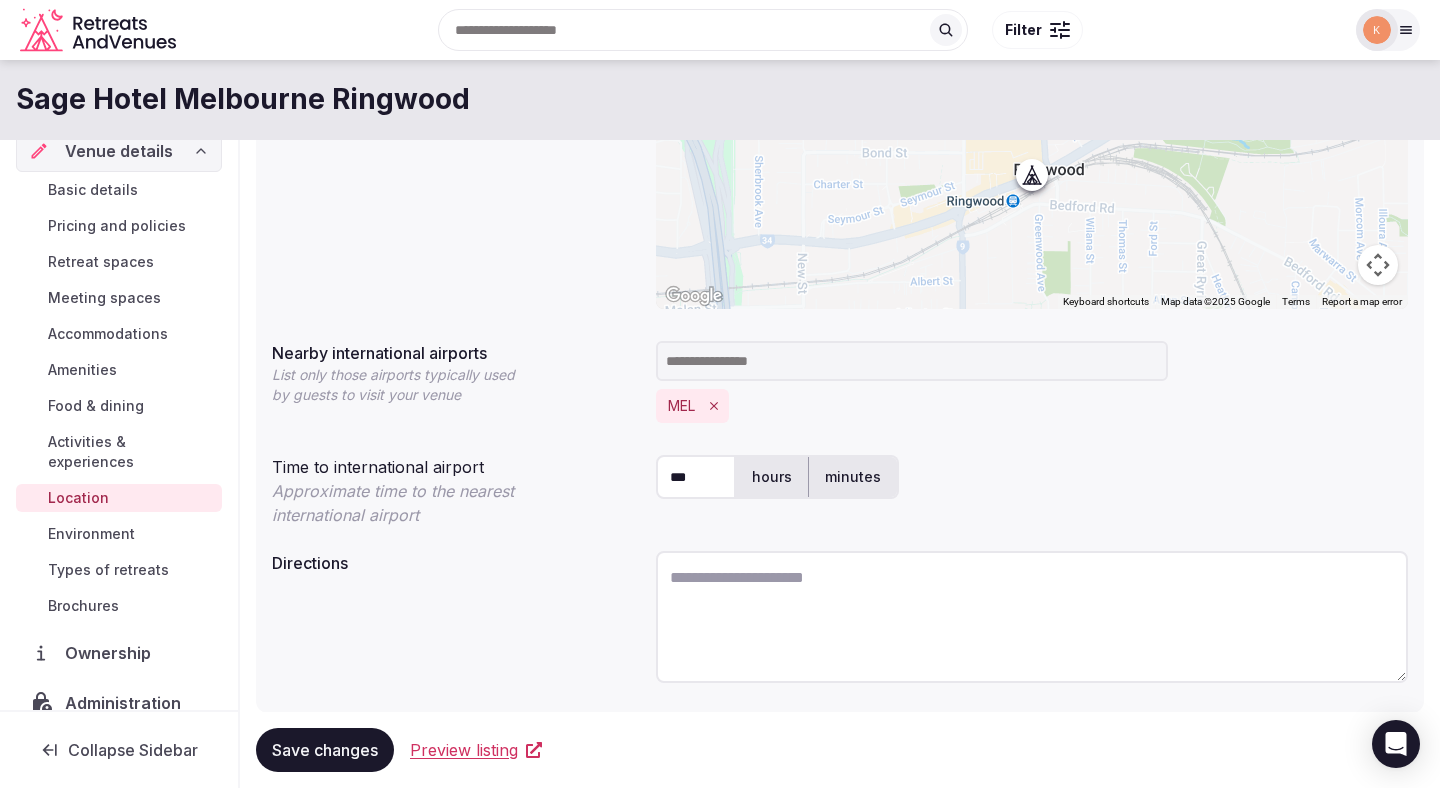 click on "Directions" at bounding box center [840, 620] 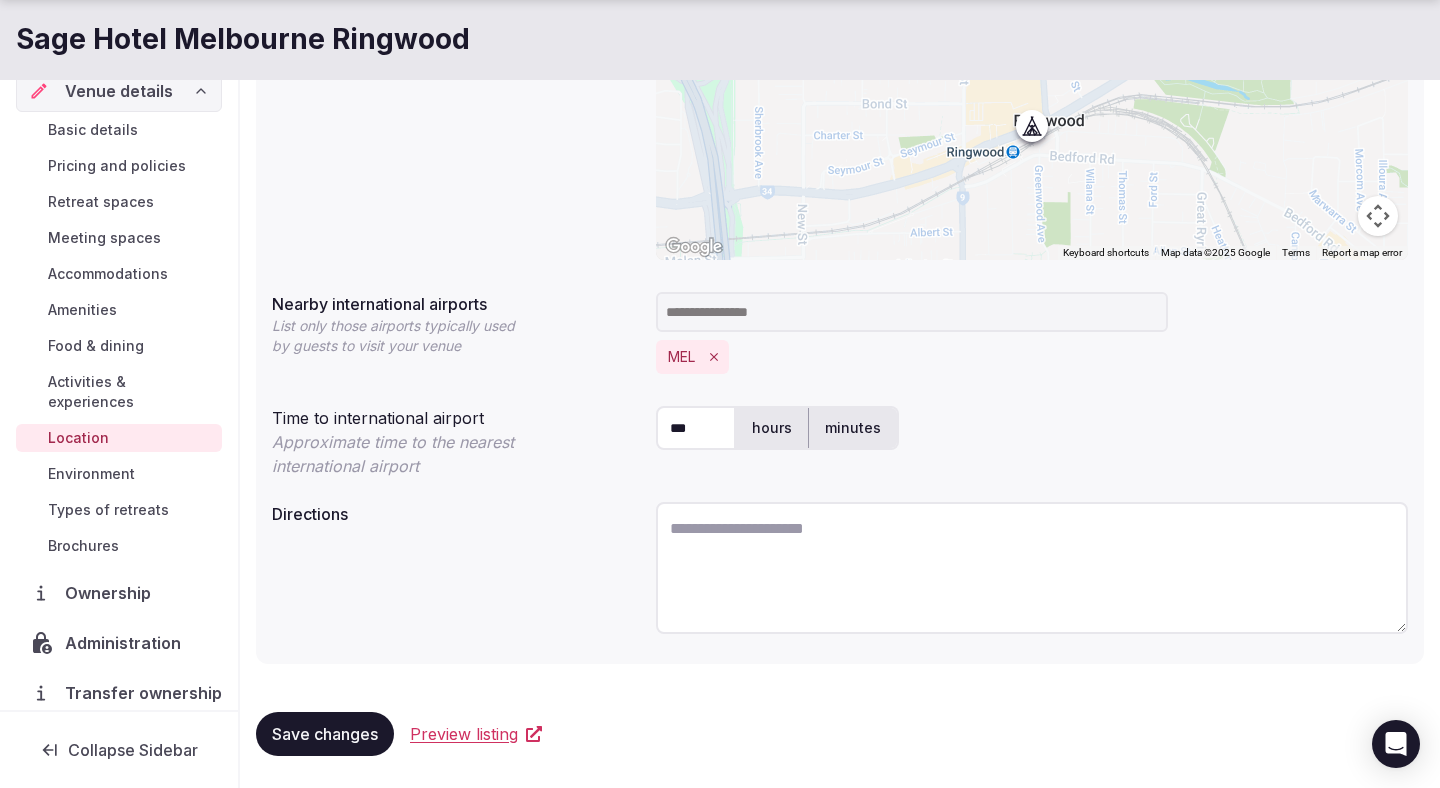 click on "Save changes" at bounding box center [325, 734] 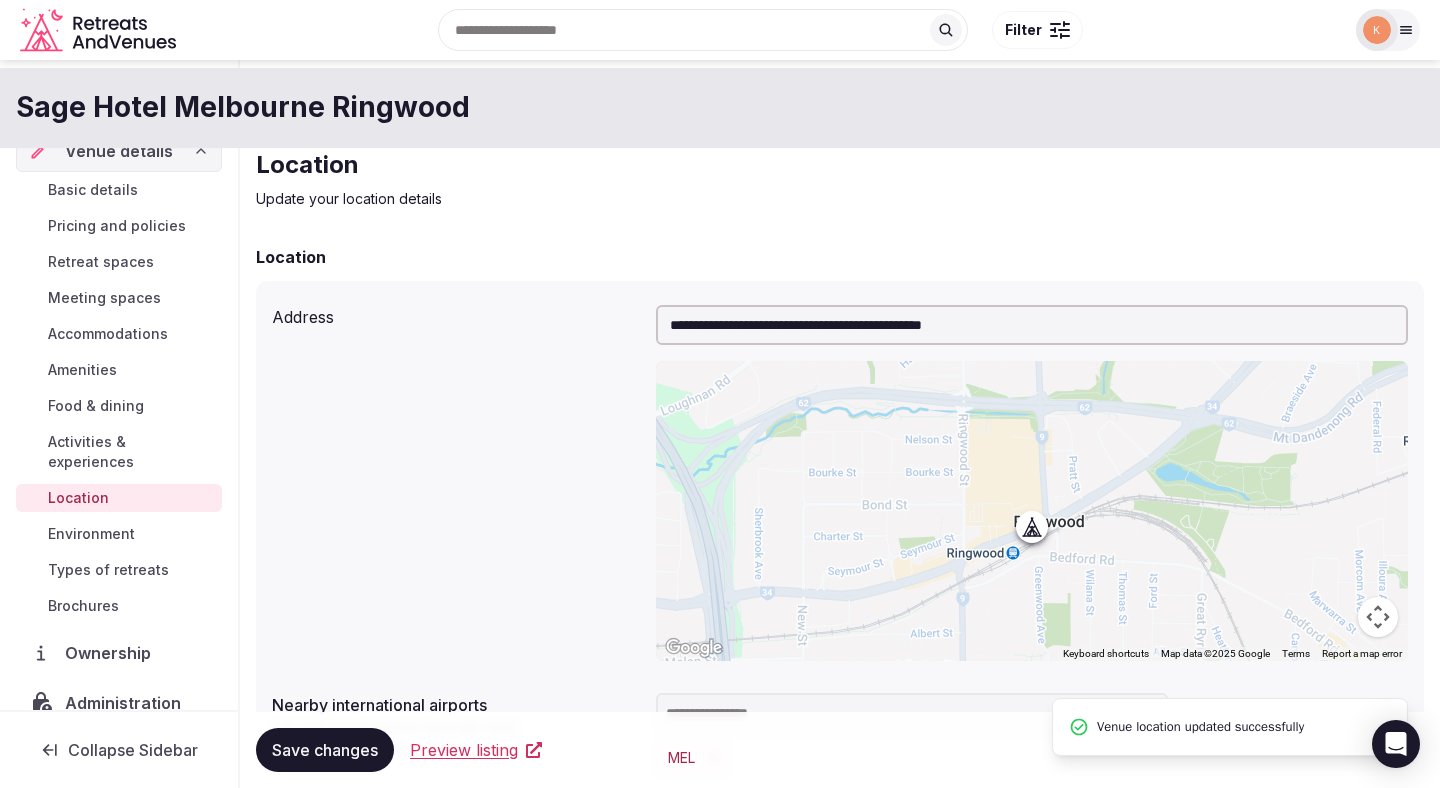 scroll, scrollTop: 0, scrollLeft: 0, axis: both 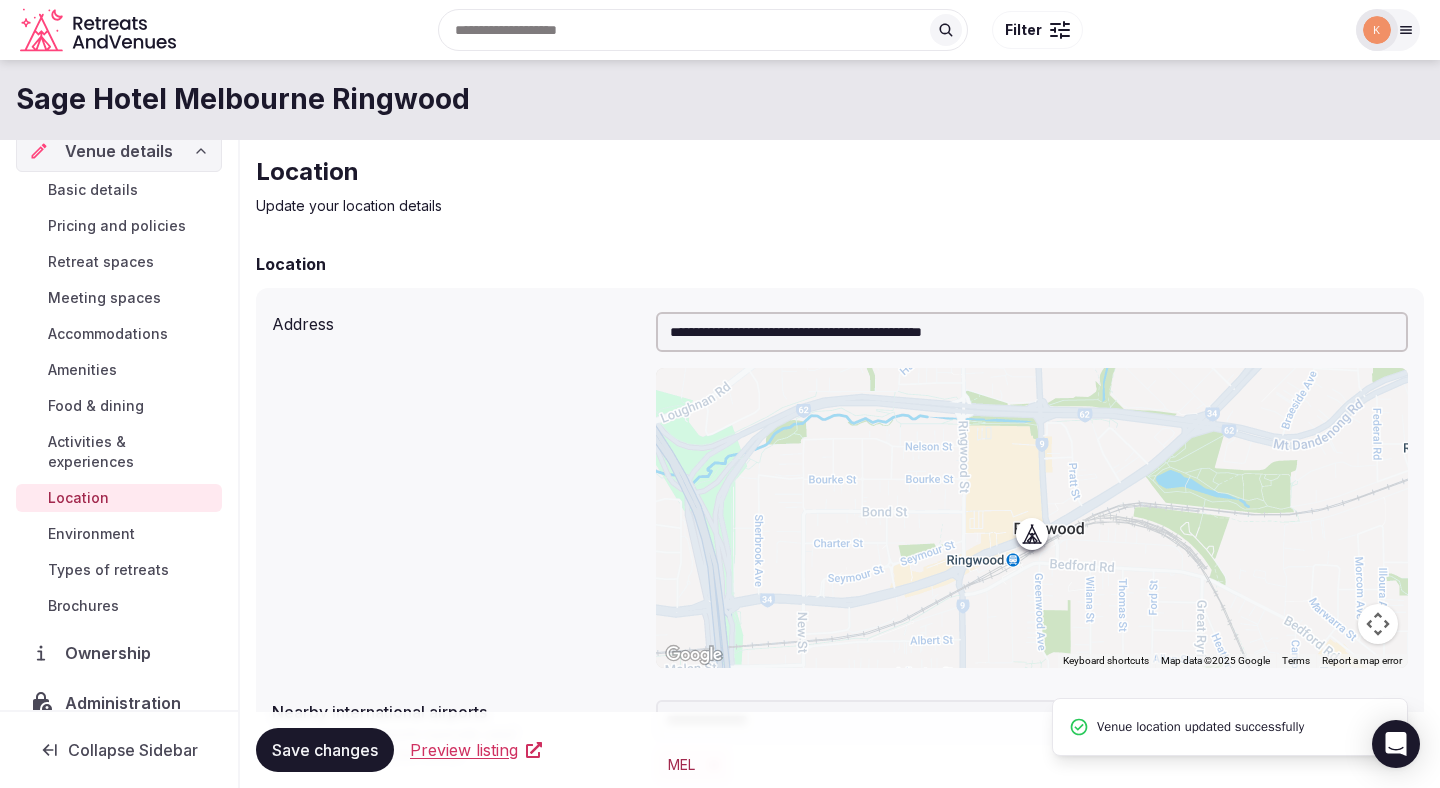 click on "Basic details" at bounding box center [93, 190] 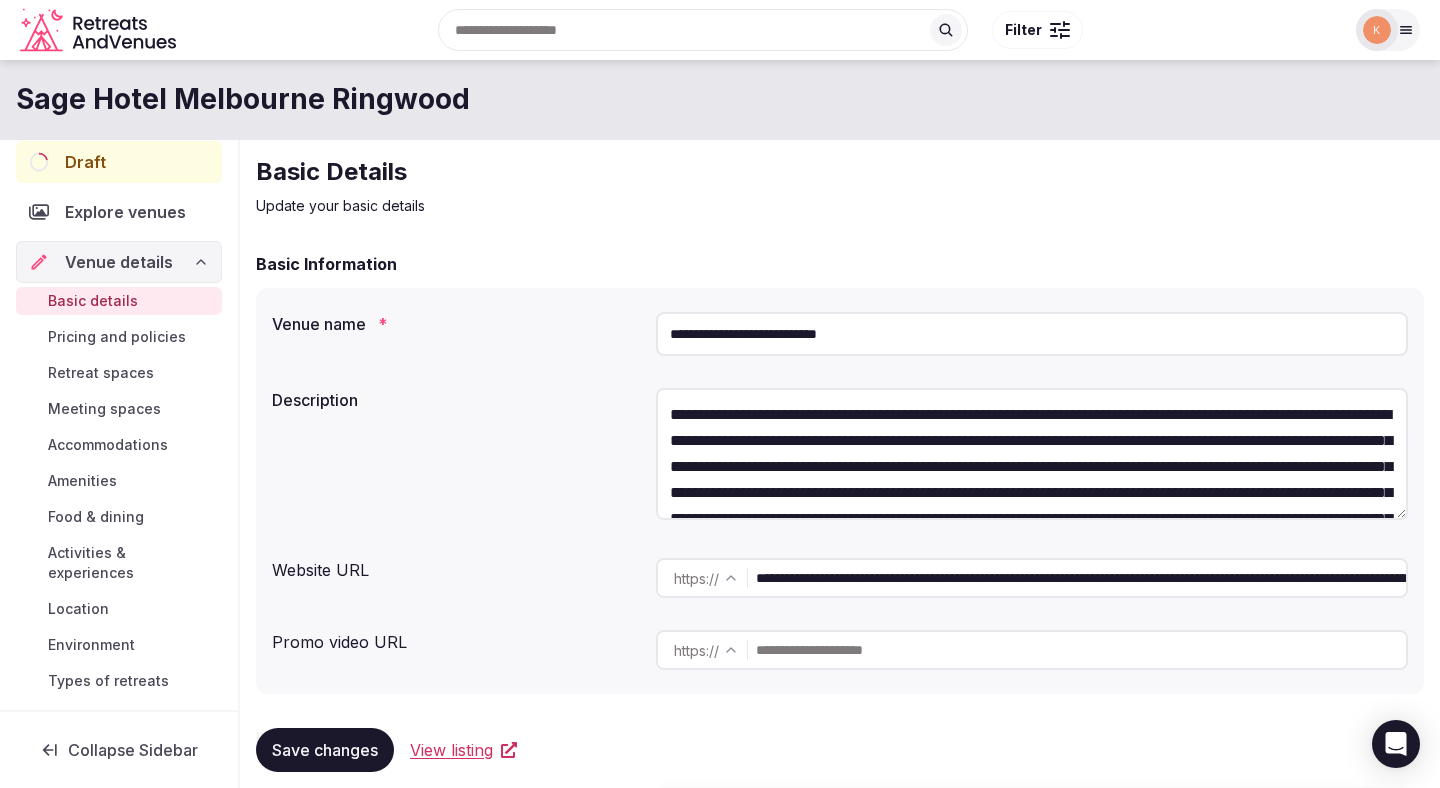 scroll, scrollTop: 0, scrollLeft: 0, axis: both 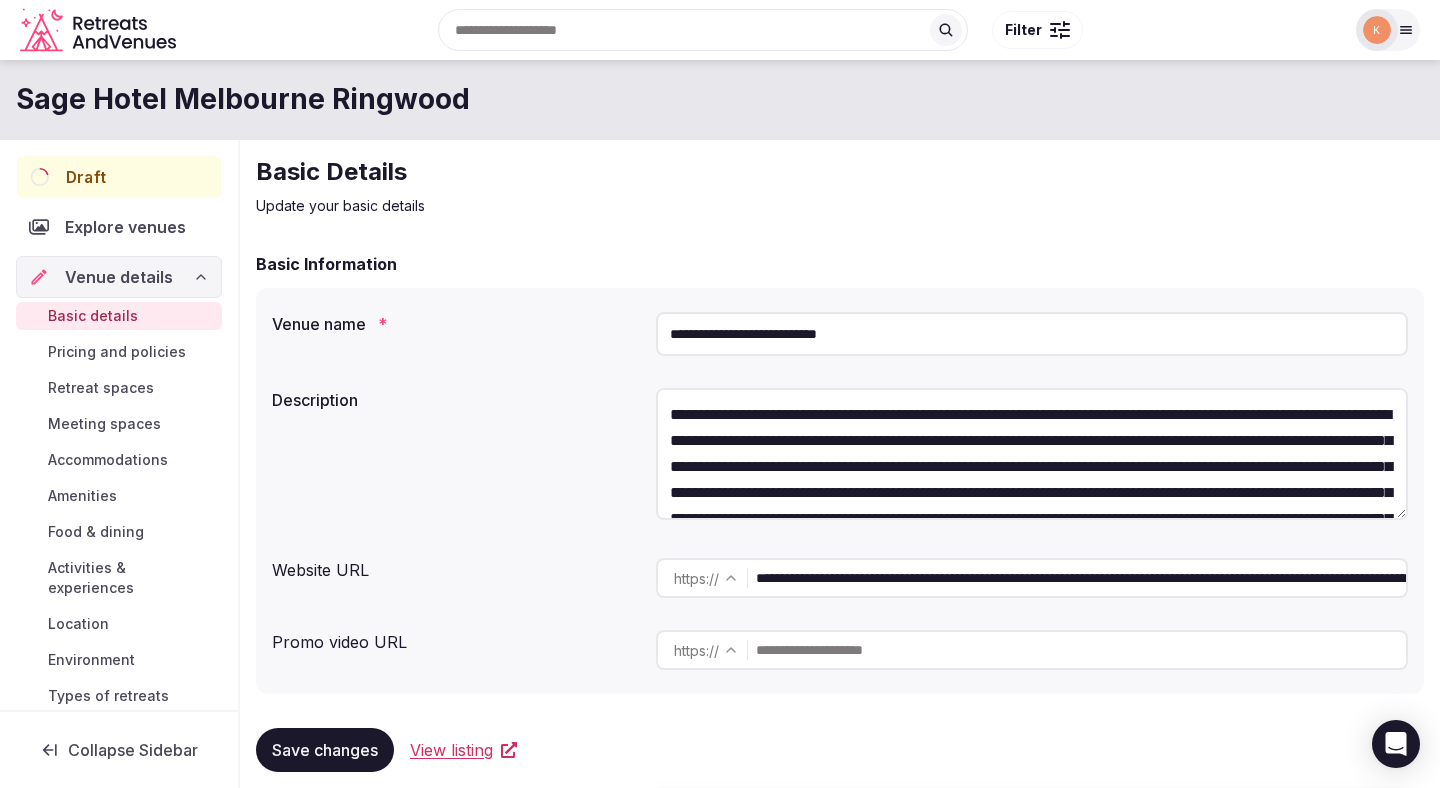 click on "Draft" at bounding box center (119, 177) 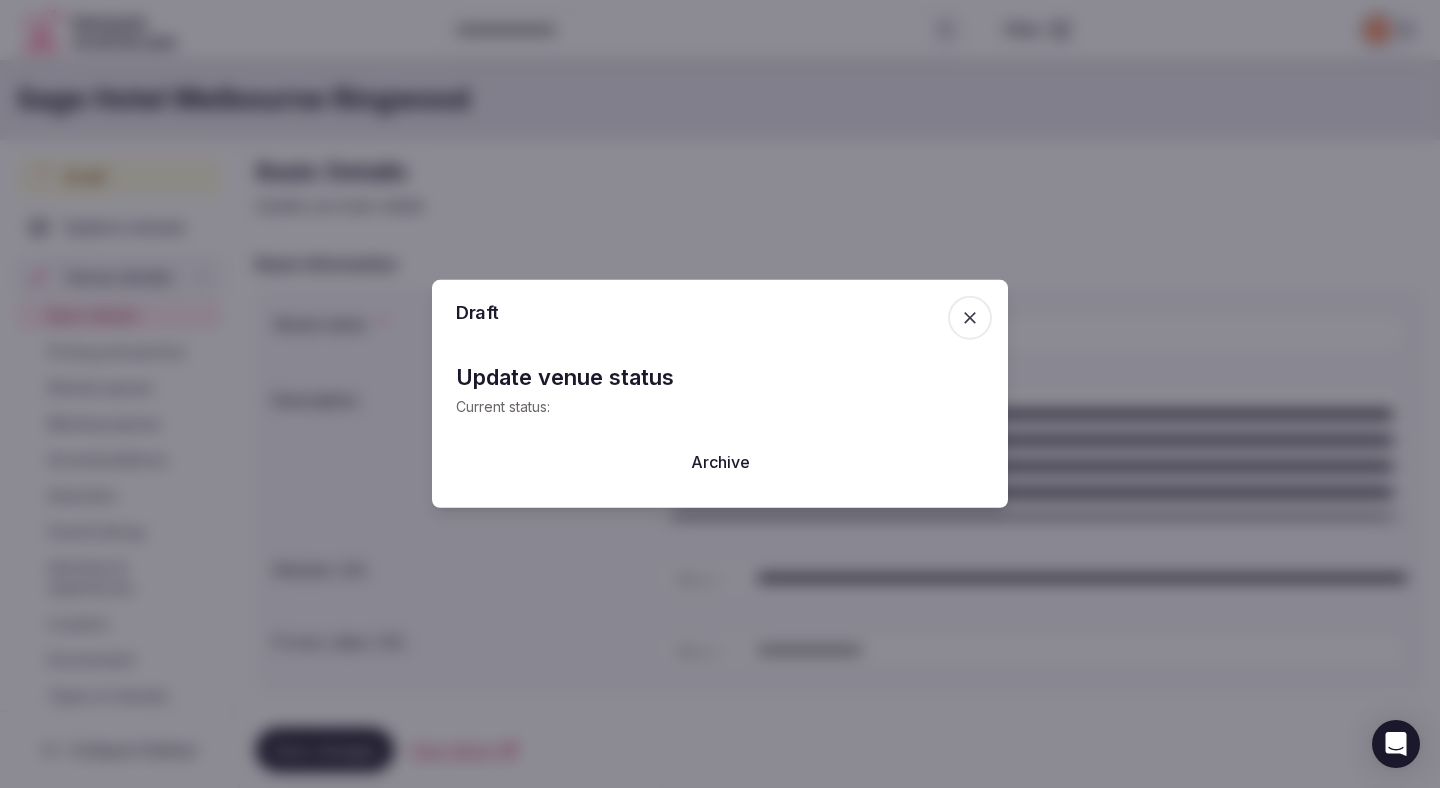 click on "Update venue status" at bounding box center [720, 377] 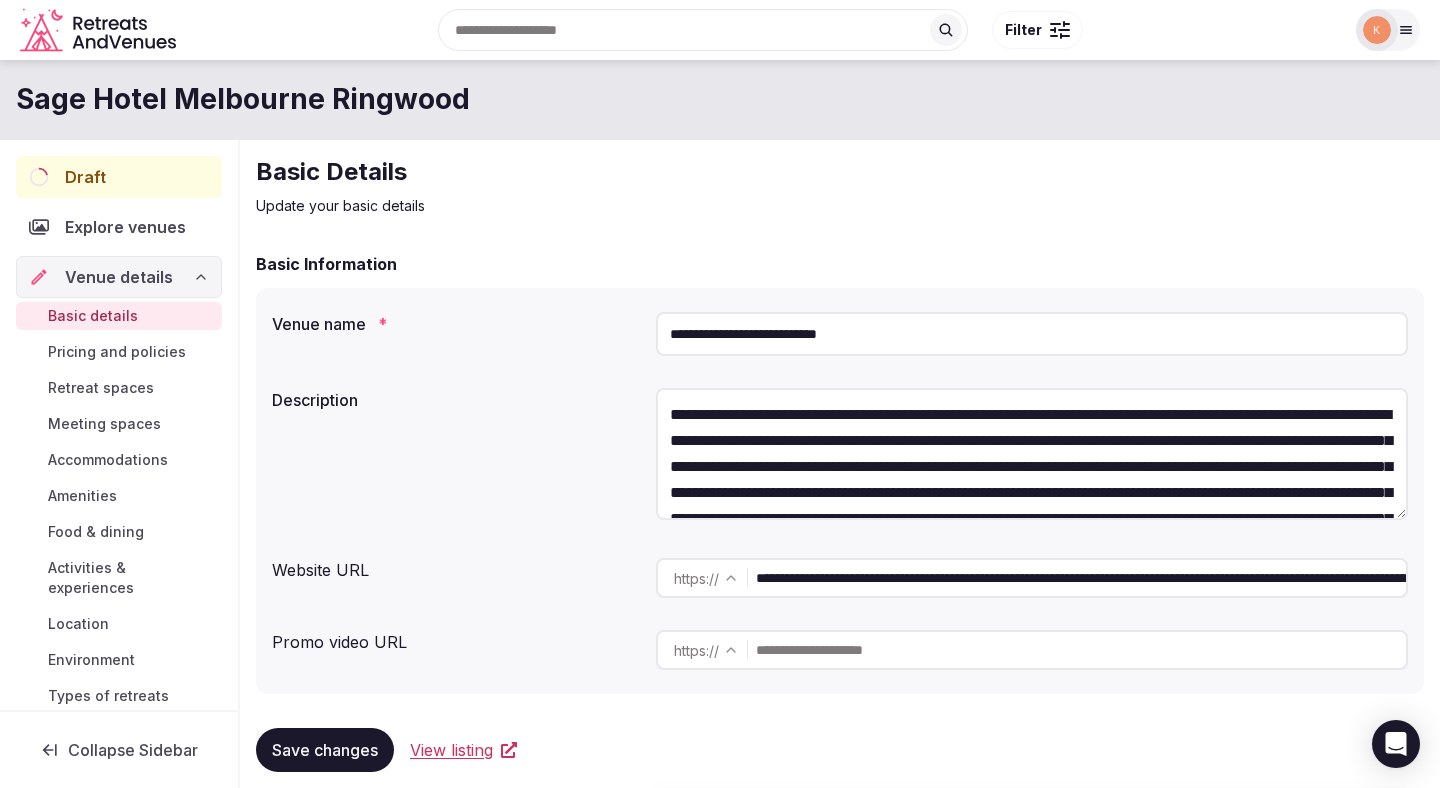 scroll, scrollTop: 16, scrollLeft: 0, axis: vertical 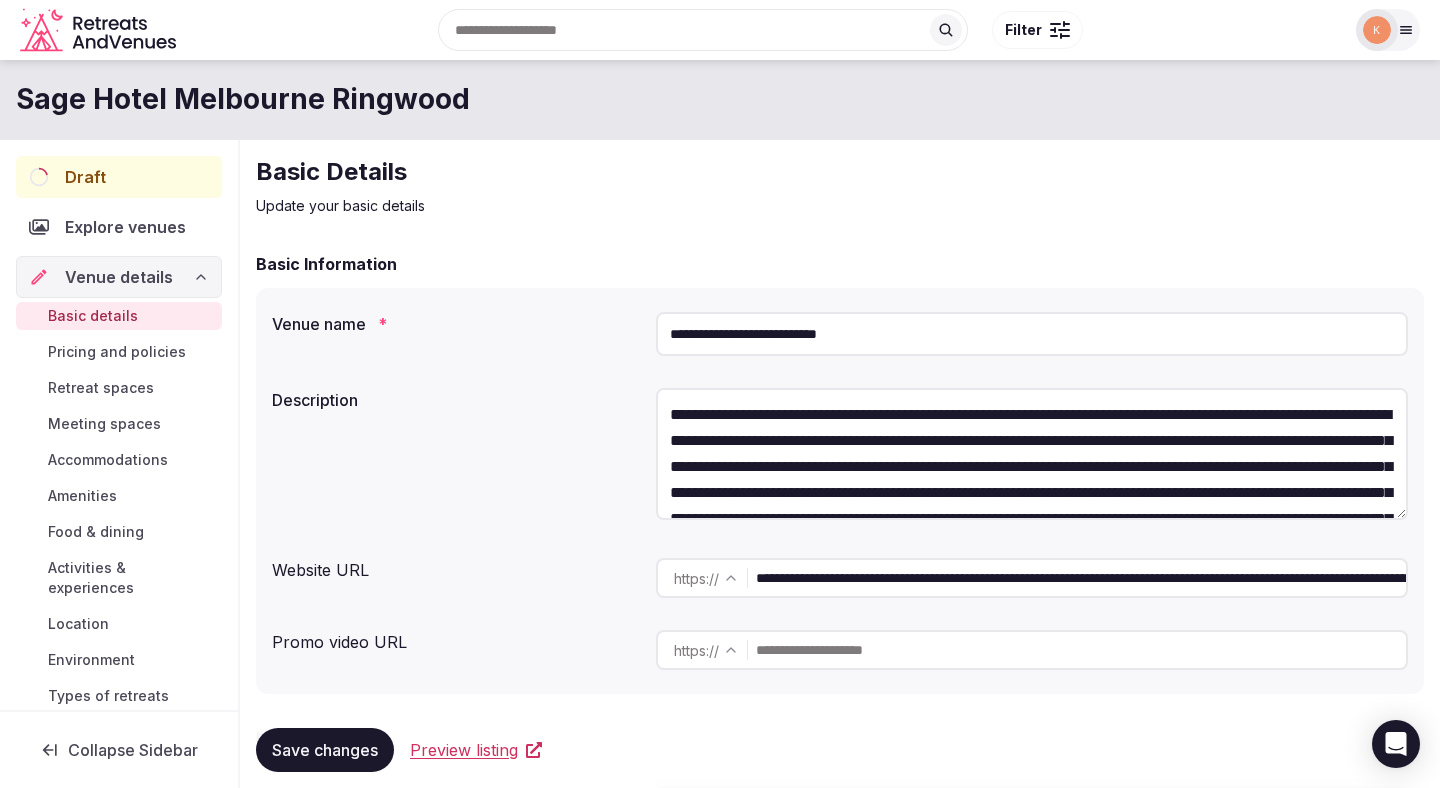 click on "Preview listing" at bounding box center (464, 750) 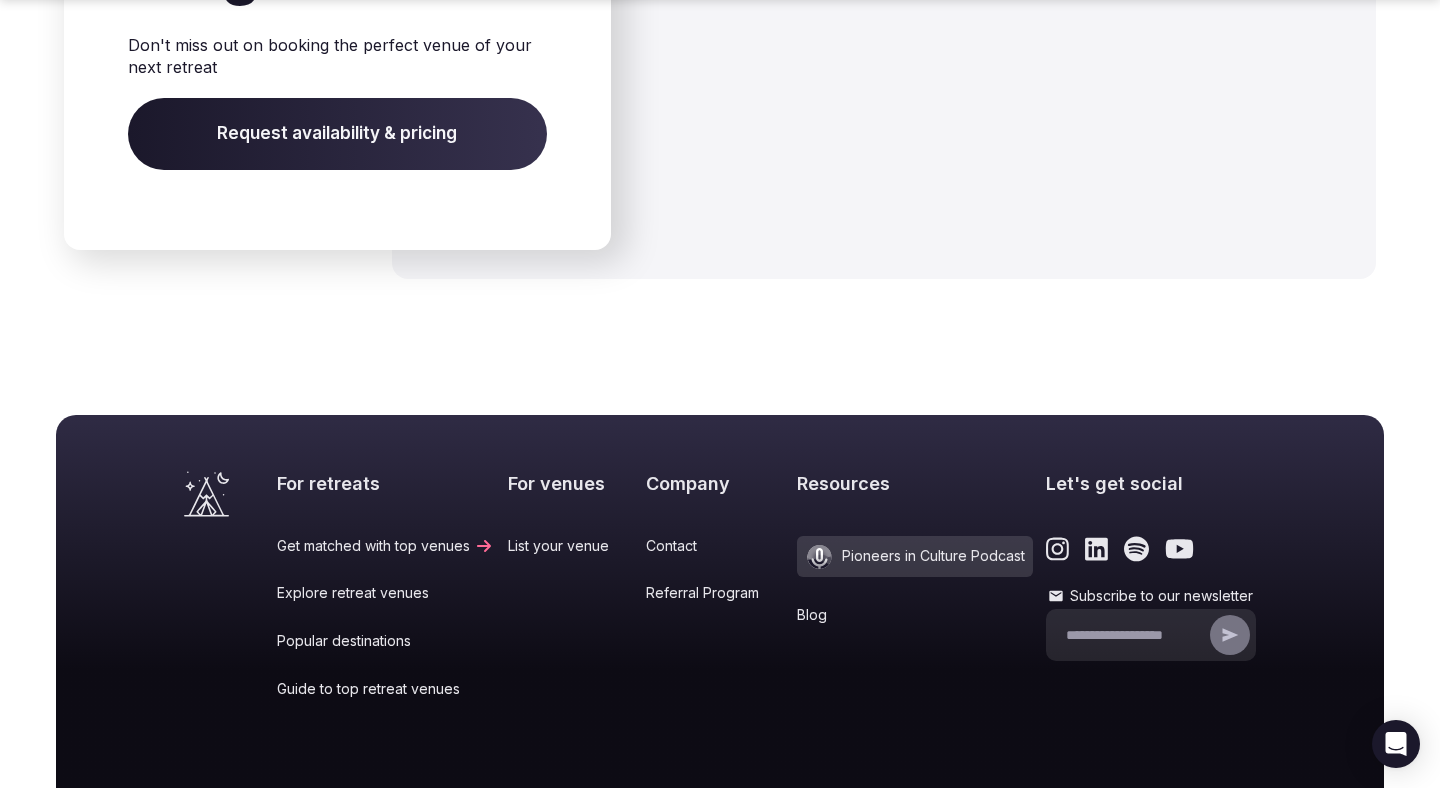 scroll, scrollTop: 2377, scrollLeft: 0, axis: vertical 